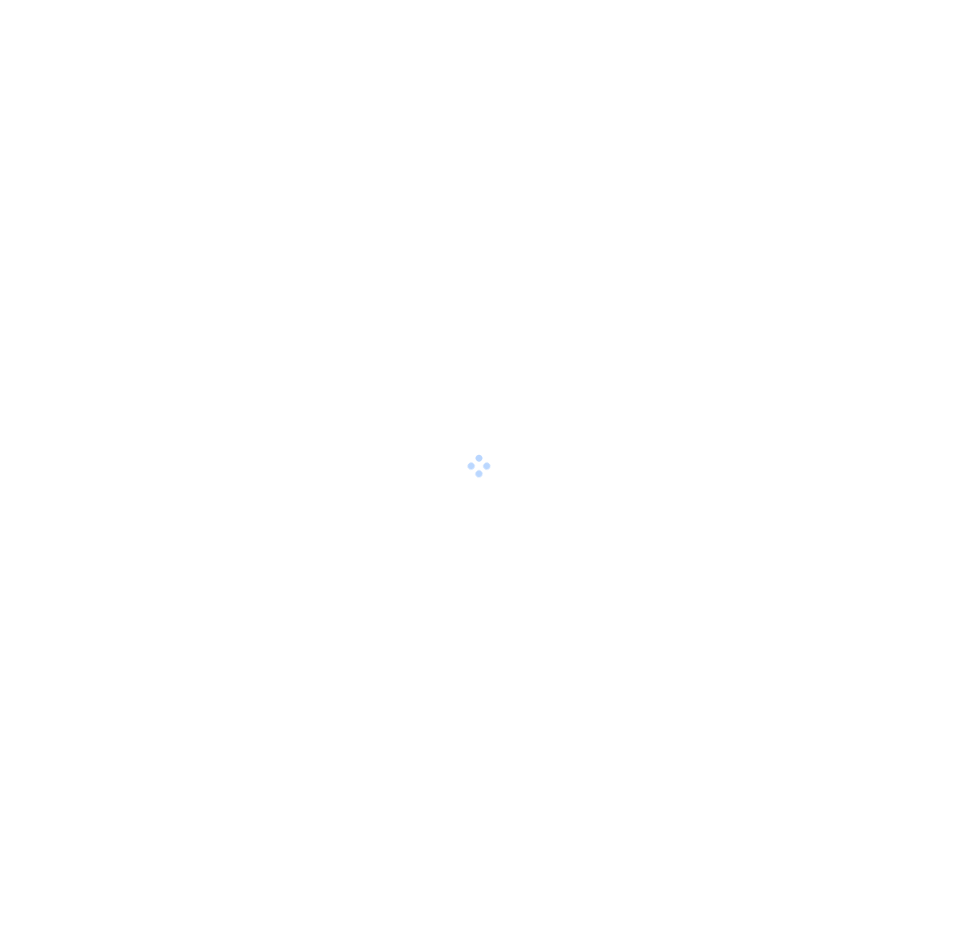 scroll, scrollTop: 0, scrollLeft: 0, axis: both 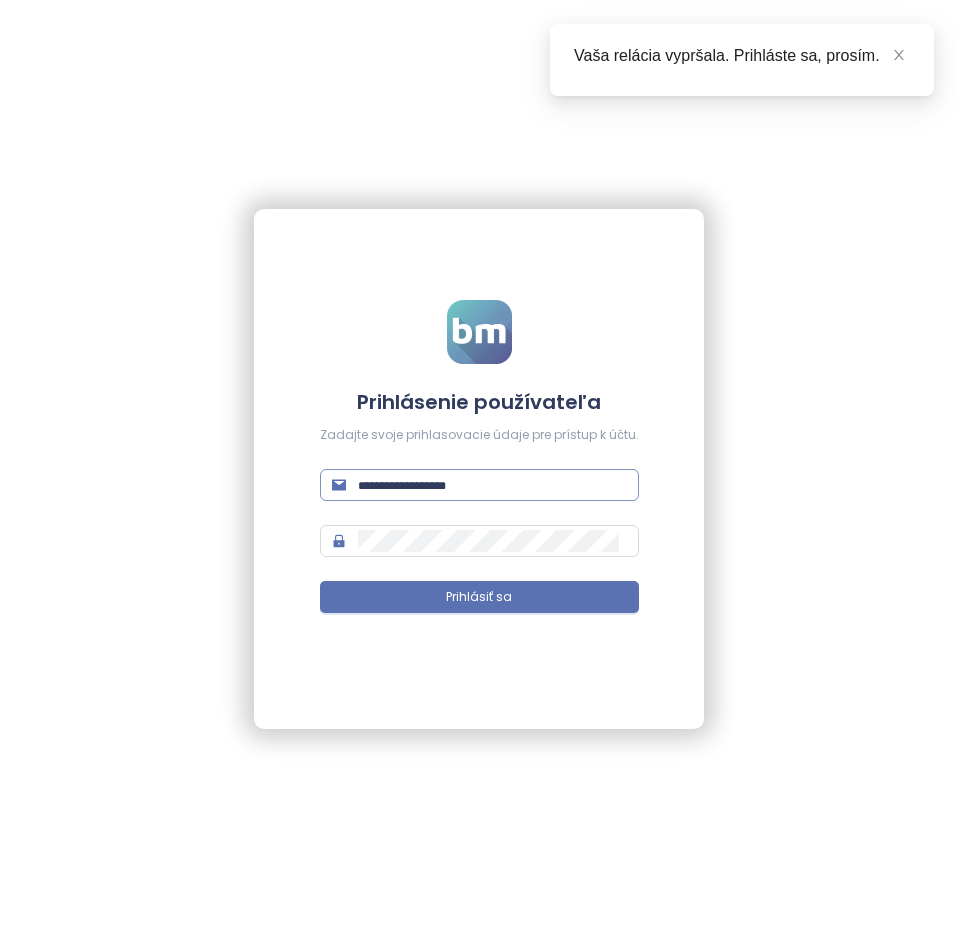 click at bounding box center (492, 485) 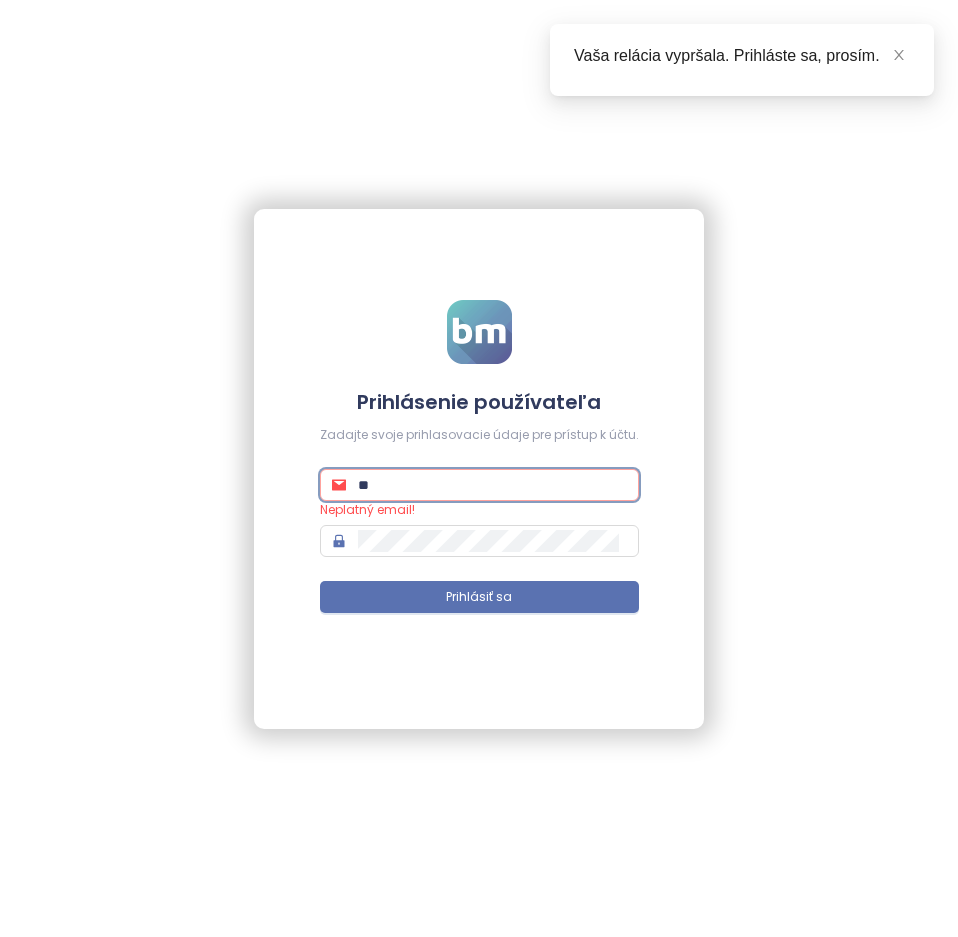 type on "*" 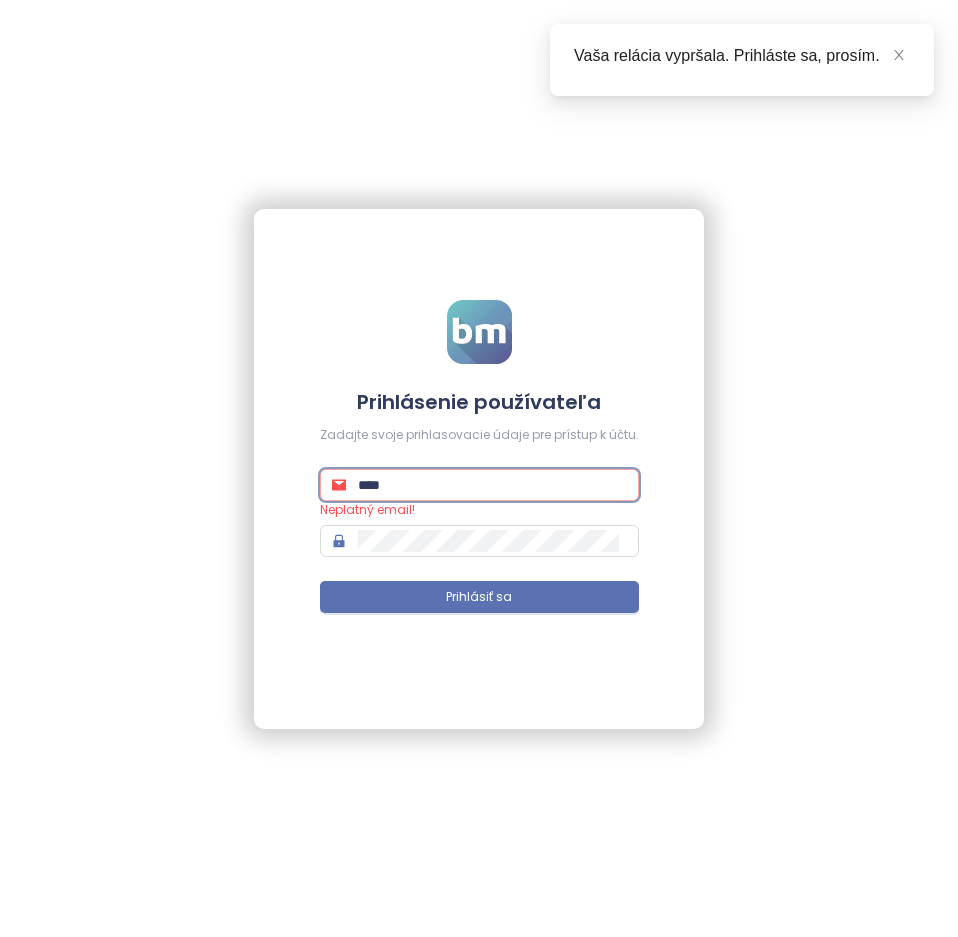 click on "****" at bounding box center (492, 485) 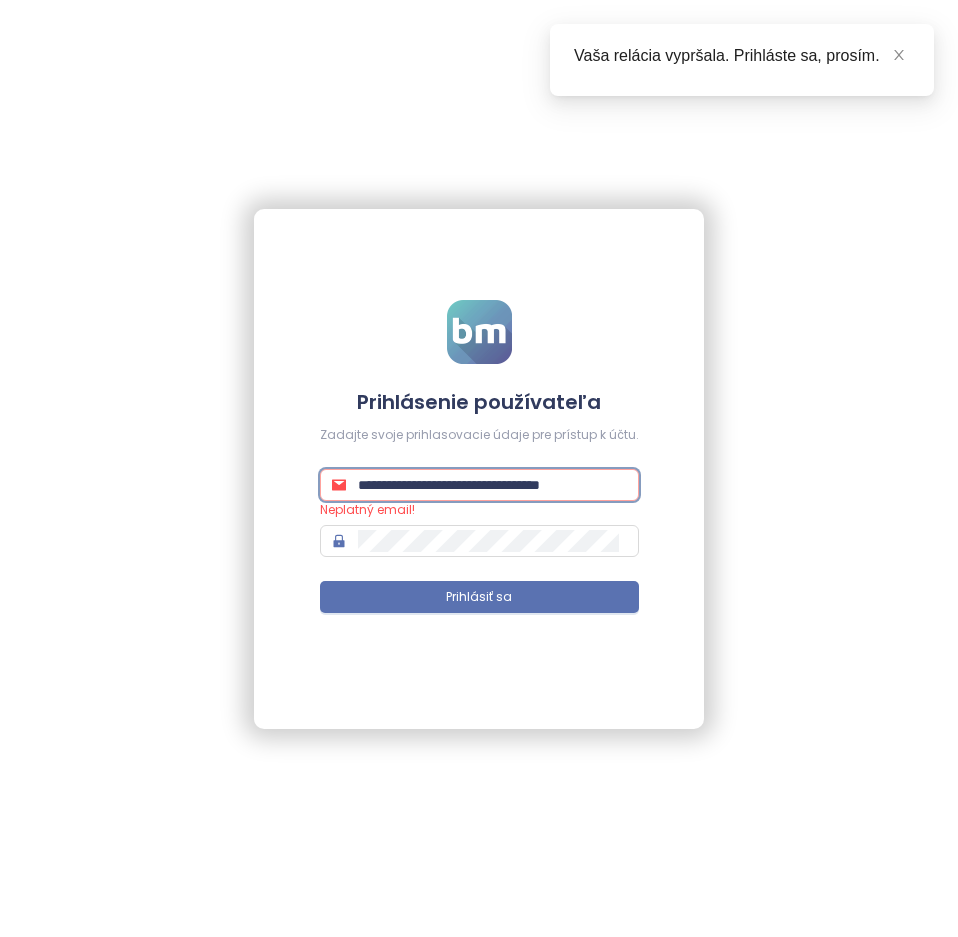 scroll, scrollTop: 0, scrollLeft: 27, axis: horizontal 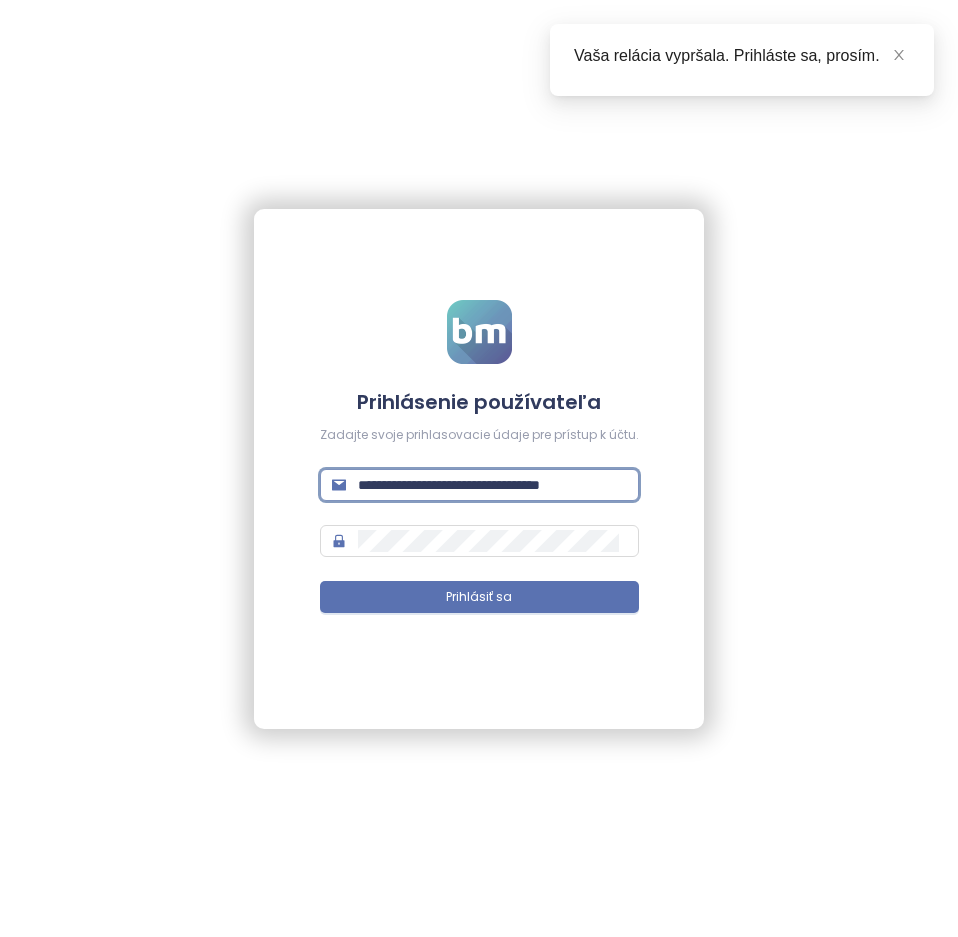 type on "**********" 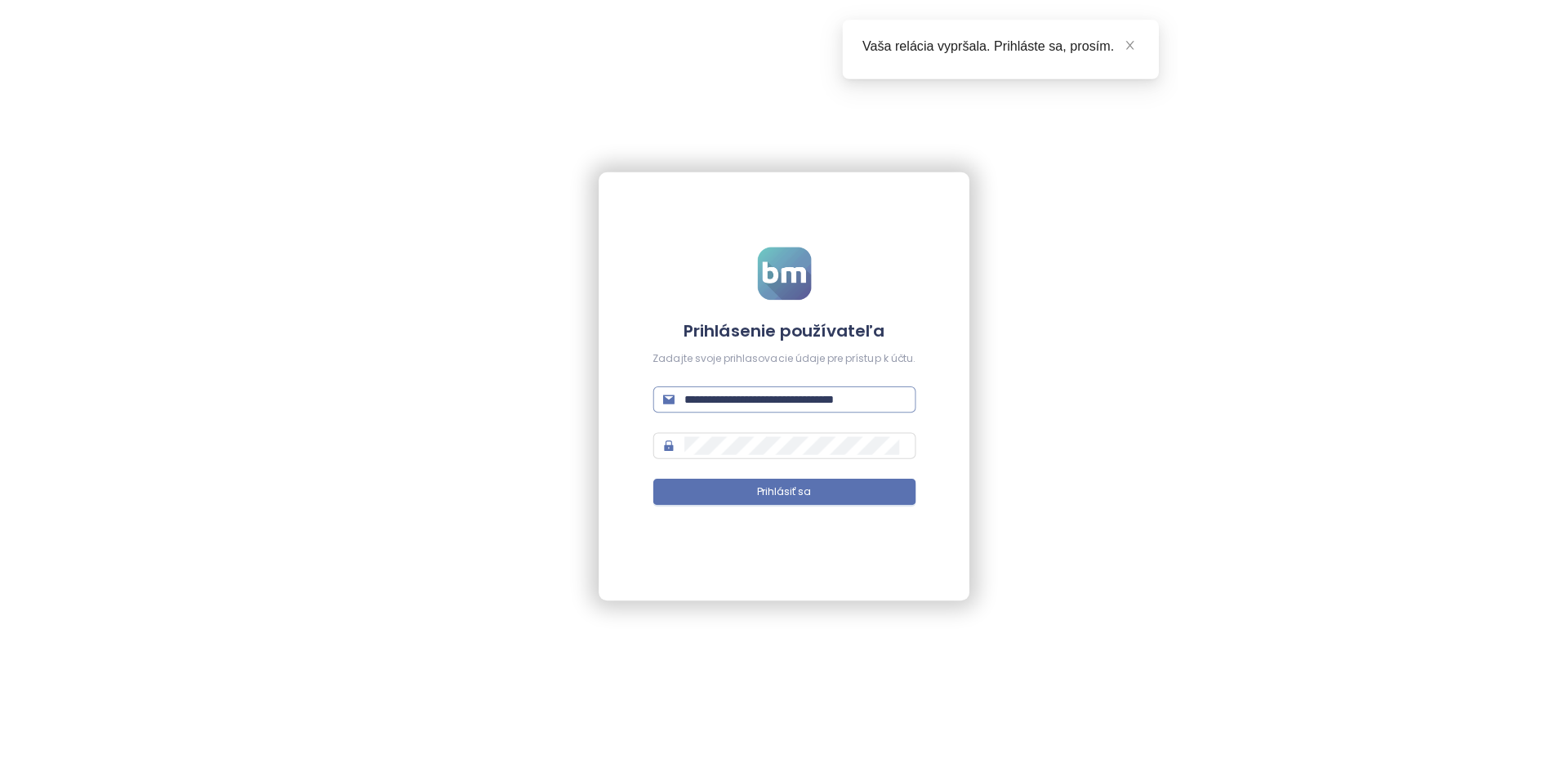 scroll, scrollTop: 0, scrollLeft: 0, axis: both 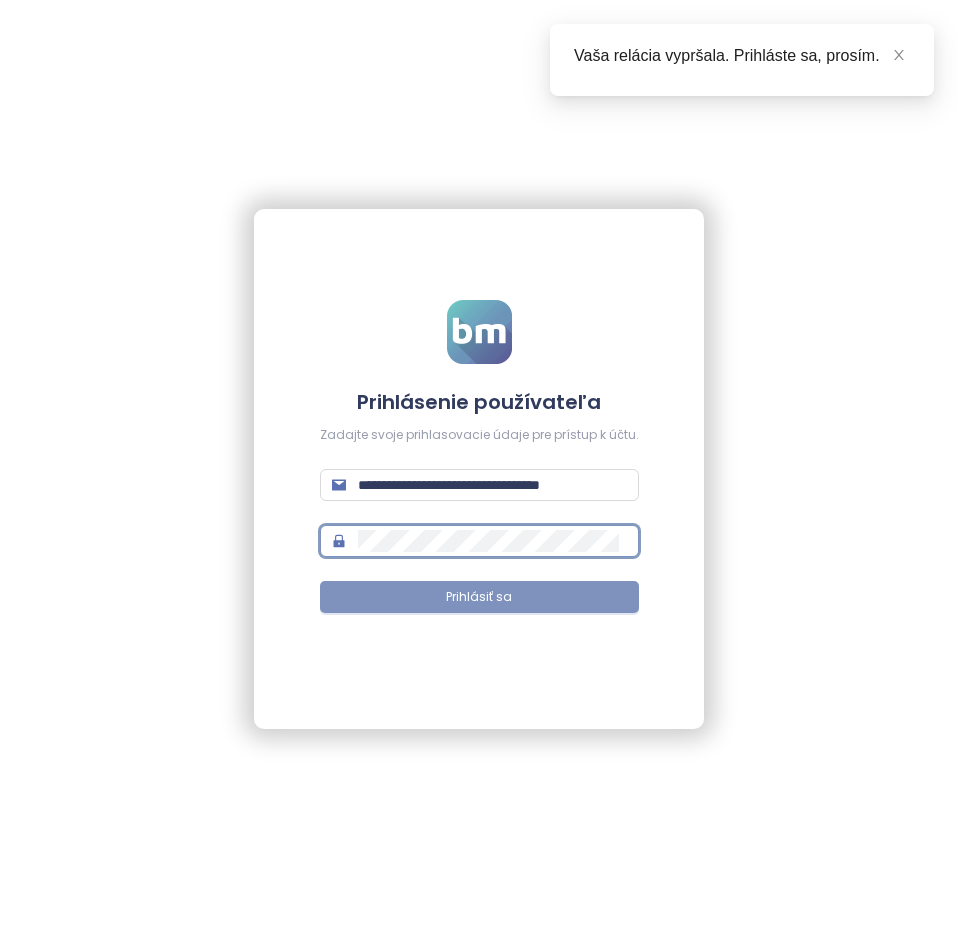 click on "Prihlásiť sa" at bounding box center (479, 597) 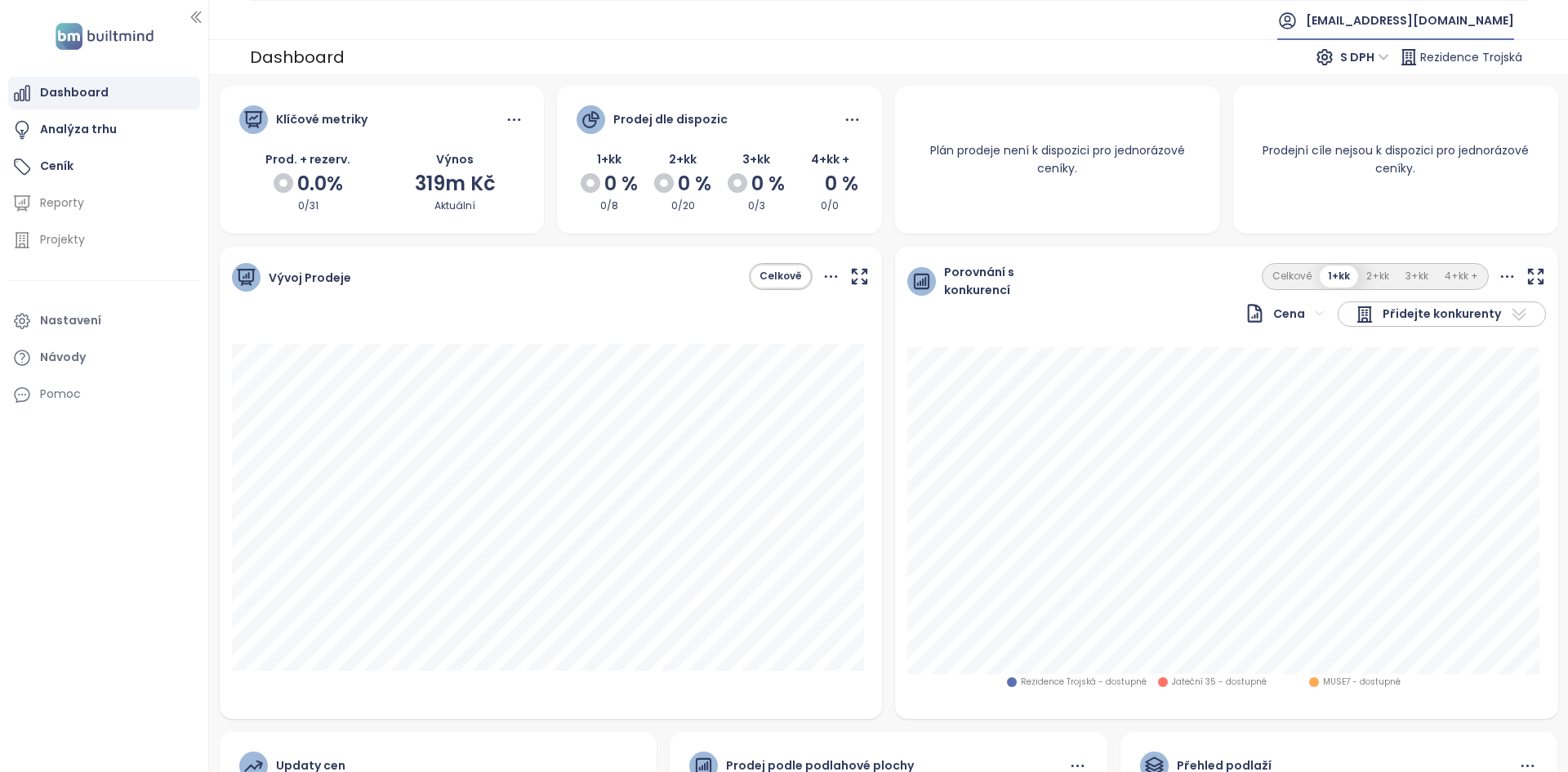 click on "atlasdevelopment@atlasdevelopment.cz" at bounding box center [1410, 20] 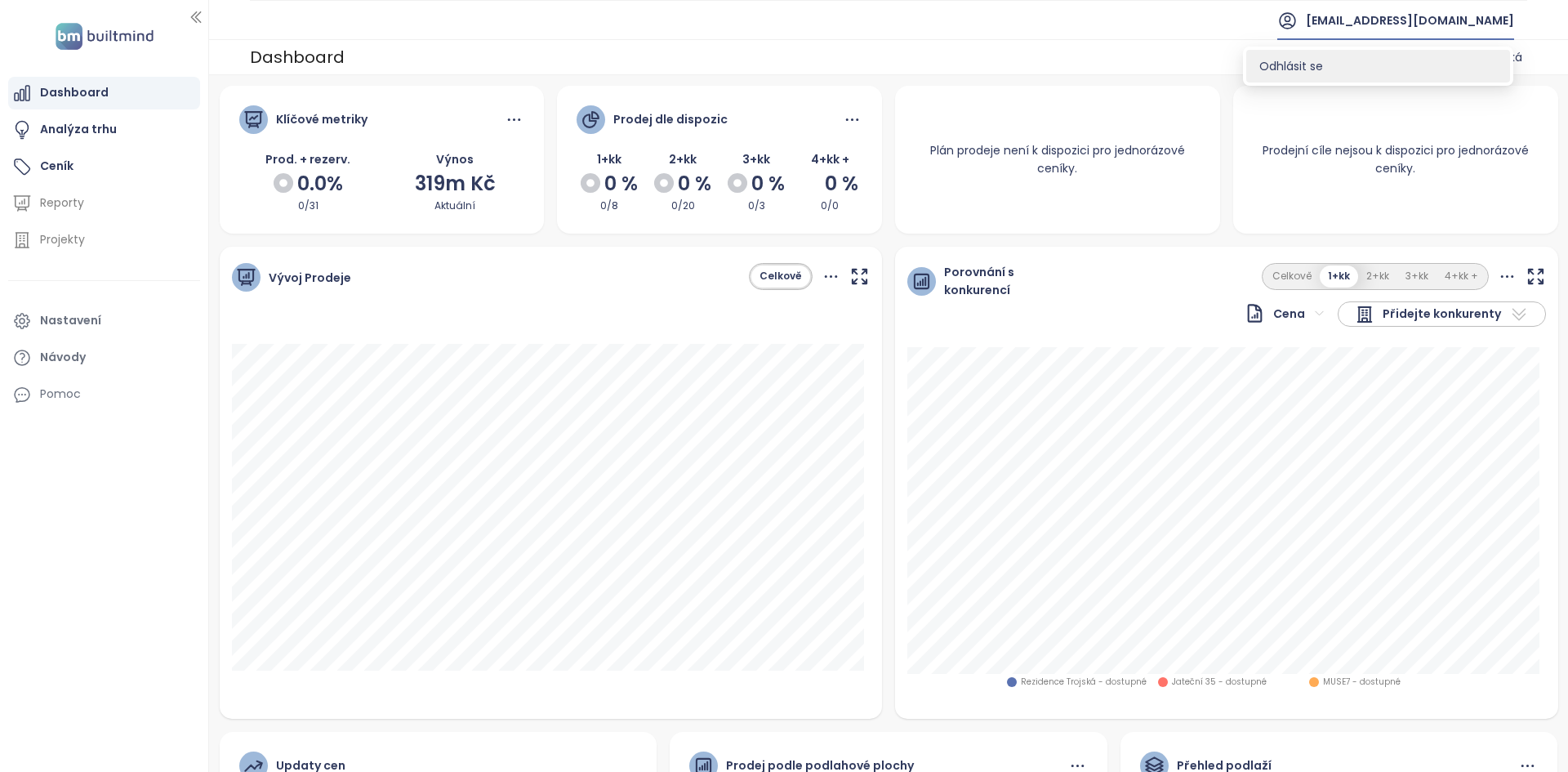 click on "Odhlásit se" at bounding box center (1378, 66) 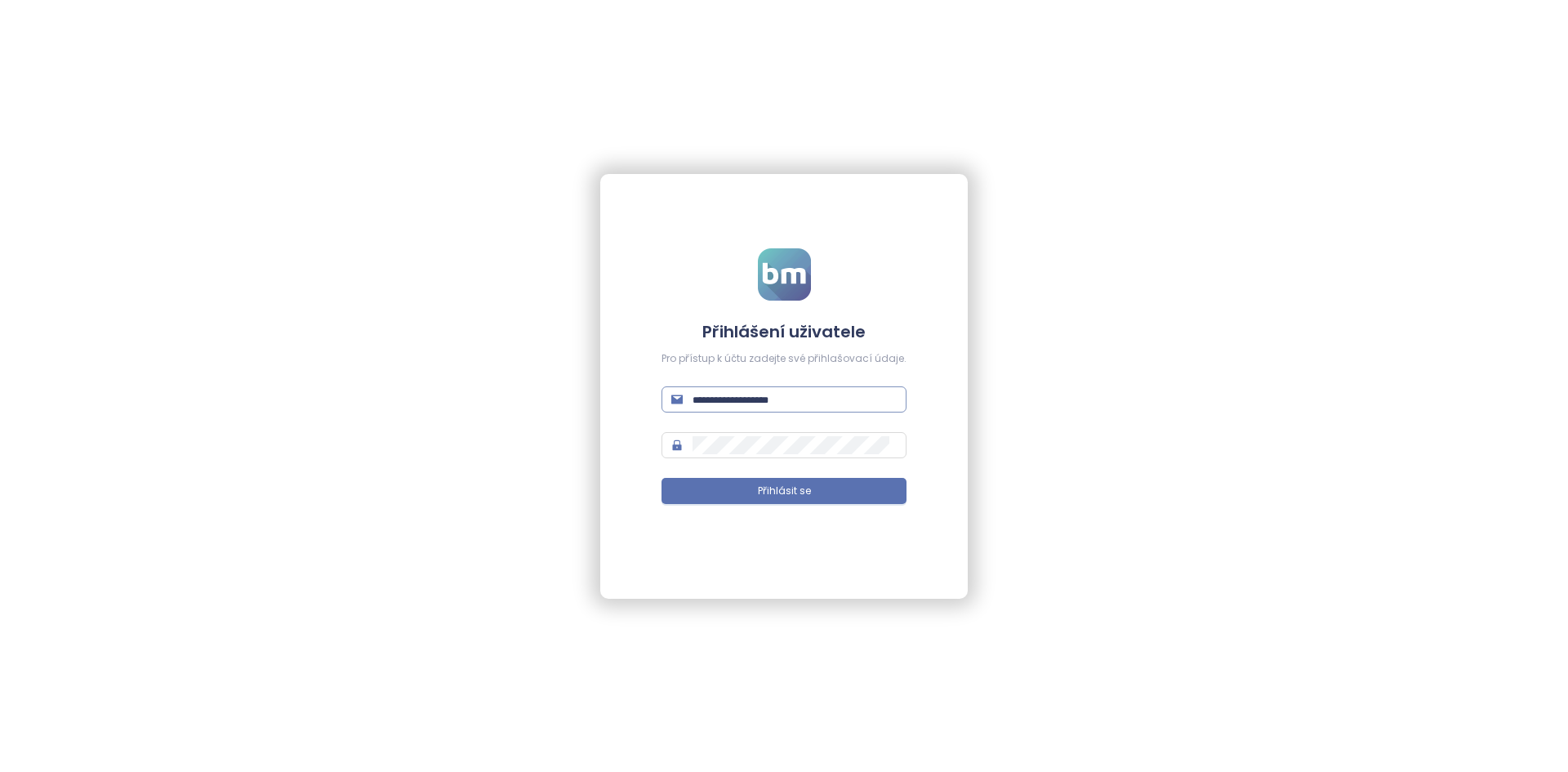 click at bounding box center (795, 399) 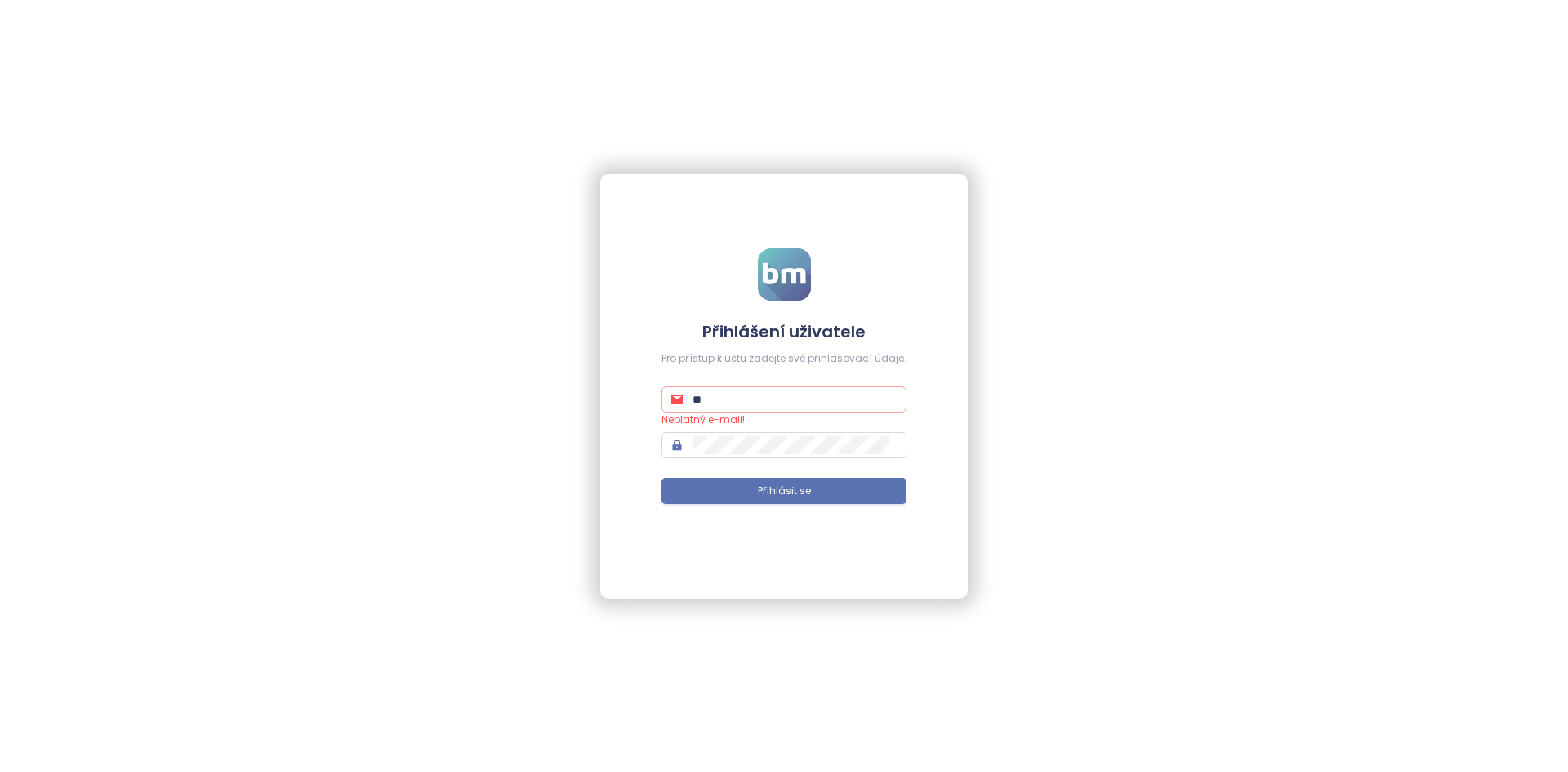 type on "**********" 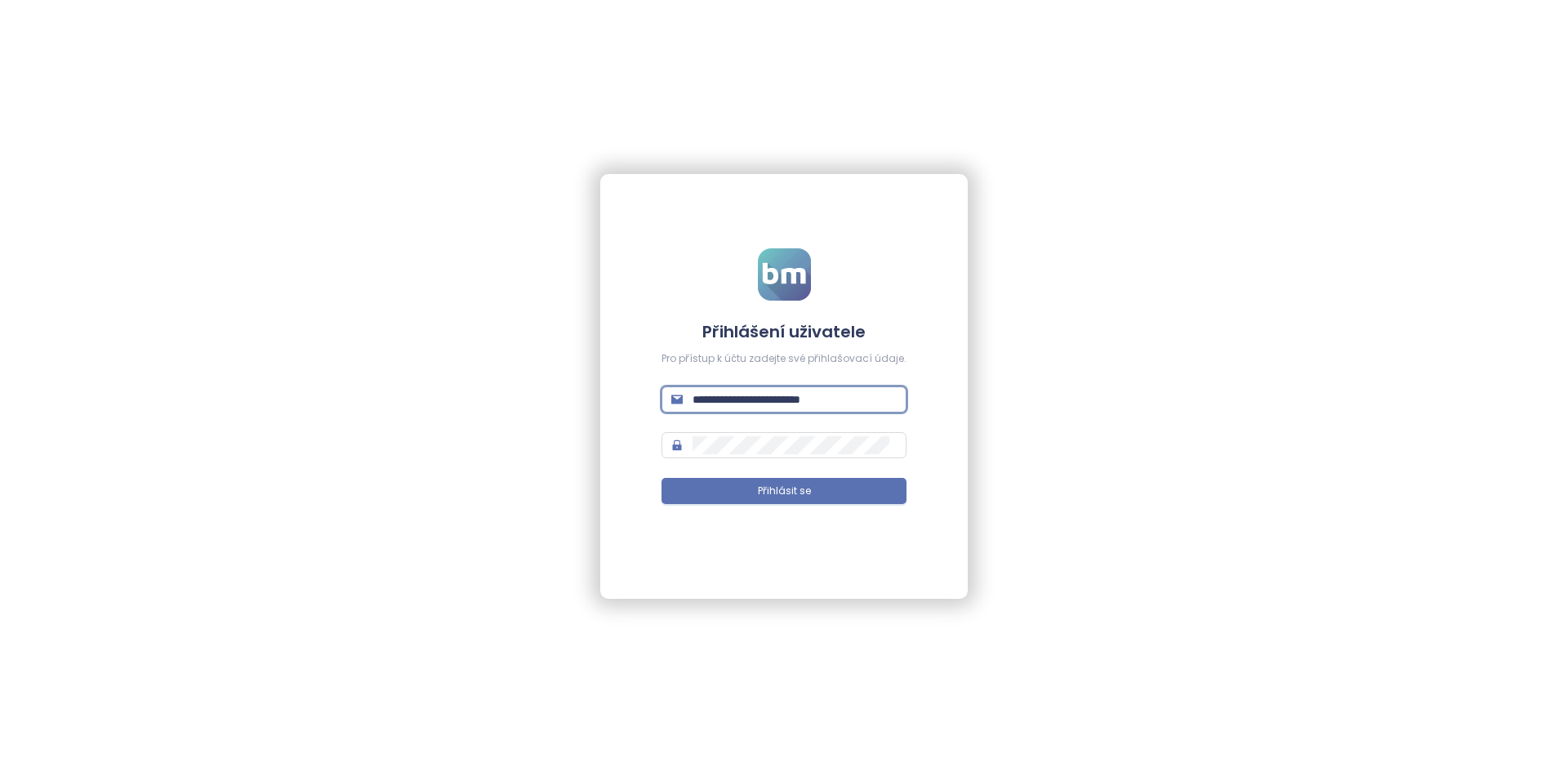 click on "Přihlásit se" at bounding box center [784, 491] 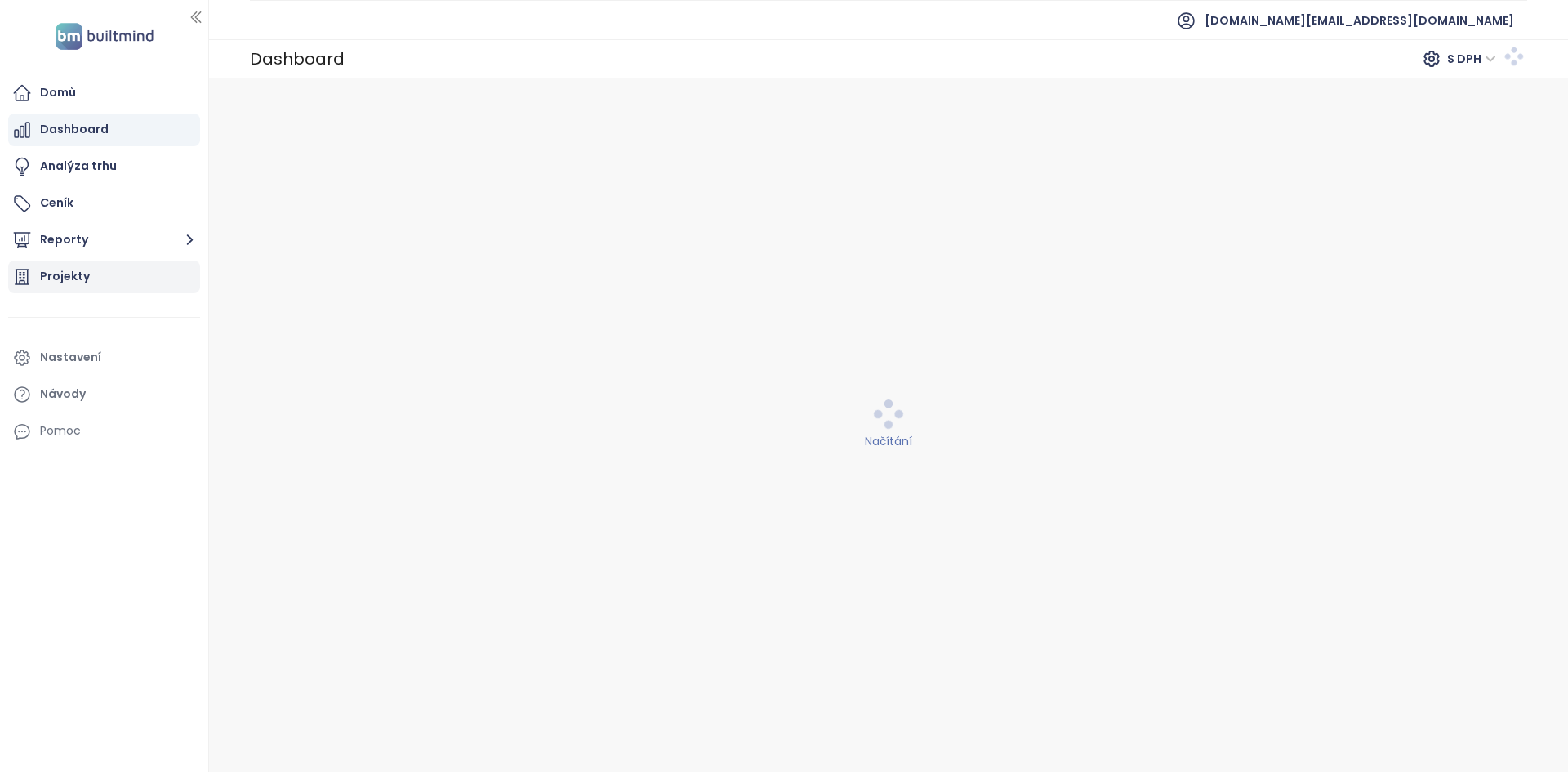 click on "Domů Dashboard Analýza trhu Ceník Reporty Projekty Nastavení Návody Pomoc" at bounding box center (104, 262) 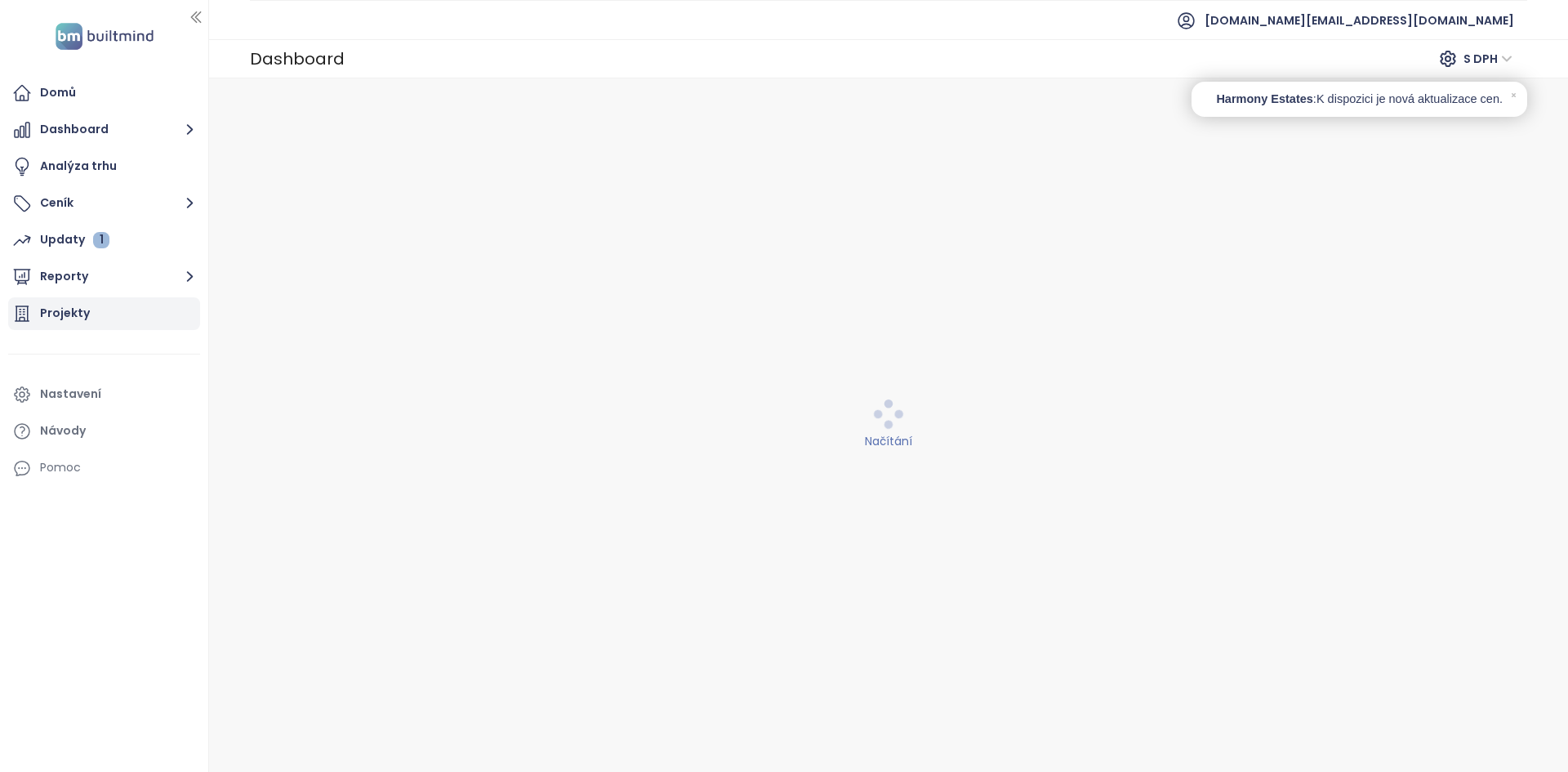 click on "Projekty" at bounding box center (104, 314) 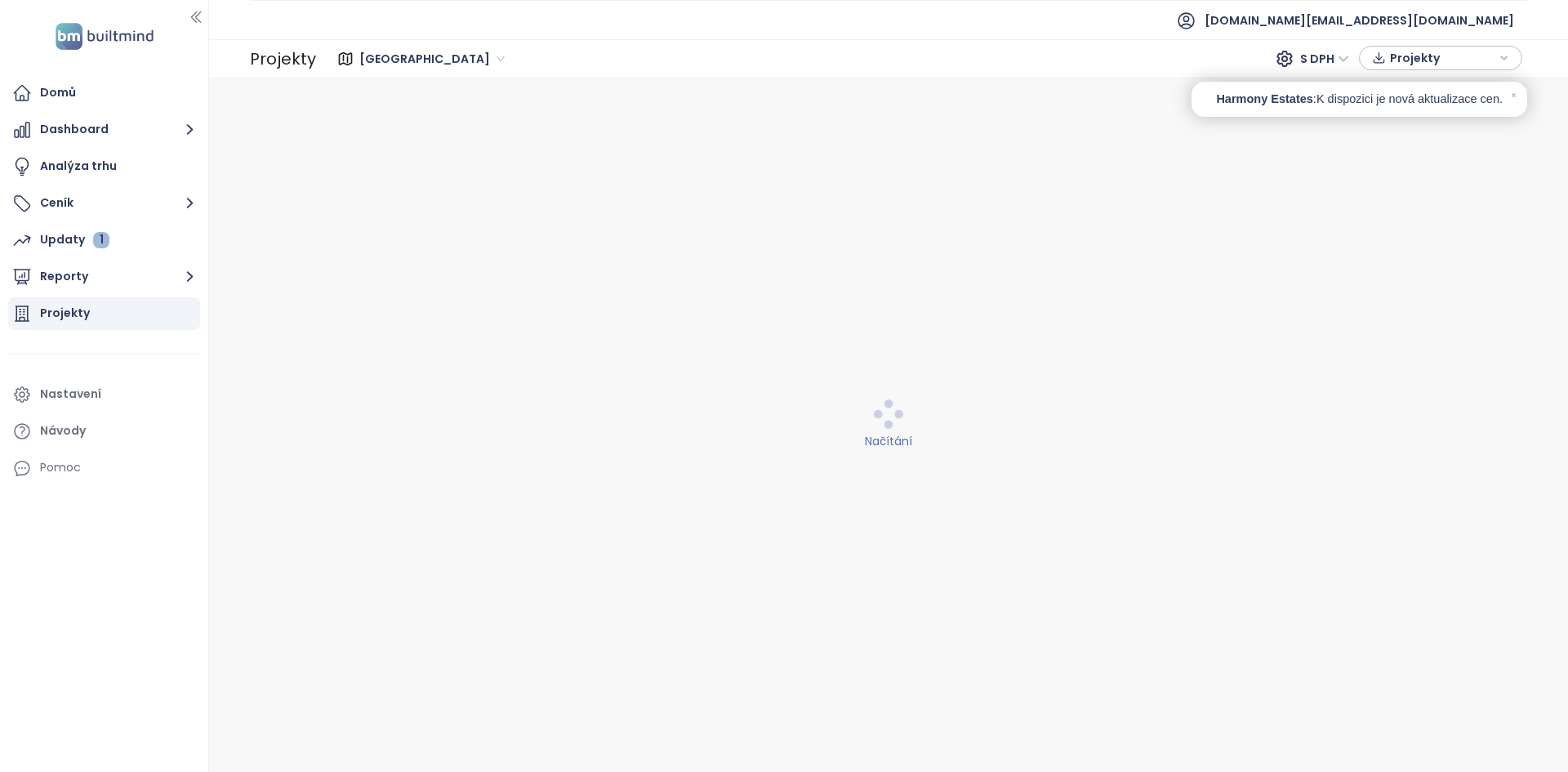 click on "Praha S DPH Projekty" at bounding box center (921, 59) 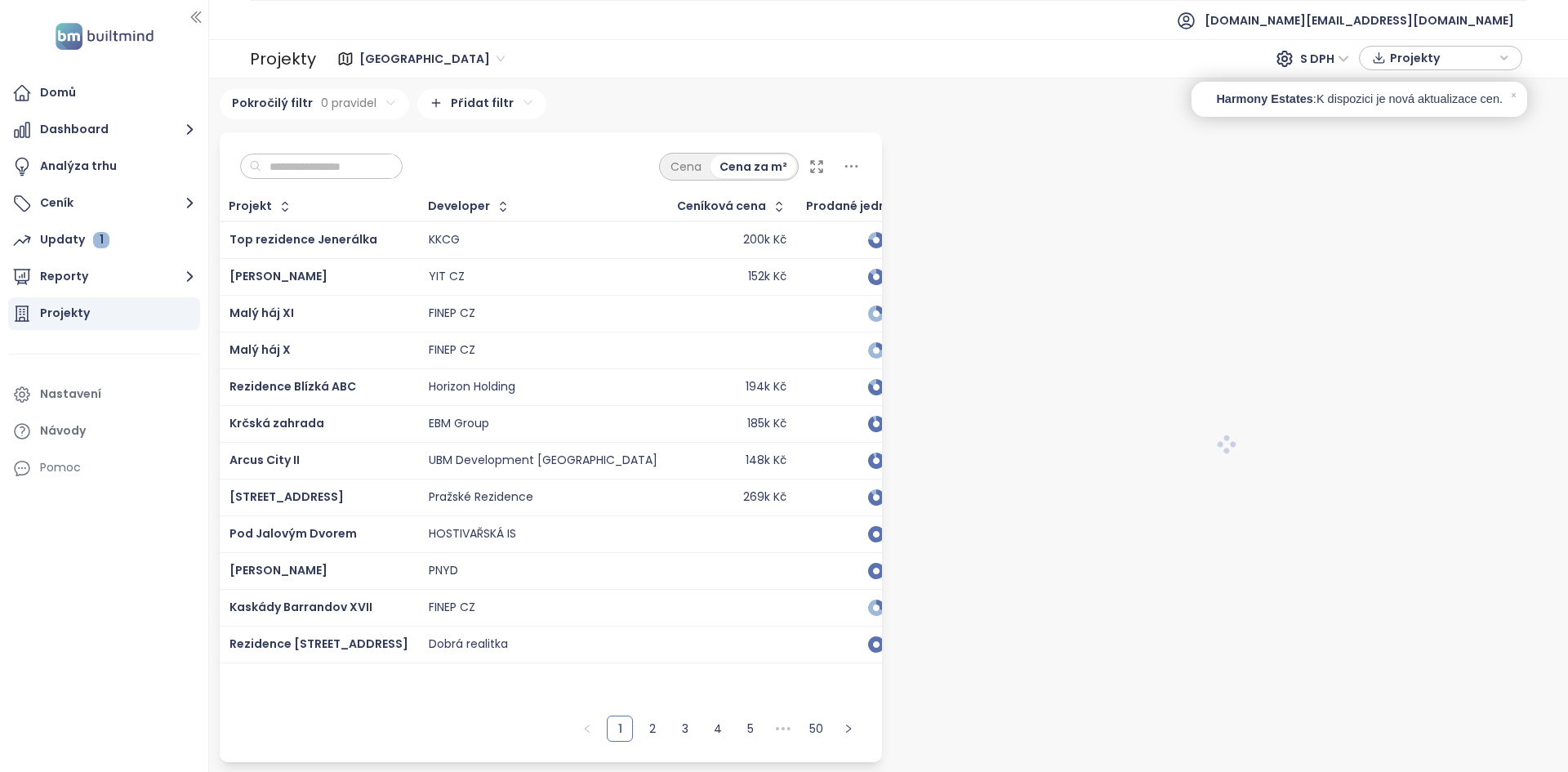 click at bounding box center [327, 167] 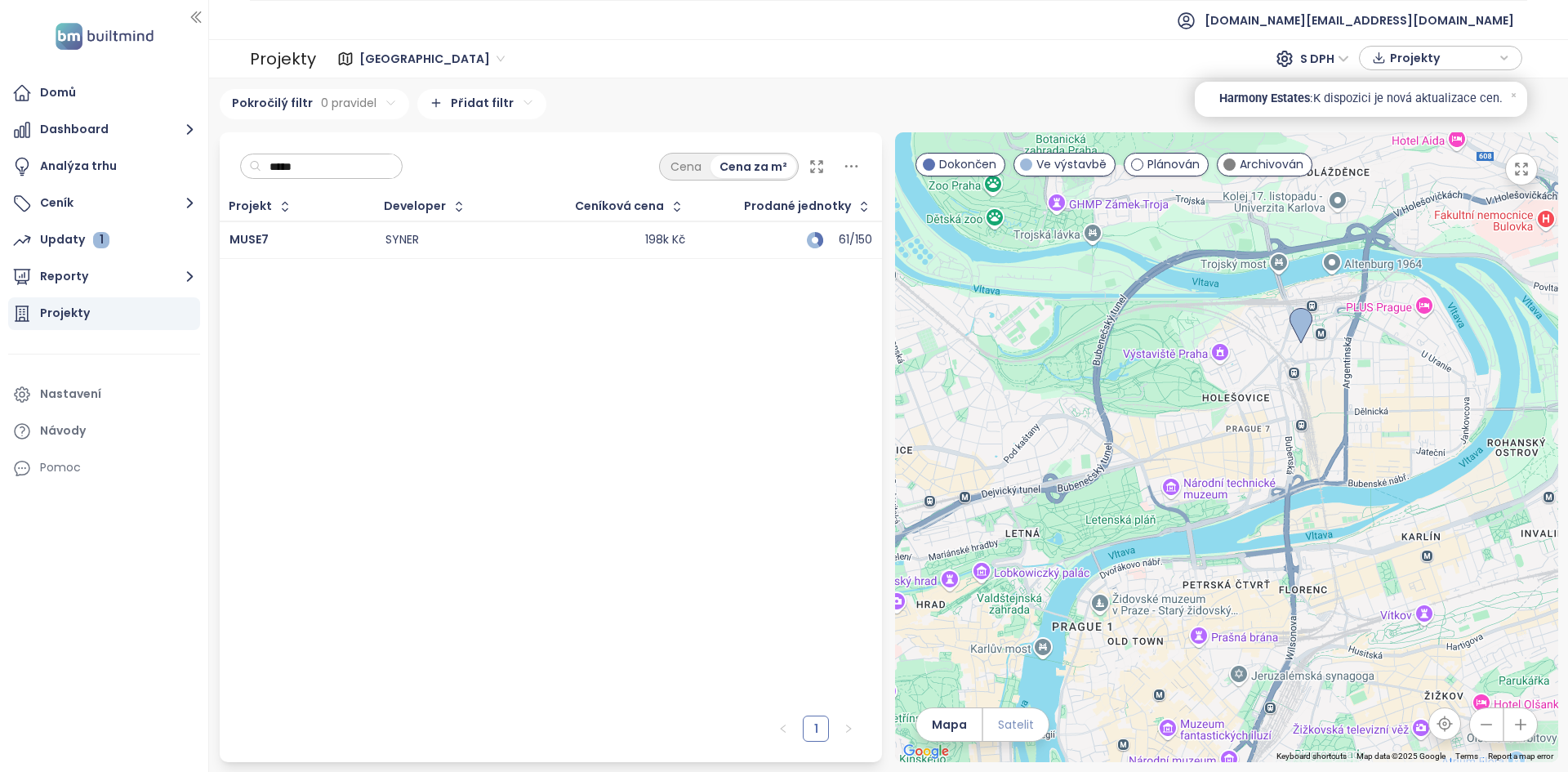 type on "*****" 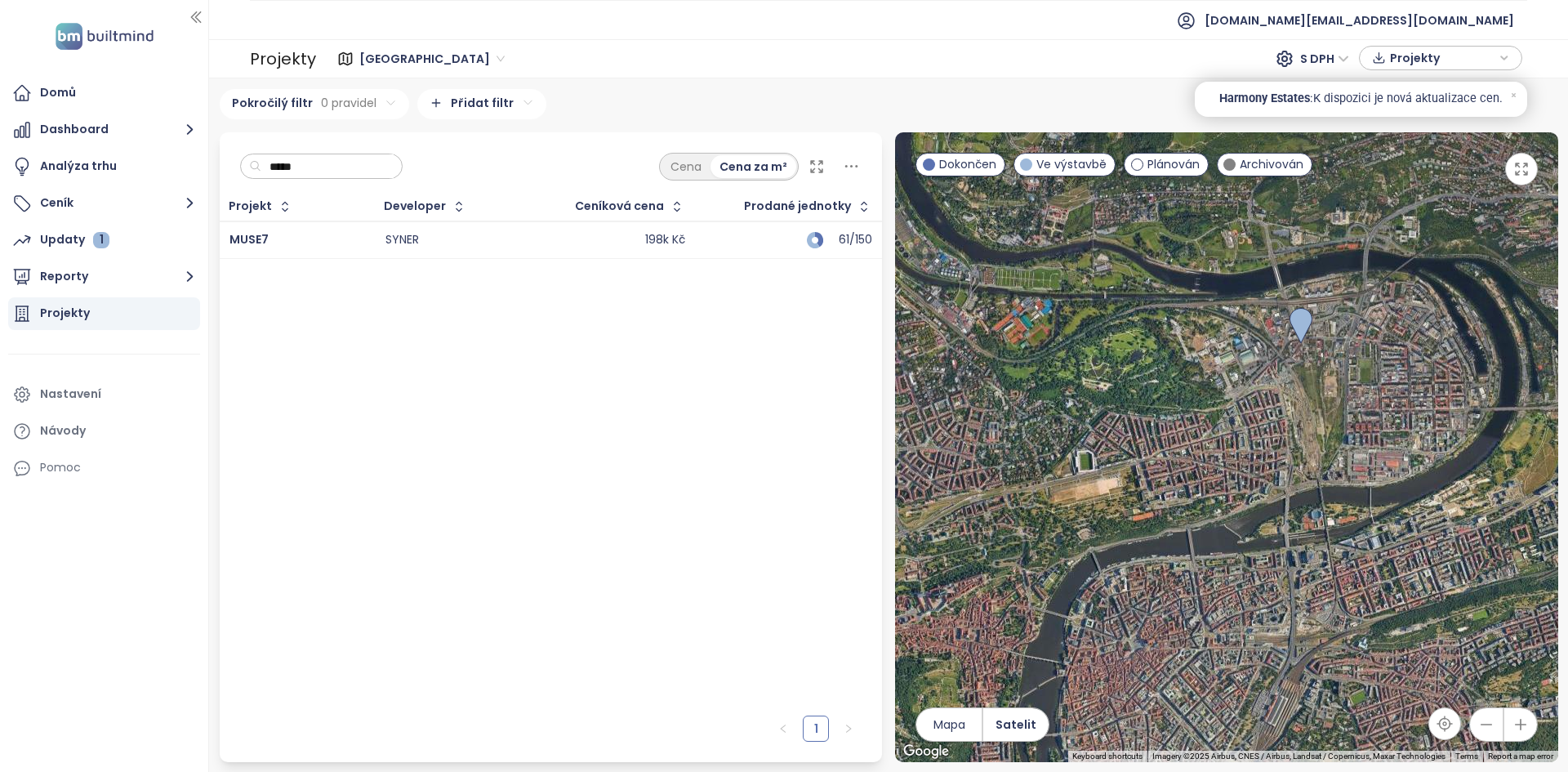 click on "To navigate, press the arrow keys." at bounding box center [1227, 447] 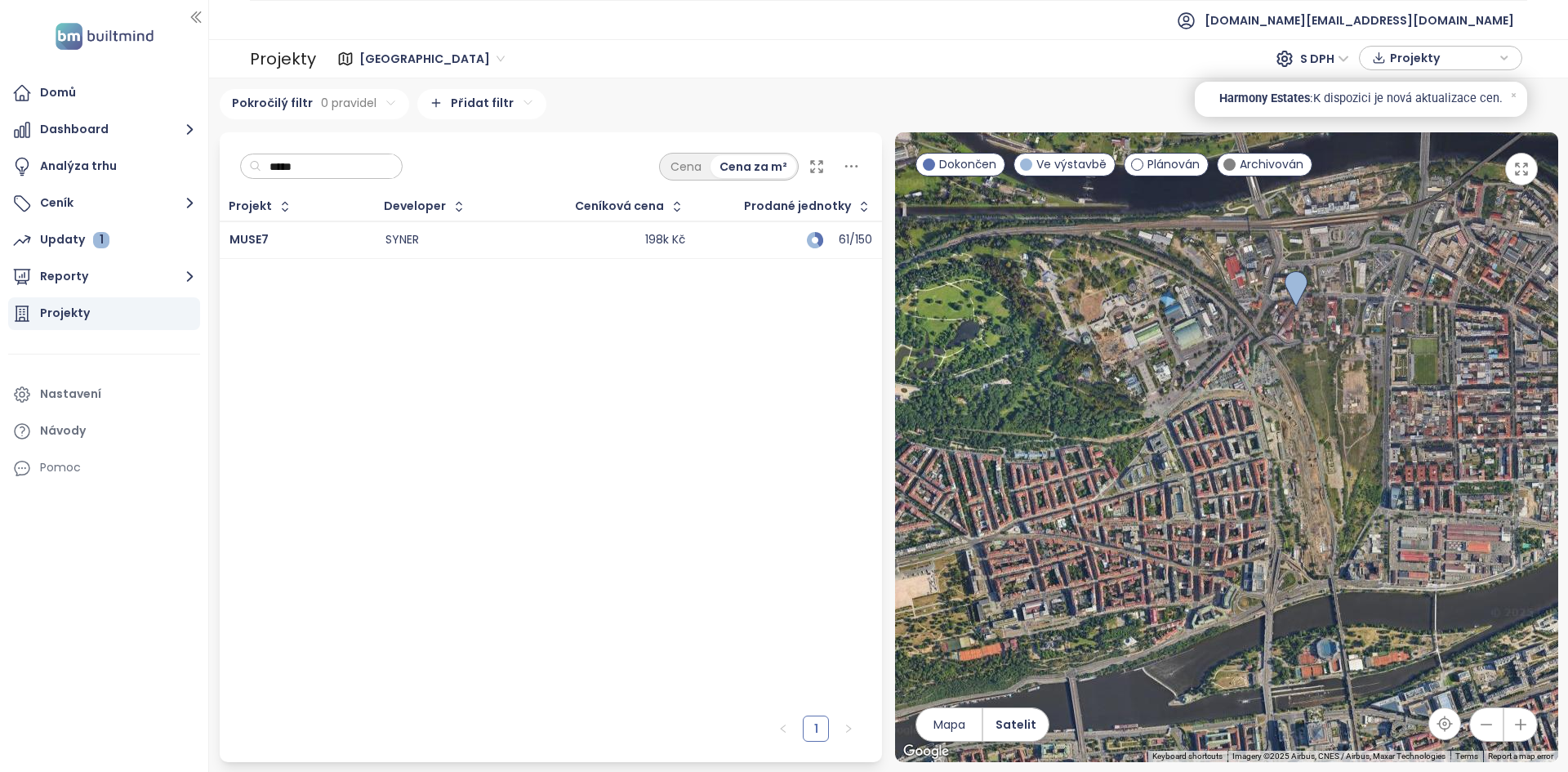 click on "To navigate, press the arrow keys." at bounding box center (1227, 447) 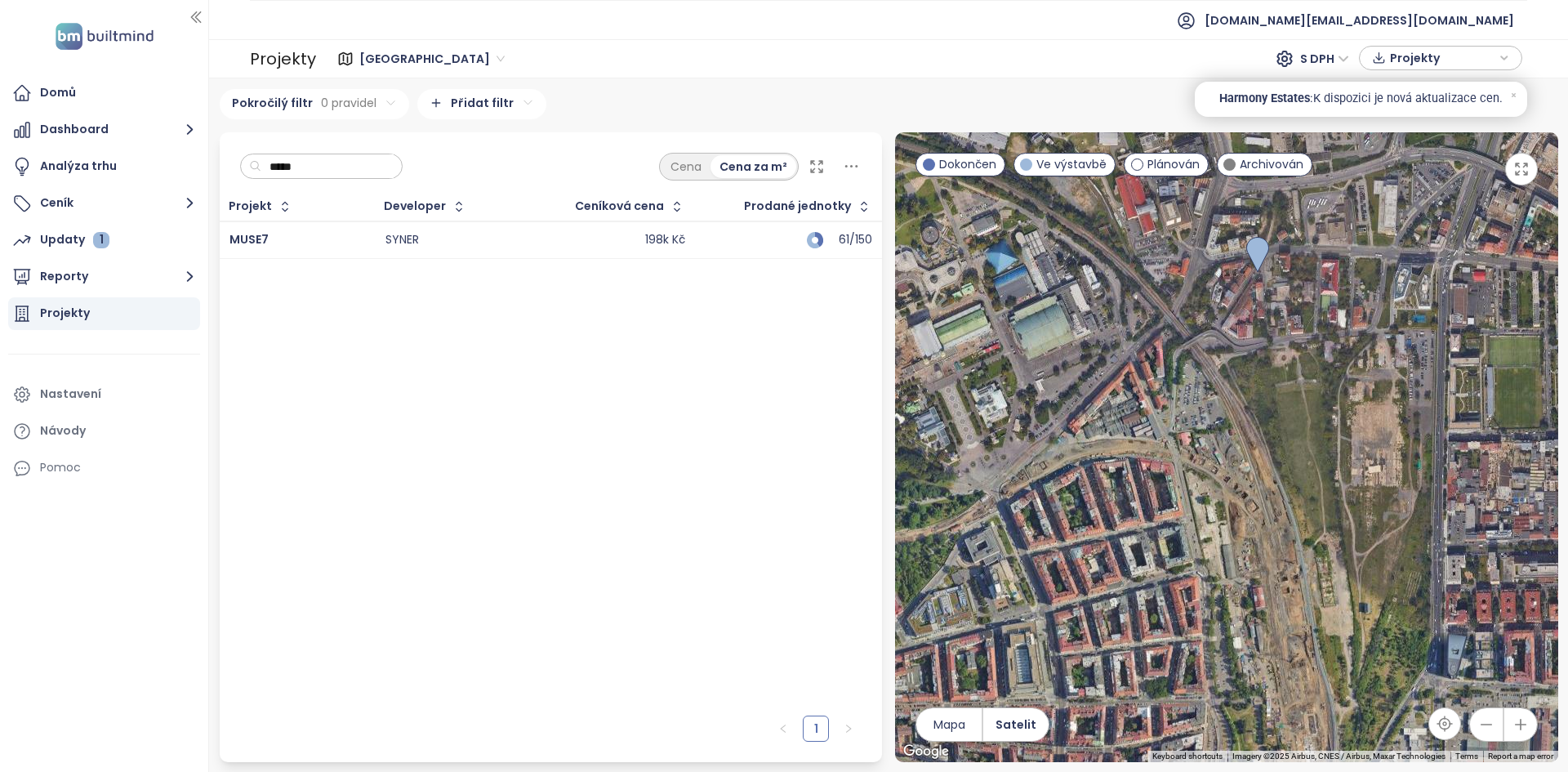 click on "To navigate, press the arrow keys." at bounding box center [1227, 447] 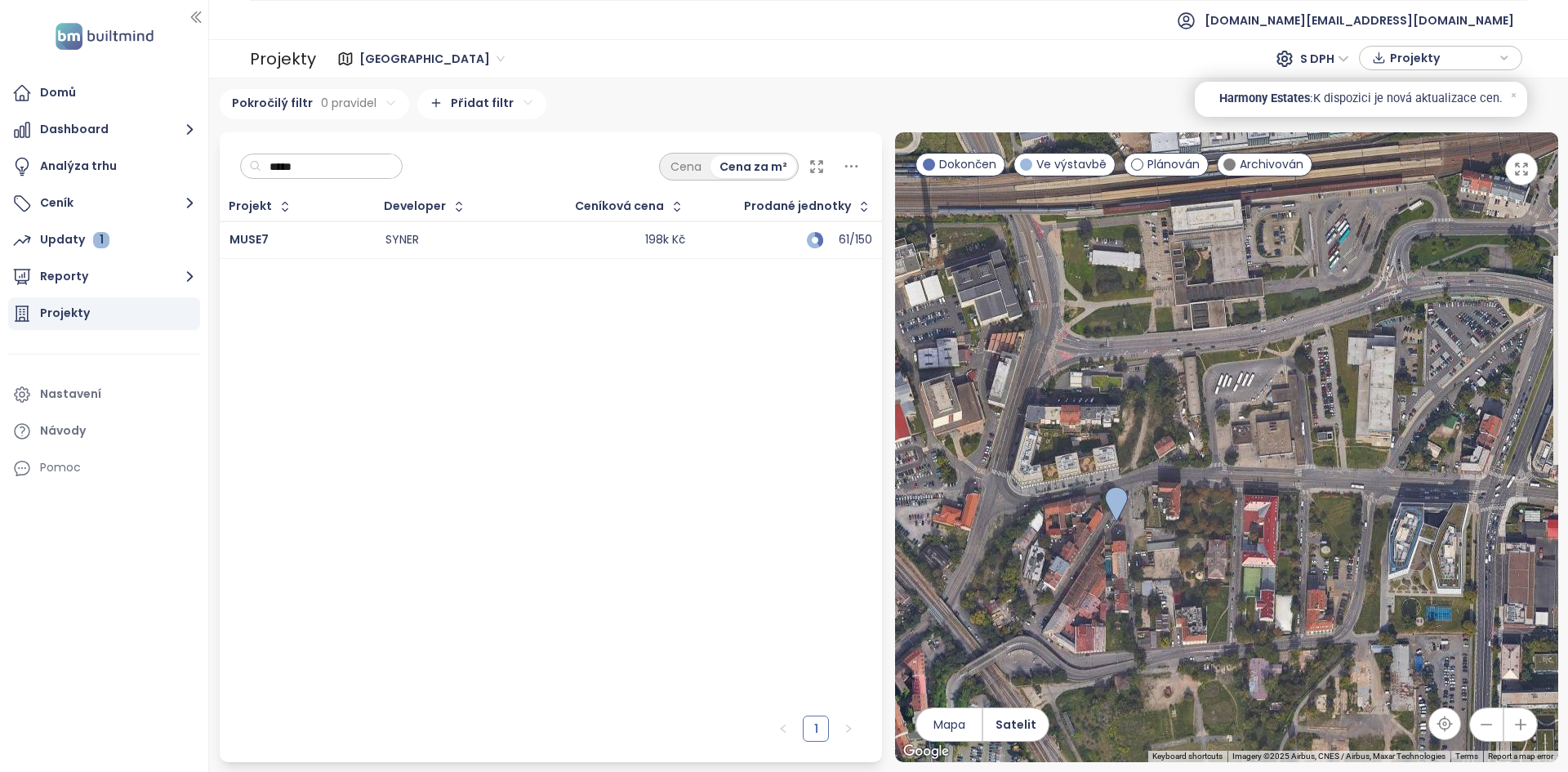 drag, startPoint x: 1319, startPoint y: 276, endPoint x: 1280, endPoint y: 535, distance: 261.91984 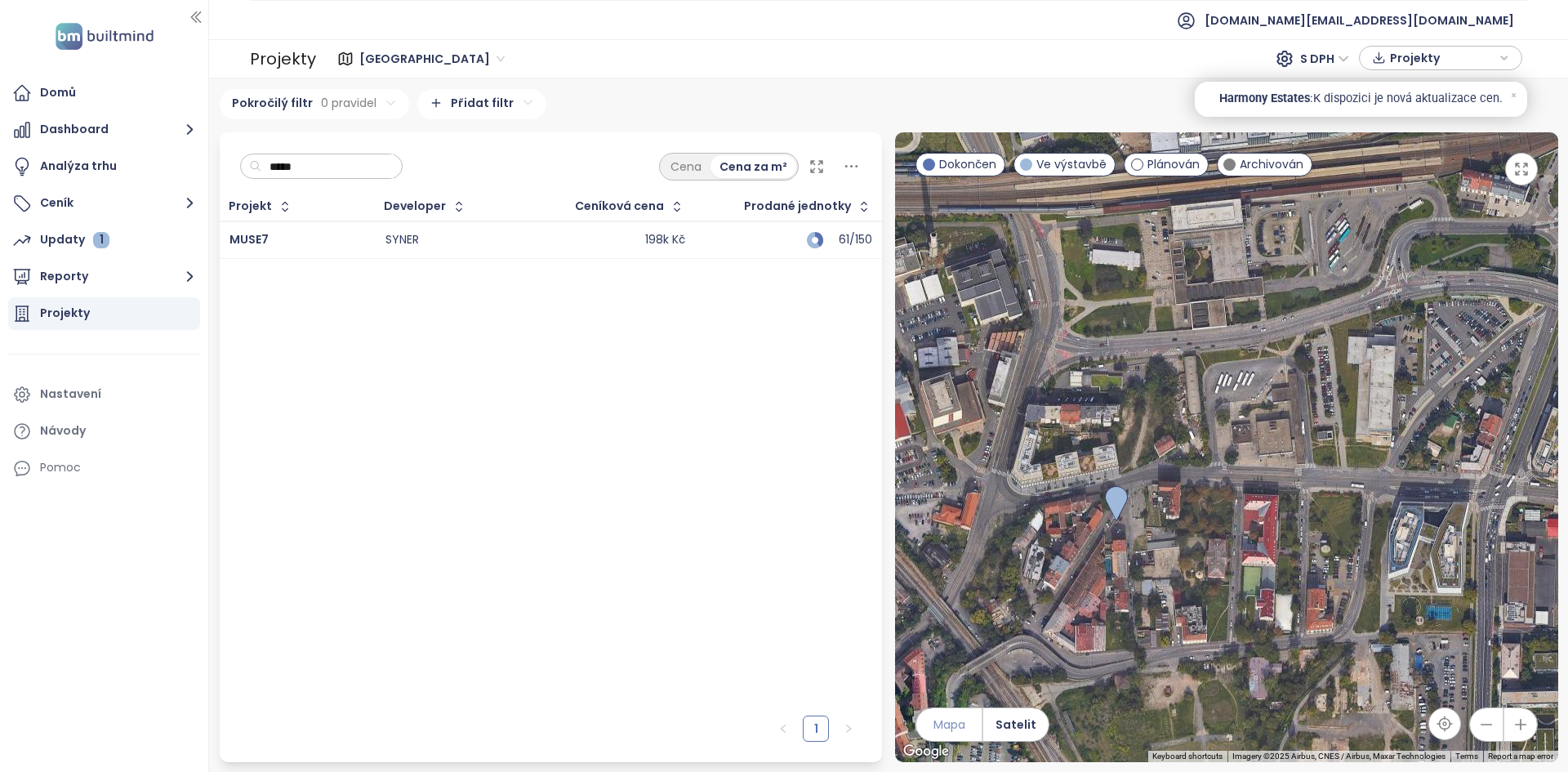 click on "Mapa" at bounding box center [949, 725] 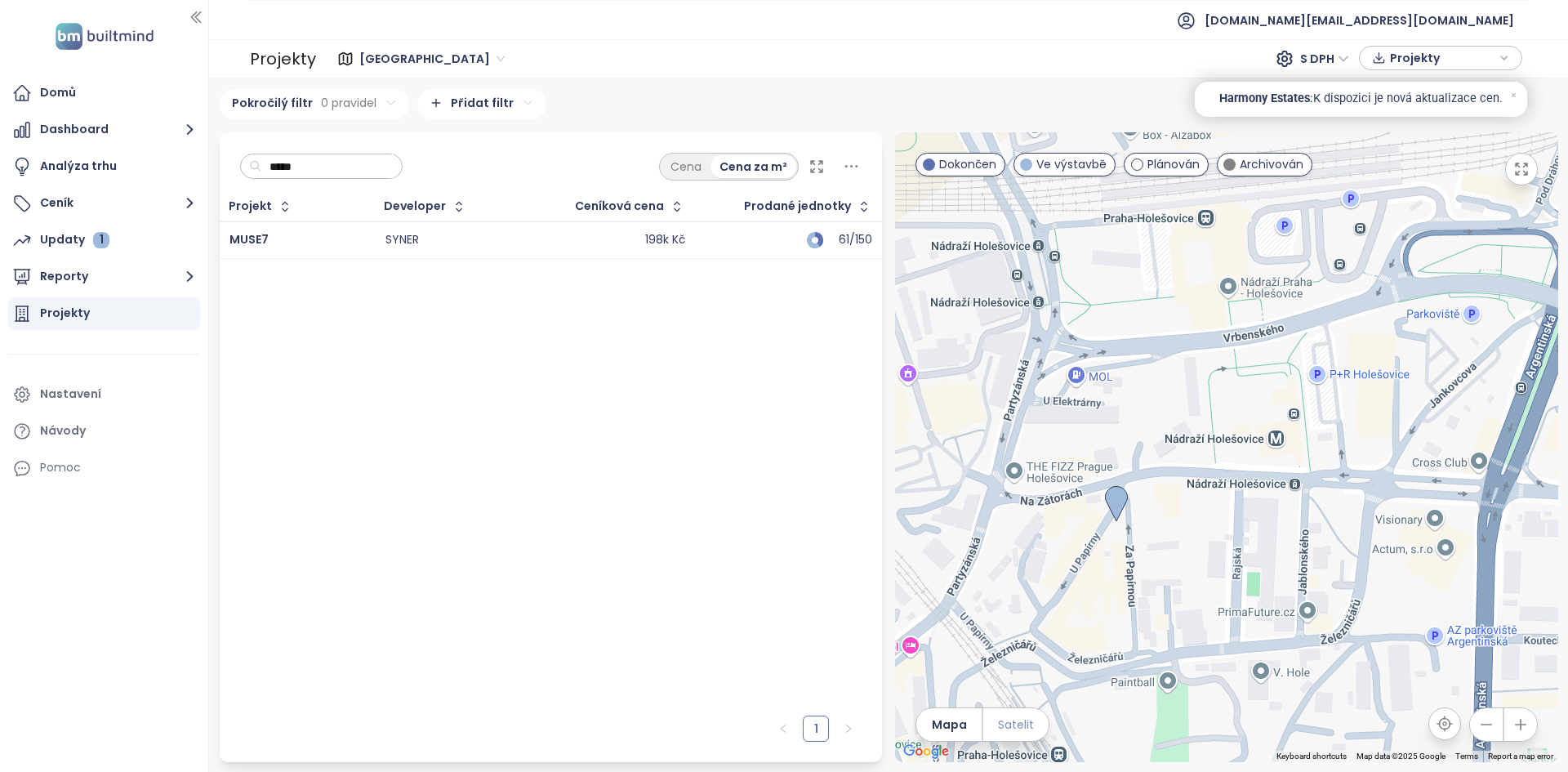 click on "Satelit" at bounding box center (1016, 725) 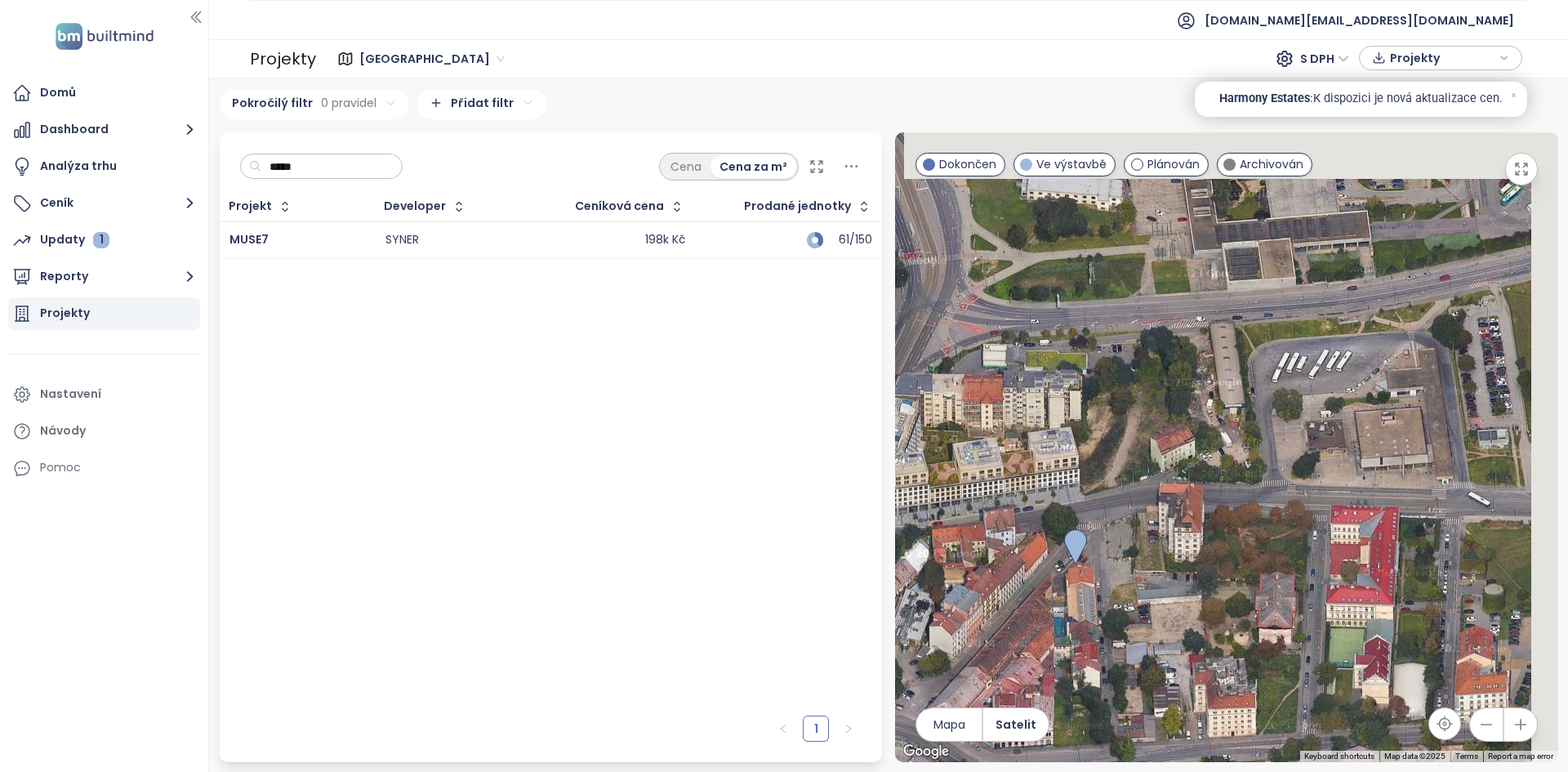 drag, startPoint x: 1114, startPoint y: 538, endPoint x: 1060, endPoint y: 617, distance: 95.69221 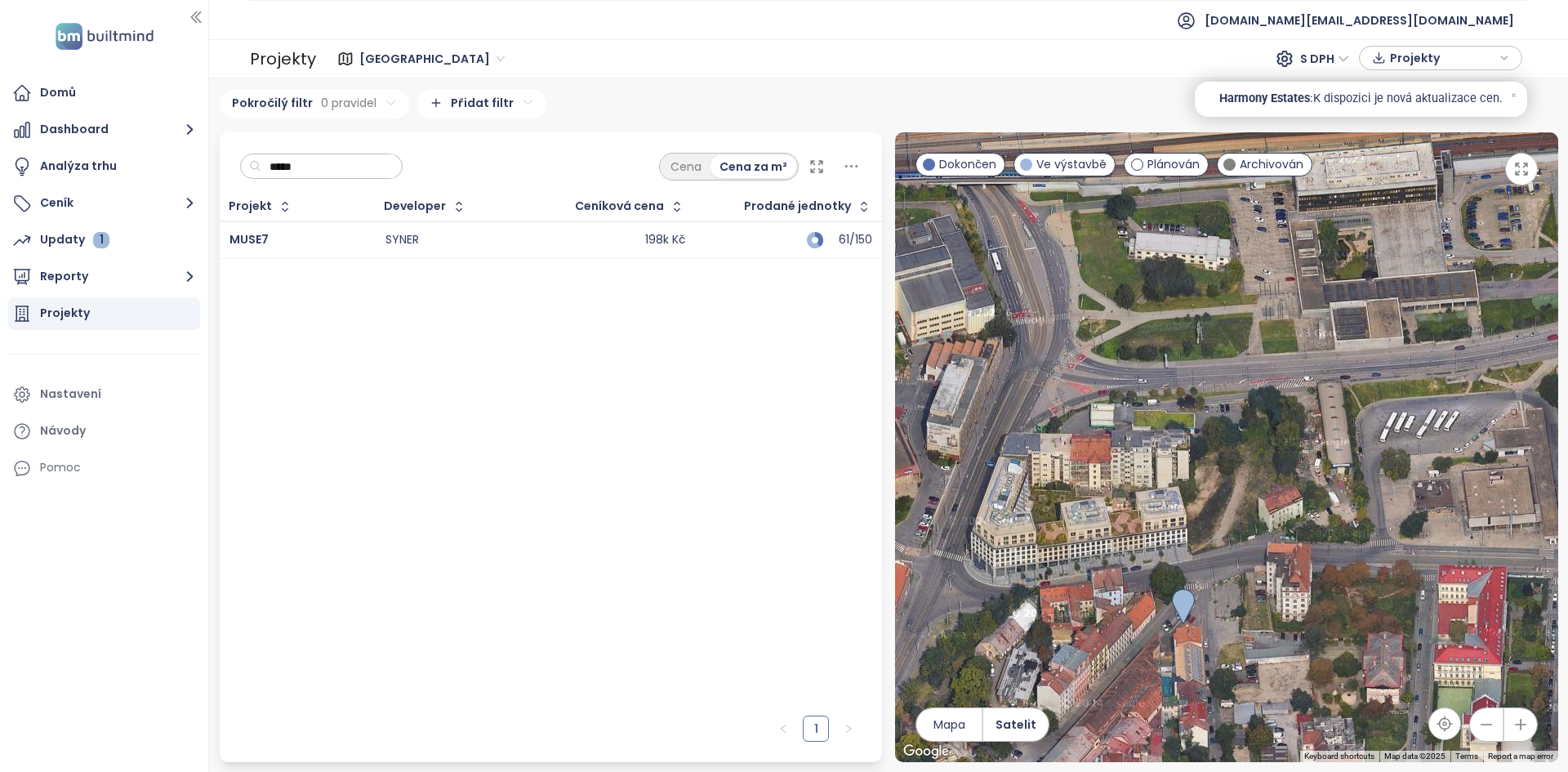 drag, startPoint x: 1129, startPoint y: 453, endPoint x: 1251, endPoint y: 508, distance: 133.82451 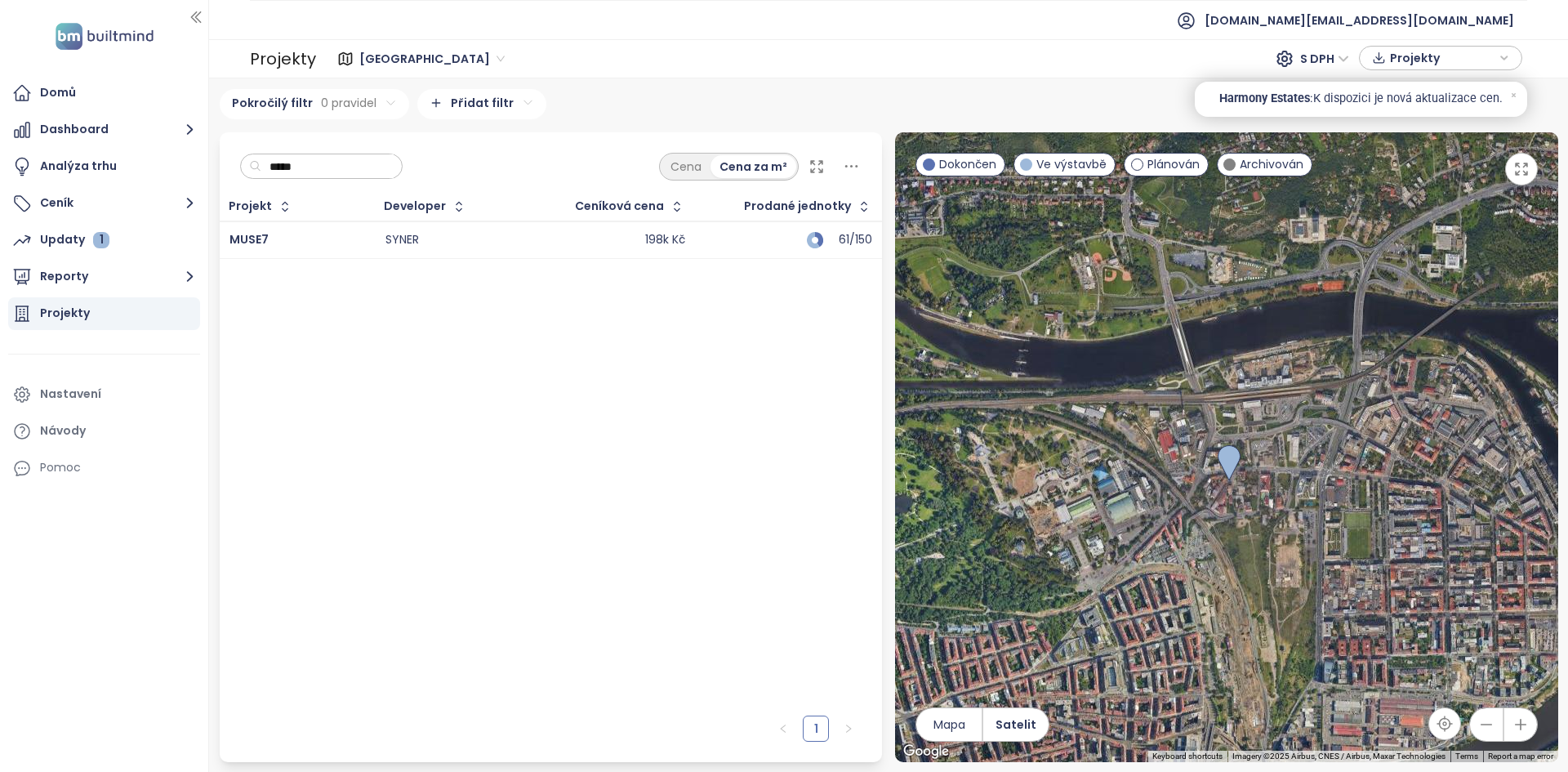 drag, startPoint x: 1259, startPoint y: 605, endPoint x: 1232, endPoint y: 518, distance: 91.09336 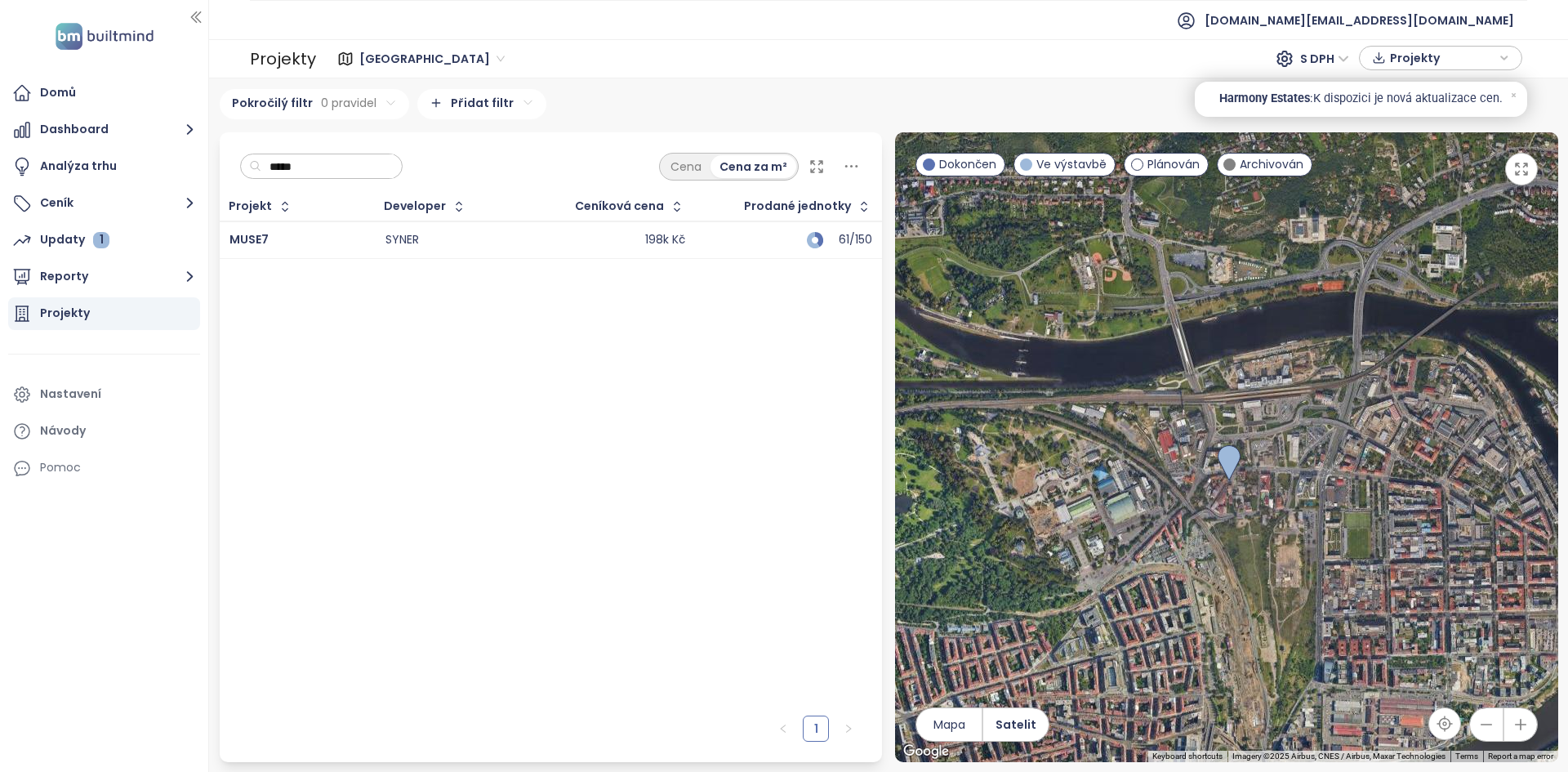 click on "To navigate, press the arrow keys." at bounding box center (1227, 447) 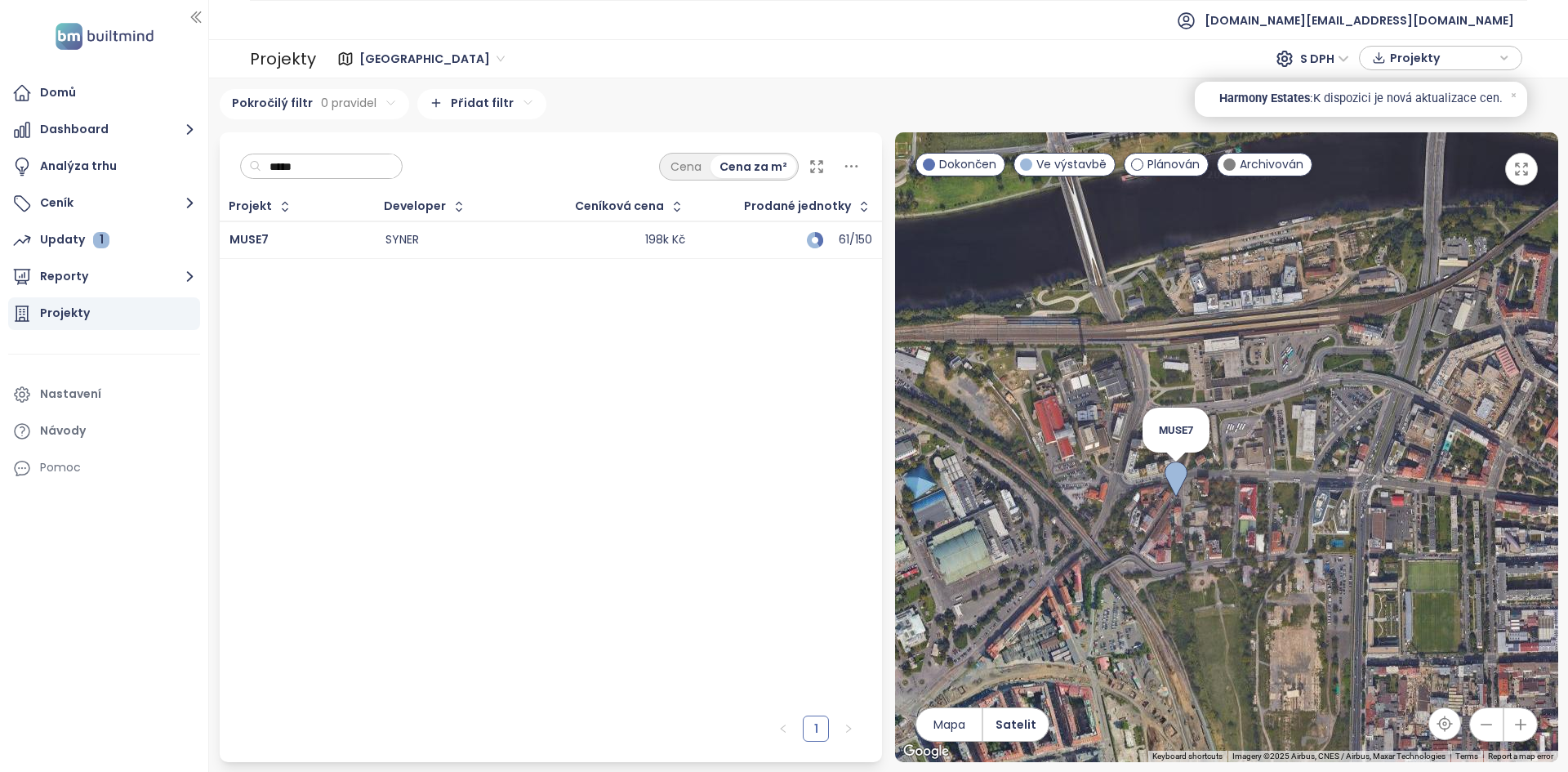 click at bounding box center [1176, 480] 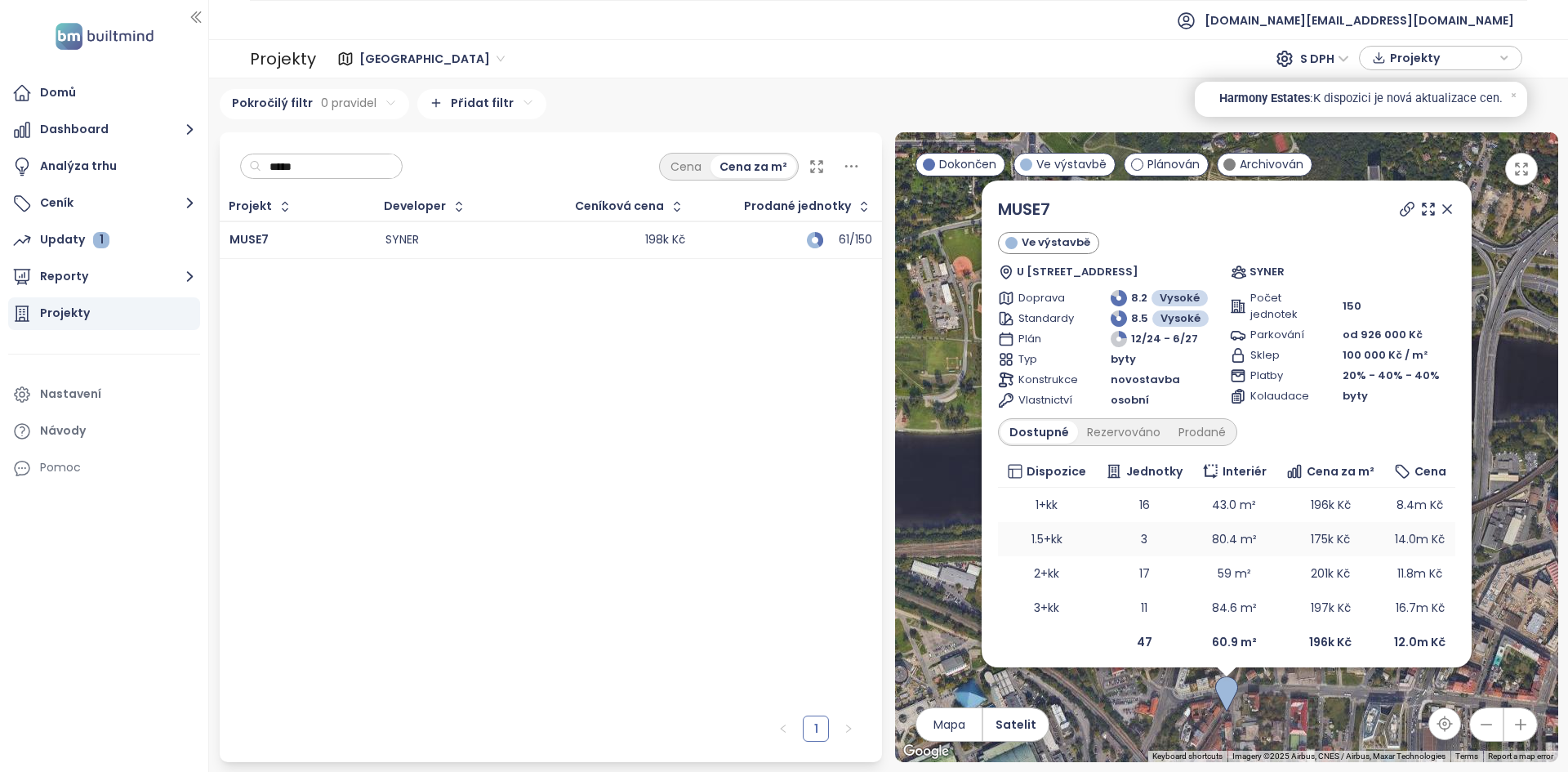 scroll, scrollTop: 8, scrollLeft: 0, axis: vertical 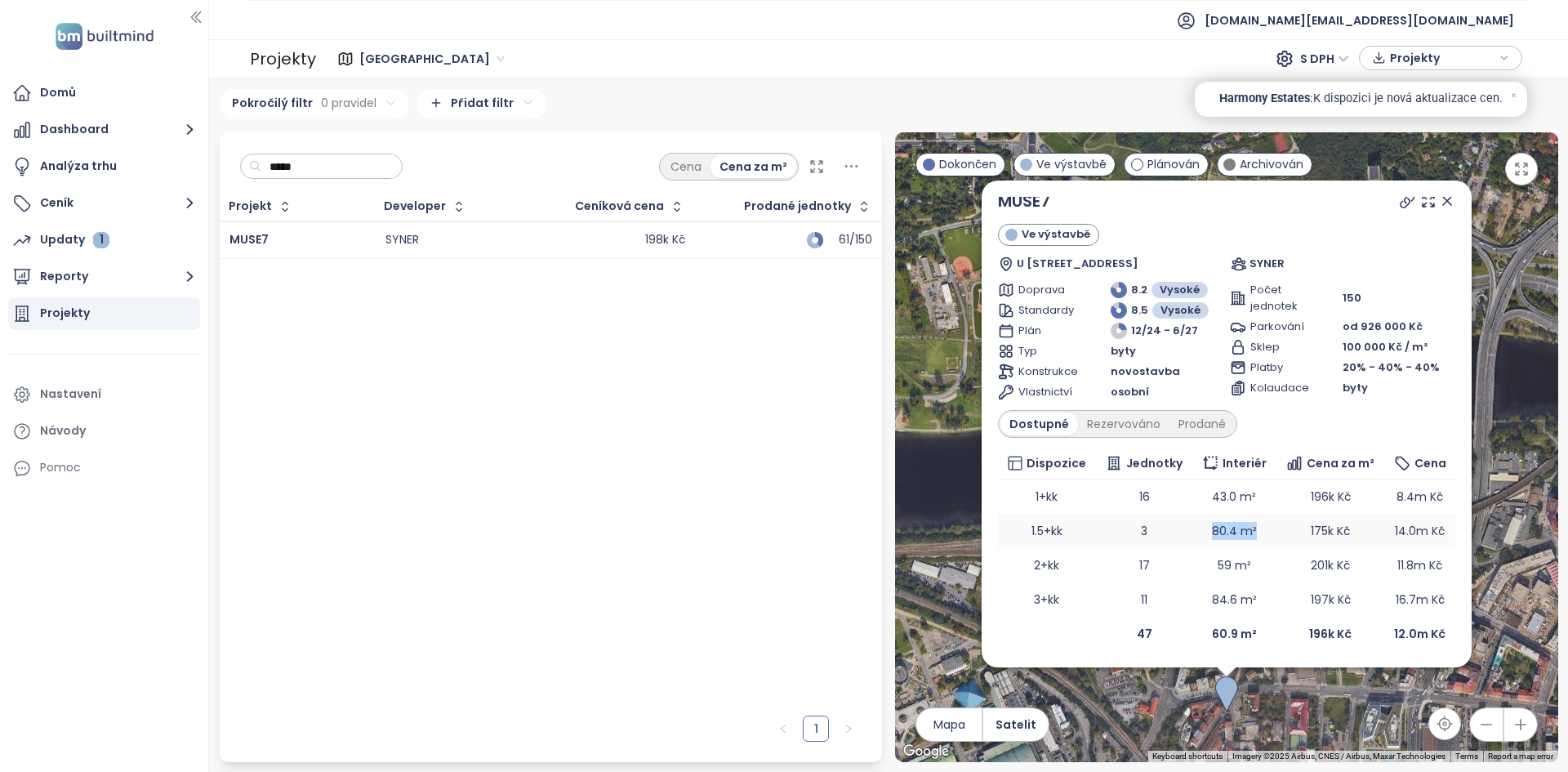 drag, startPoint x: 1263, startPoint y: 529, endPoint x: 1184, endPoint y: 535, distance: 79.22752 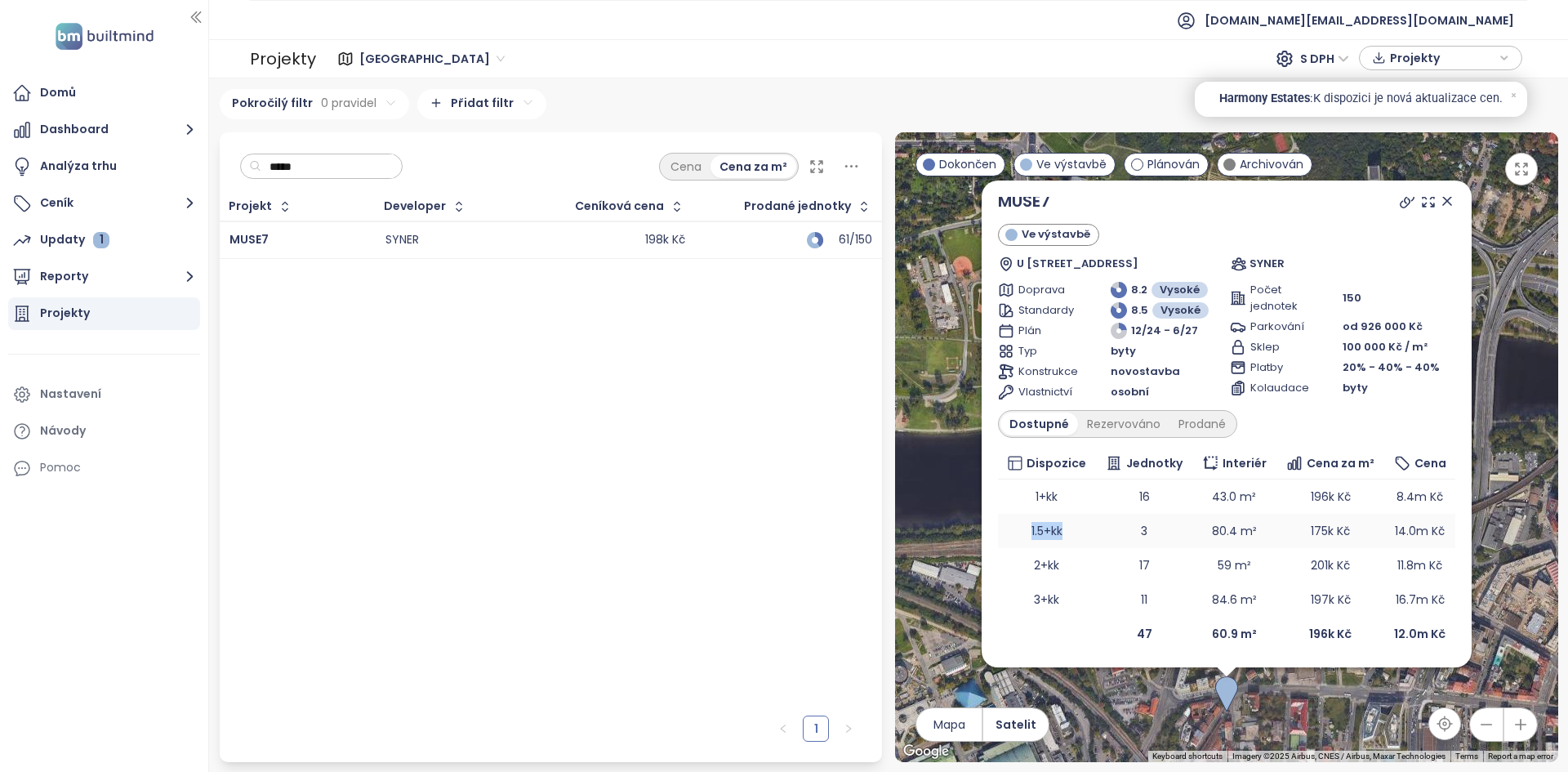 drag, startPoint x: 1072, startPoint y: 531, endPoint x: 1023, endPoint y: 530, distance: 49.0102 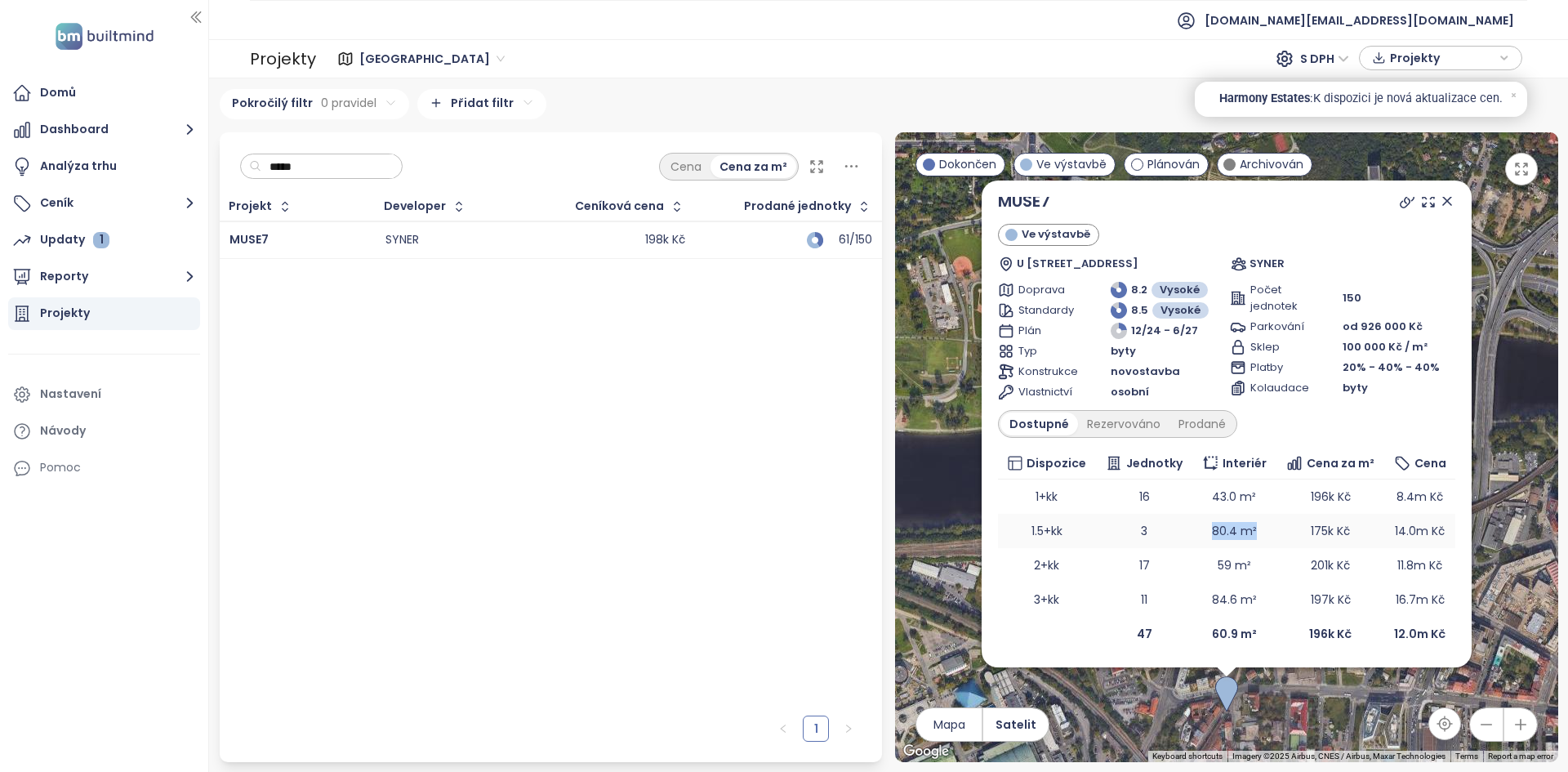 drag, startPoint x: 1255, startPoint y: 529, endPoint x: 1205, endPoint y: 538, distance: 50.803543 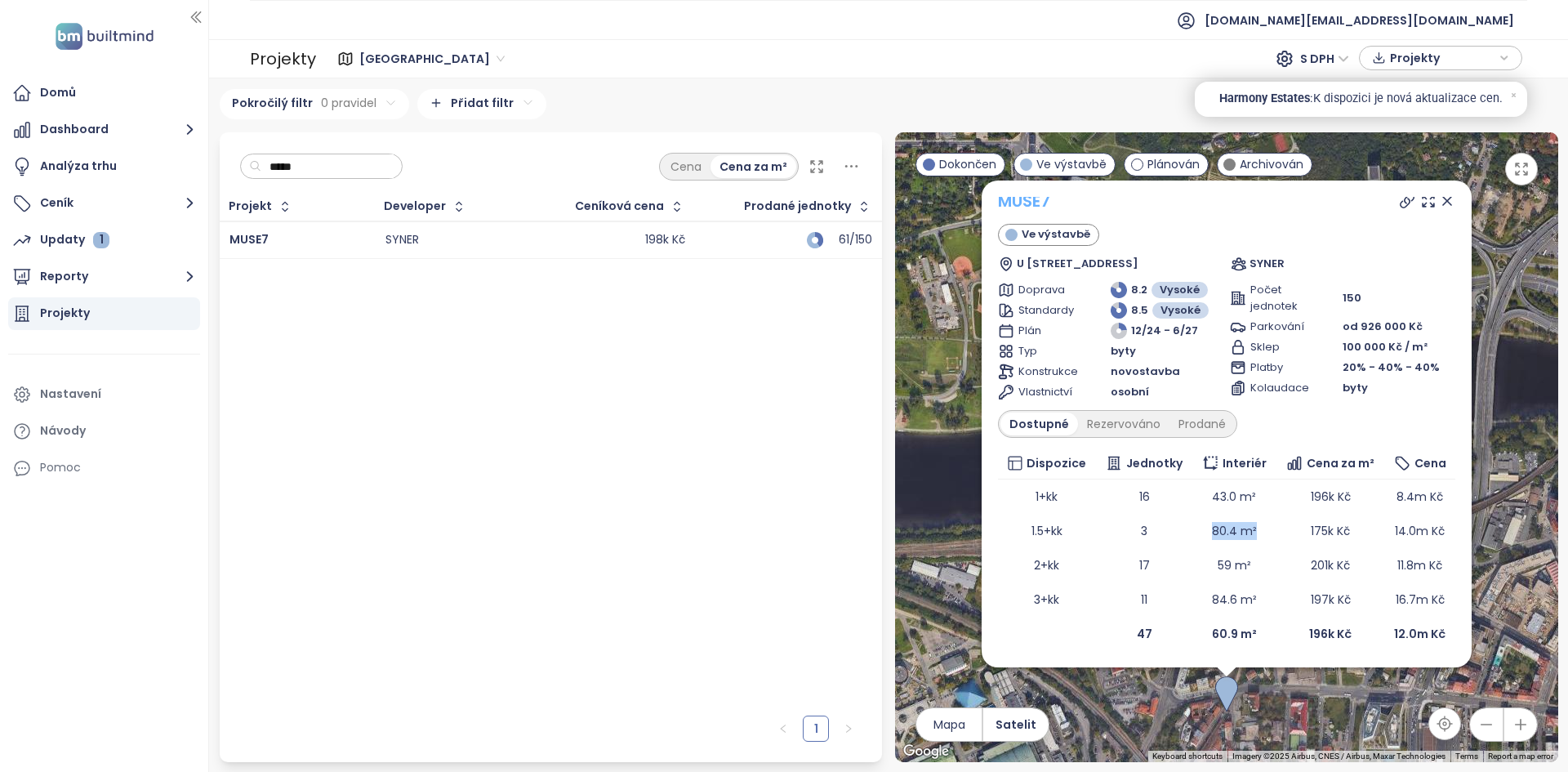 click on "MUSE7" at bounding box center [1024, 201] 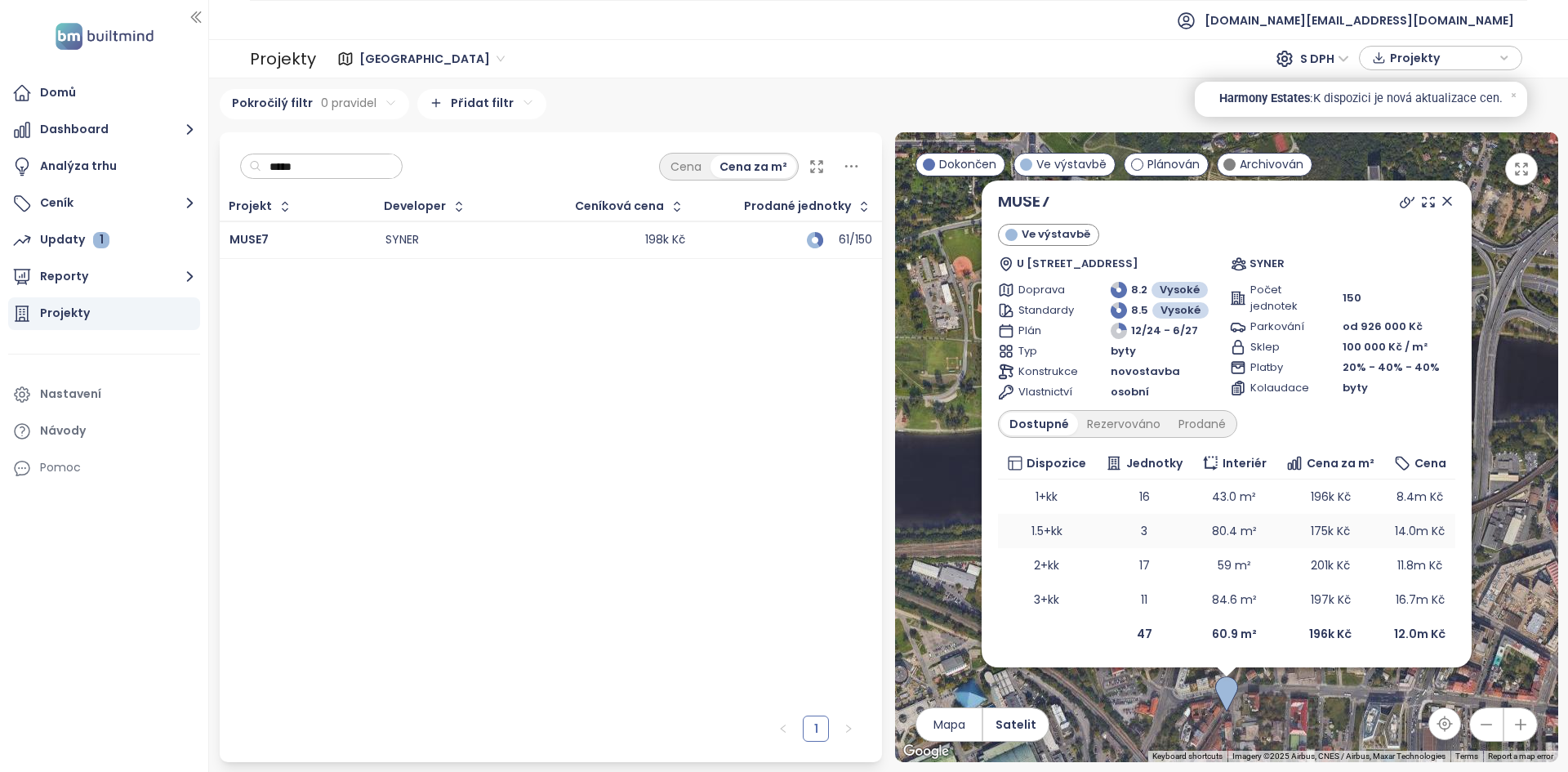 click on "3" at bounding box center [1144, 531] 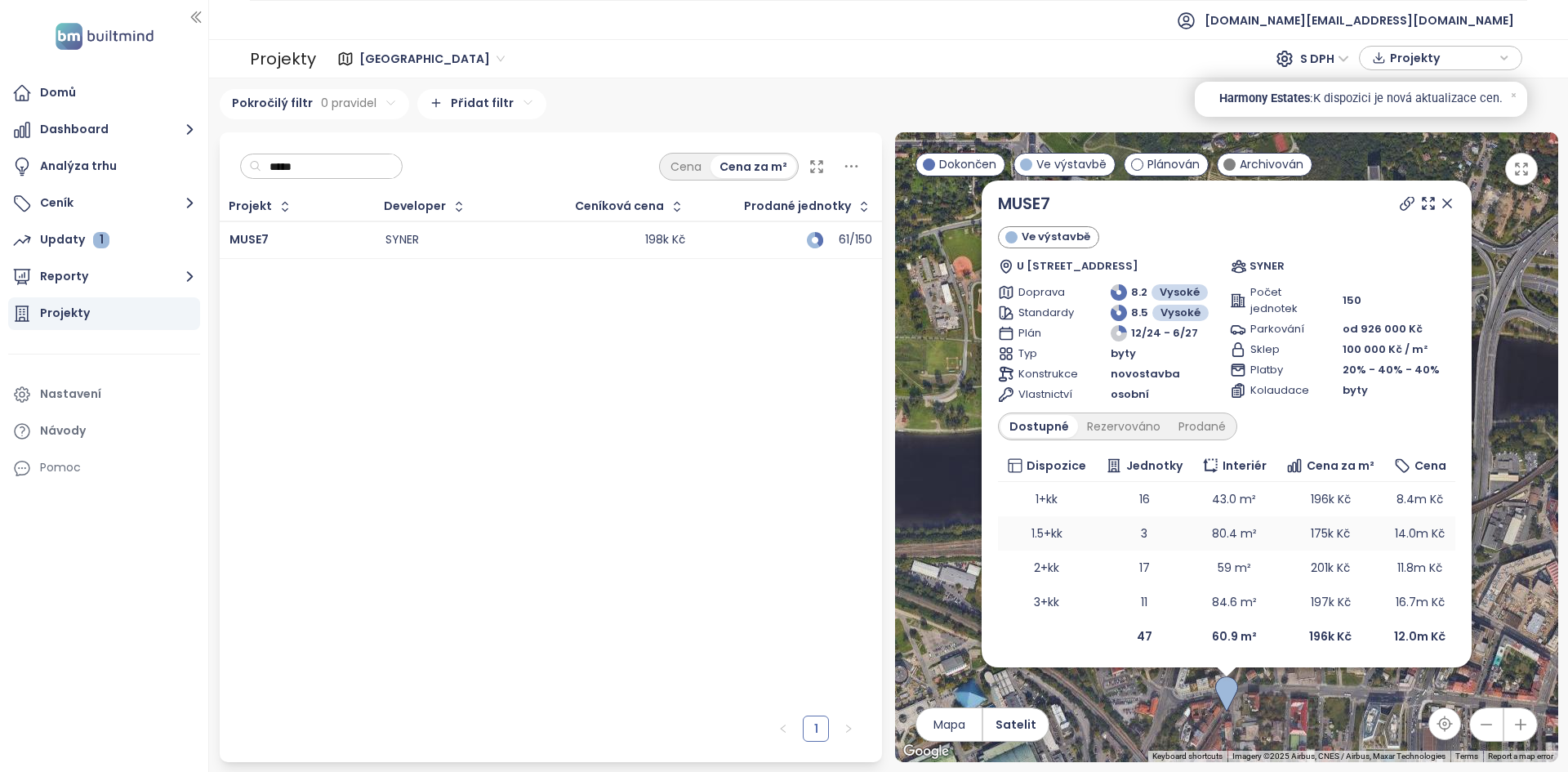 scroll, scrollTop: 0, scrollLeft: 0, axis: both 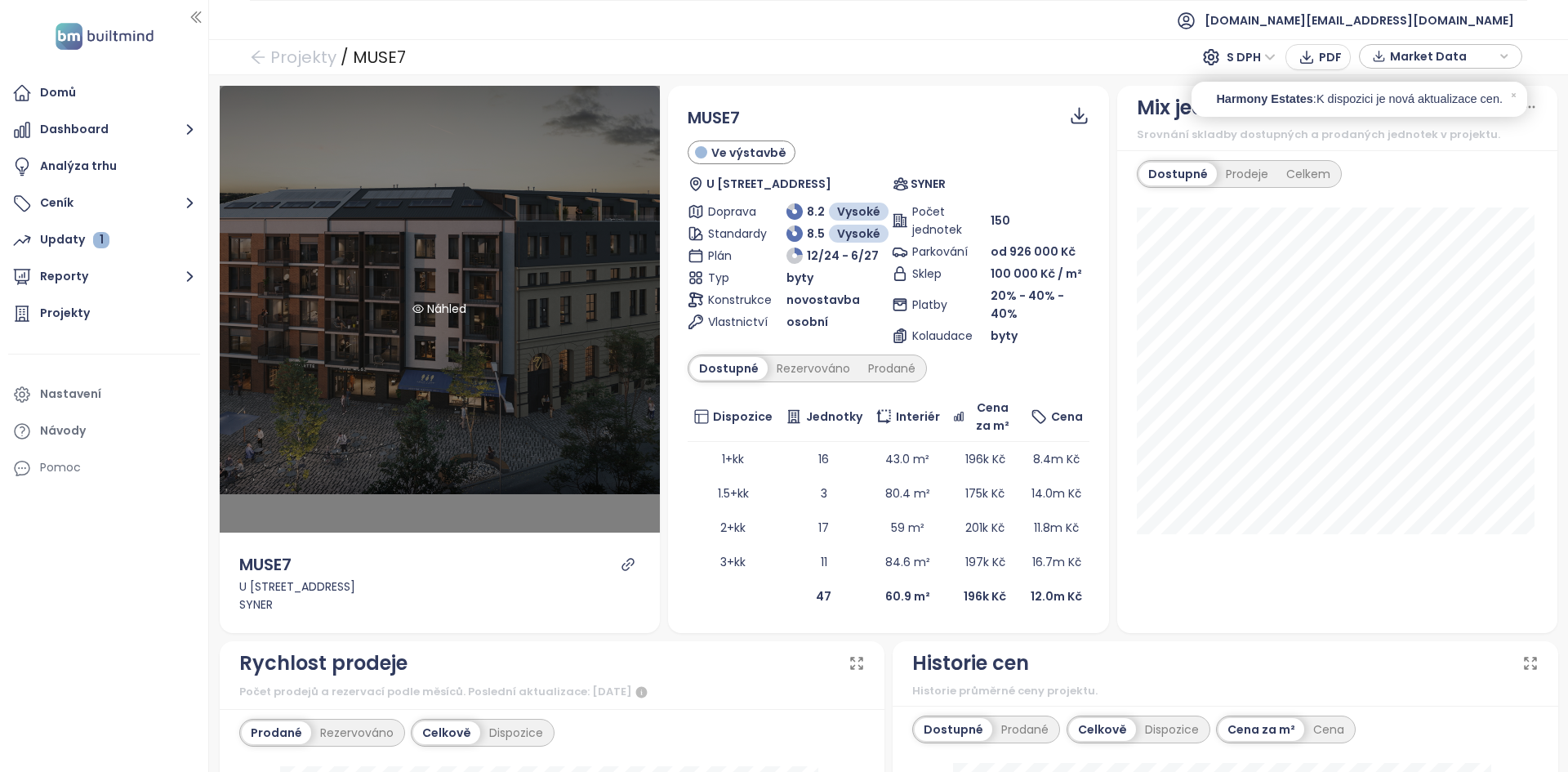 click on "Náhled" at bounding box center (440, 309) 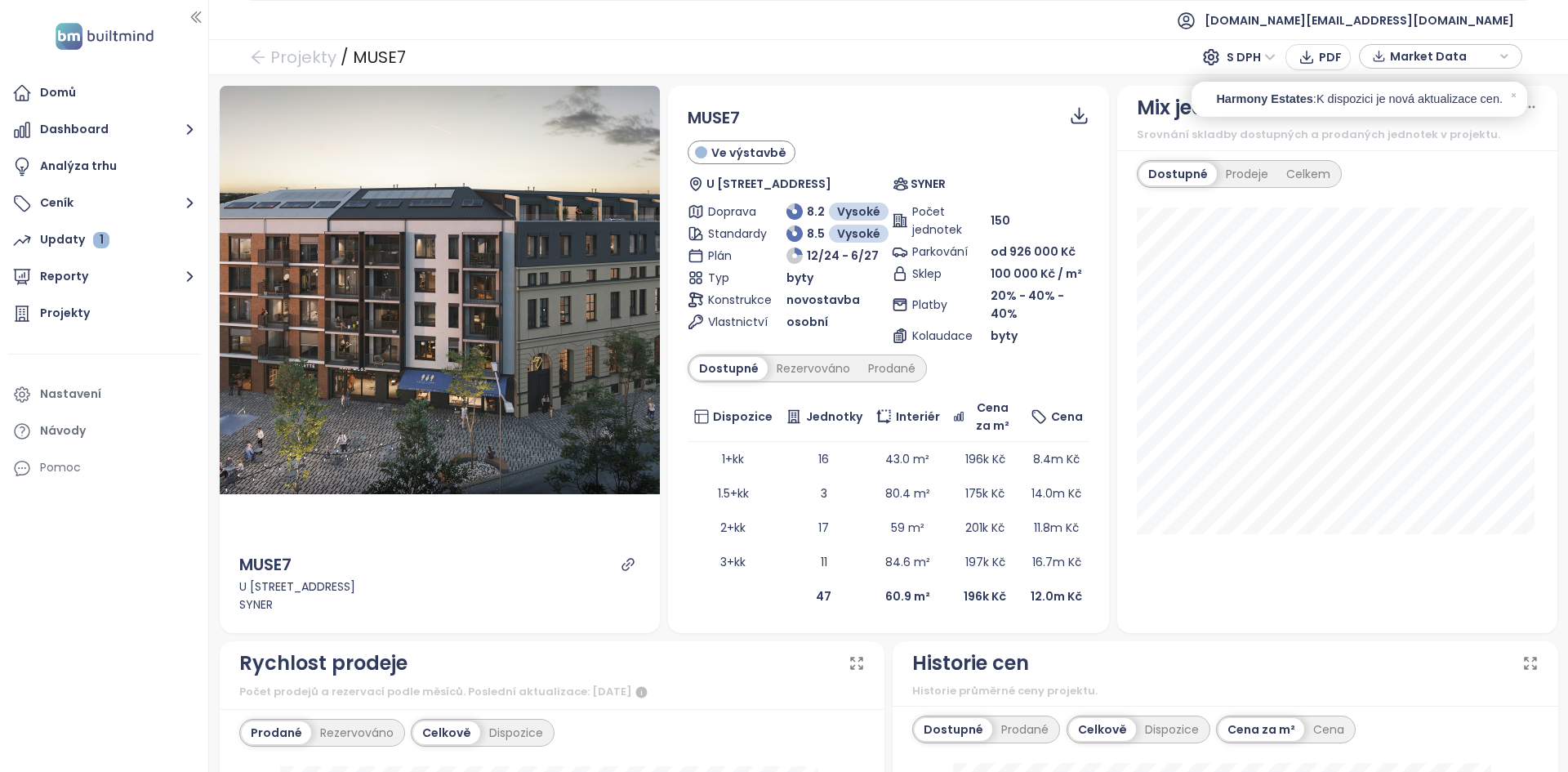 click on "150" at bounding box center [1000, 221] 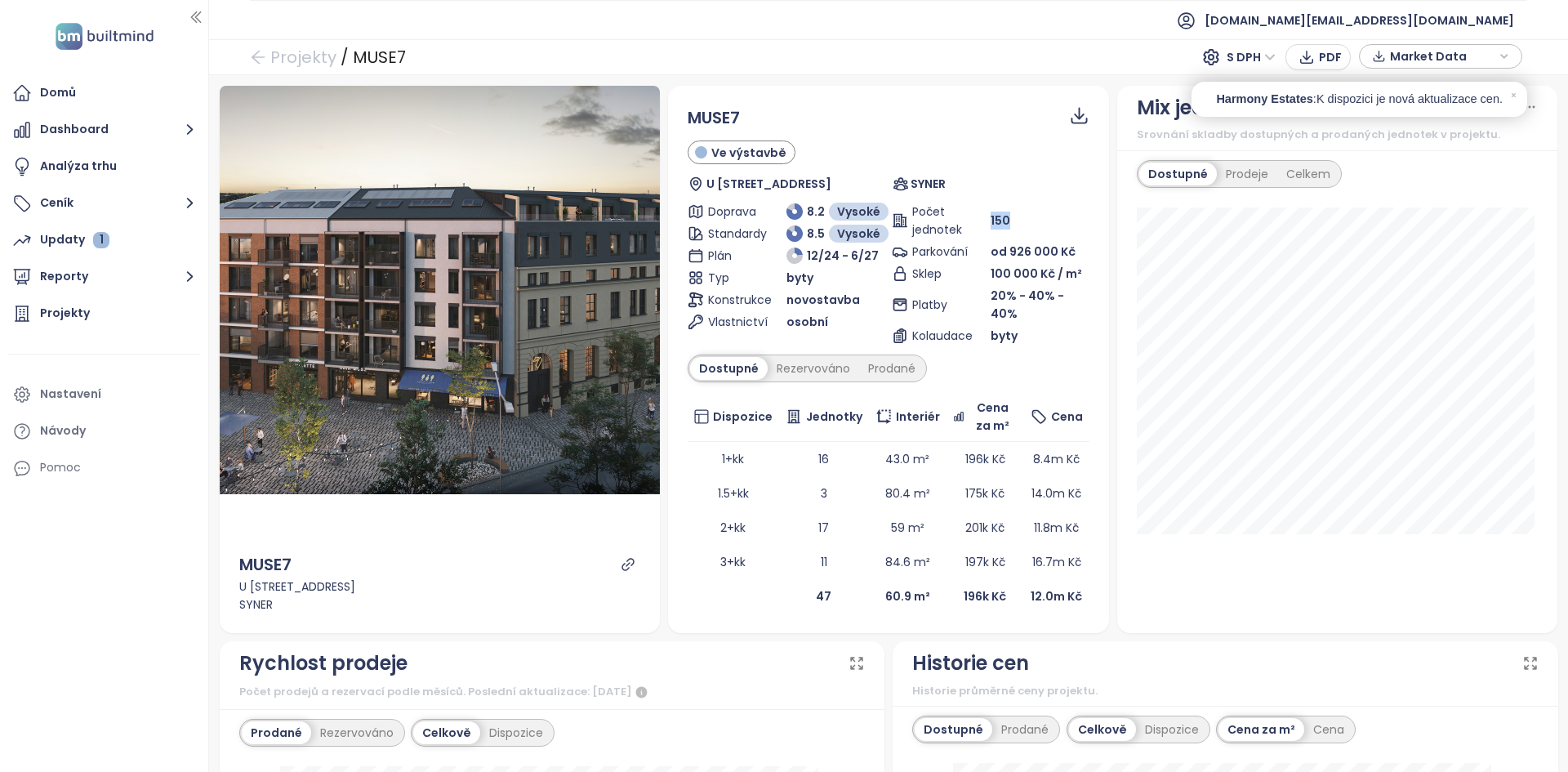 click on "150" at bounding box center (1000, 221) 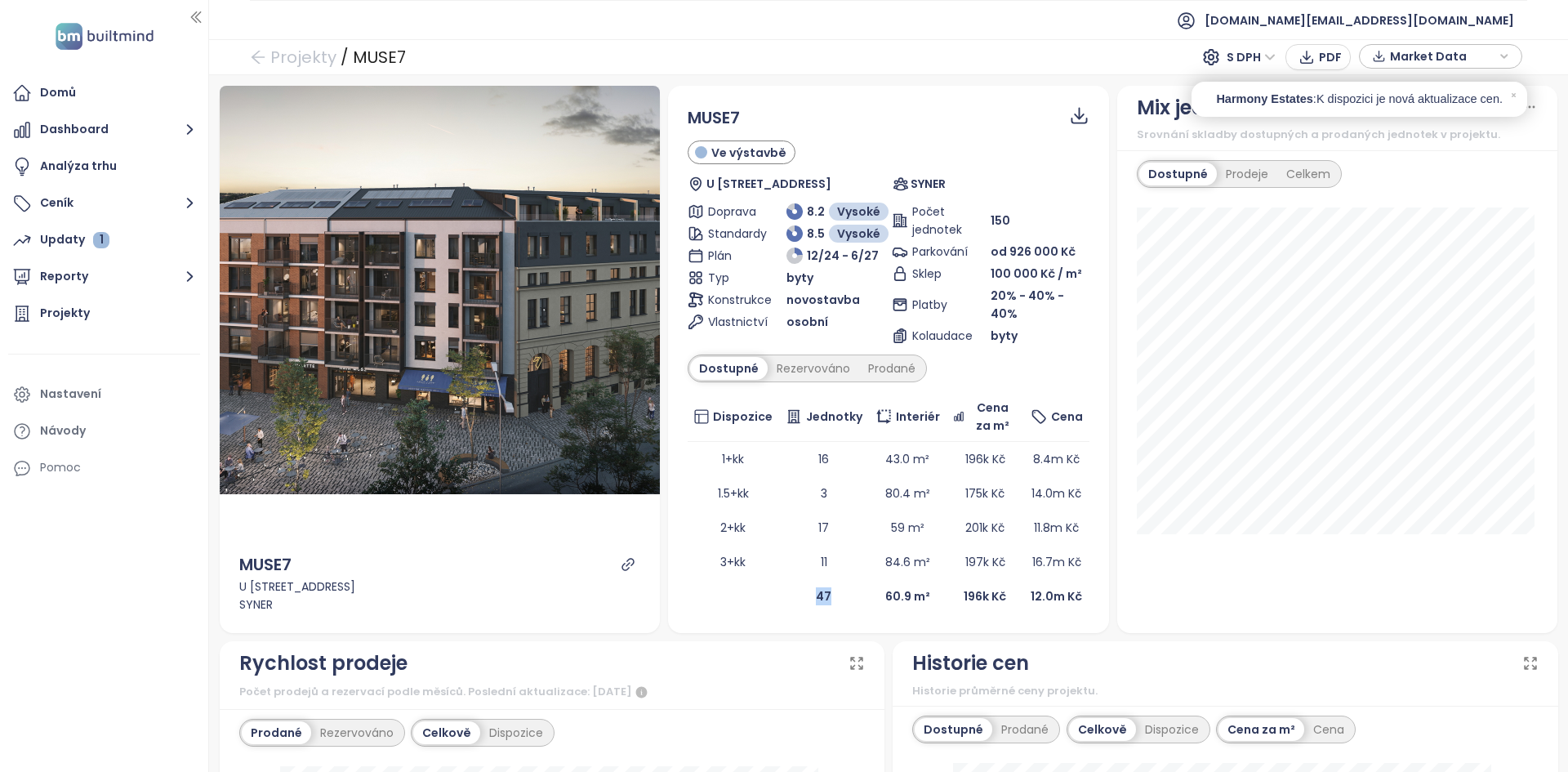 drag, startPoint x: 804, startPoint y: 585, endPoint x: 839, endPoint y: 578, distance: 35.693137 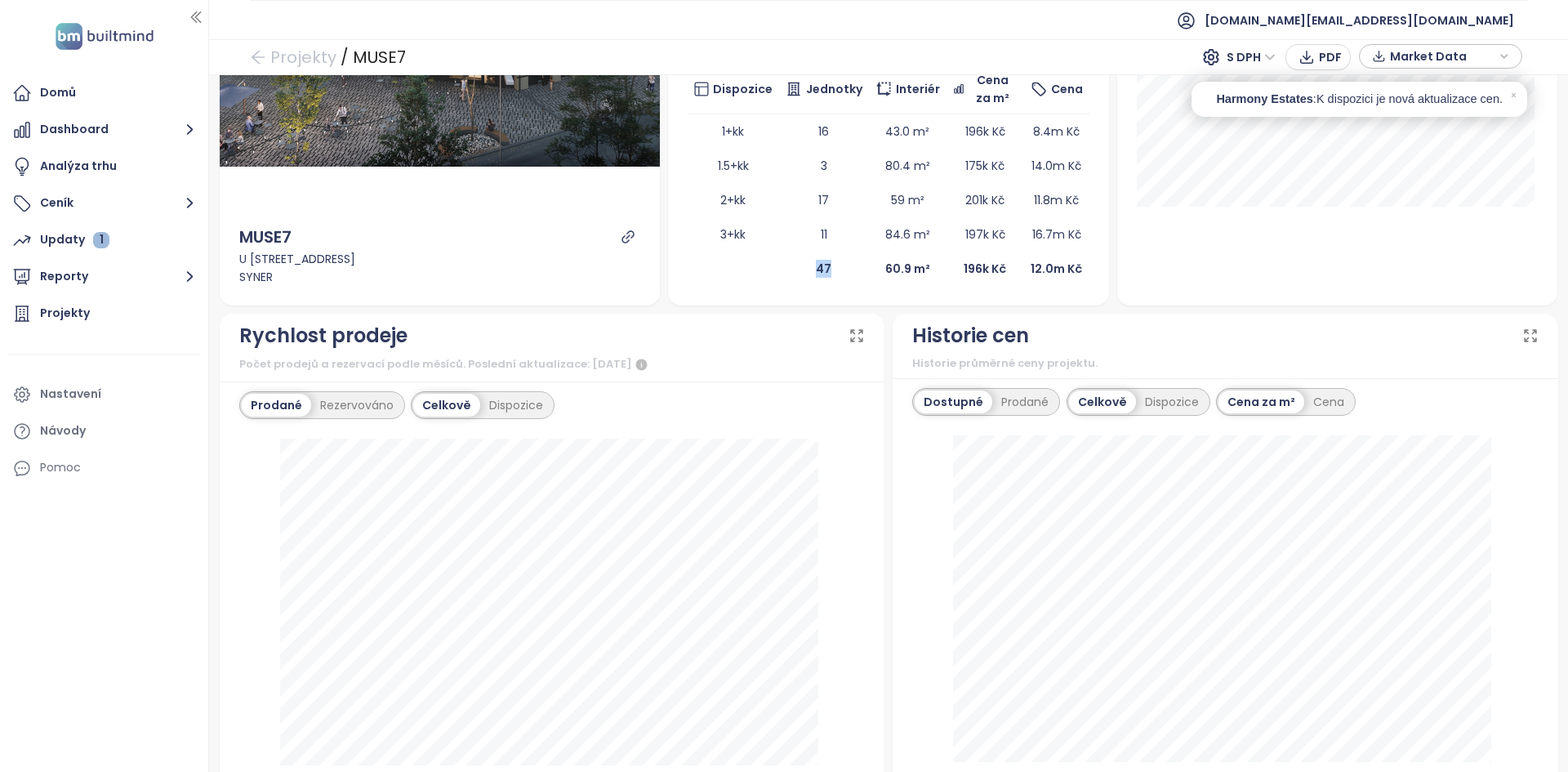 scroll, scrollTop: 327, scrollLeft: 0, axis: vertical 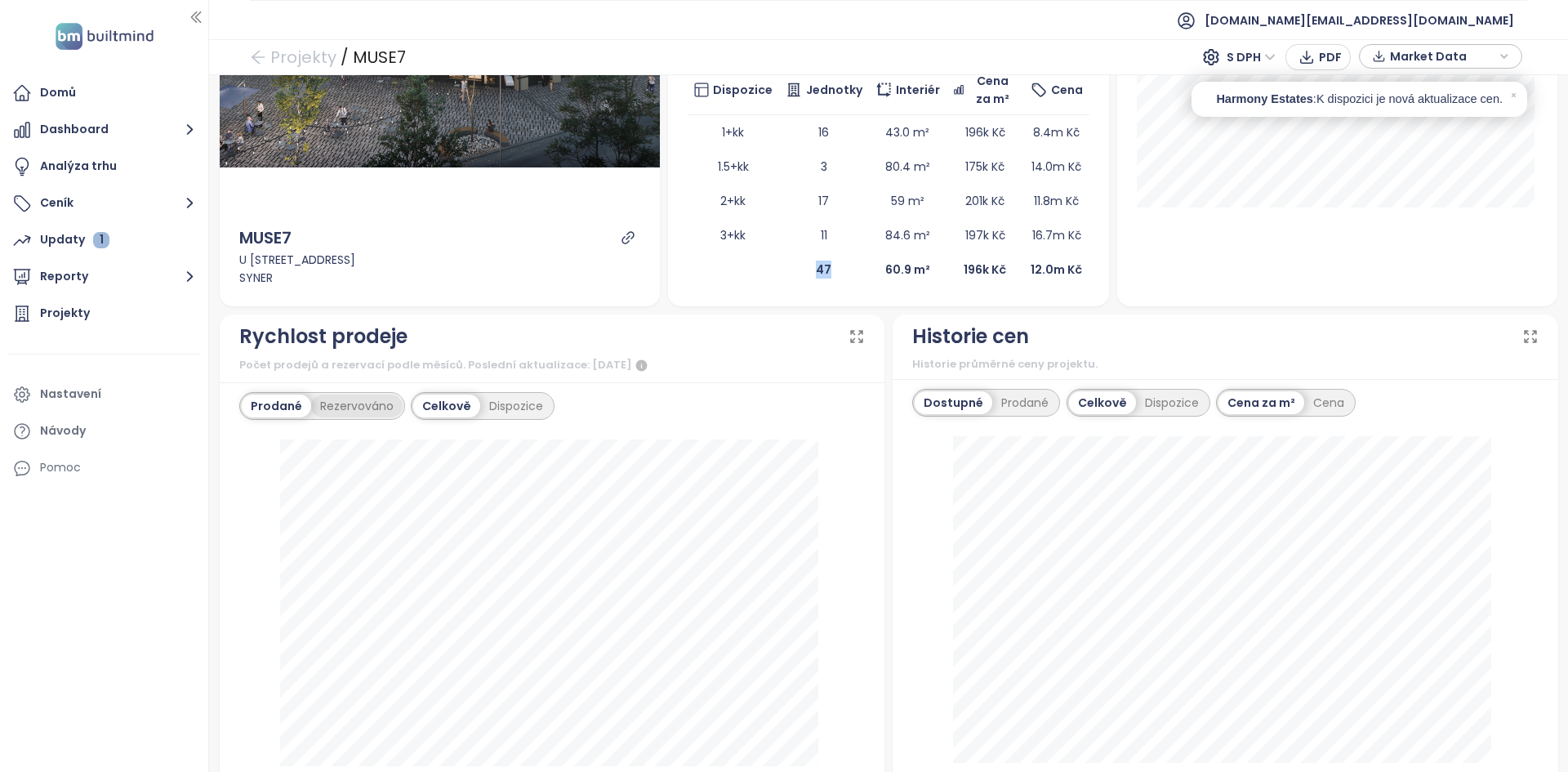 click on "Rezervováno" at bounding box center [357, 406] 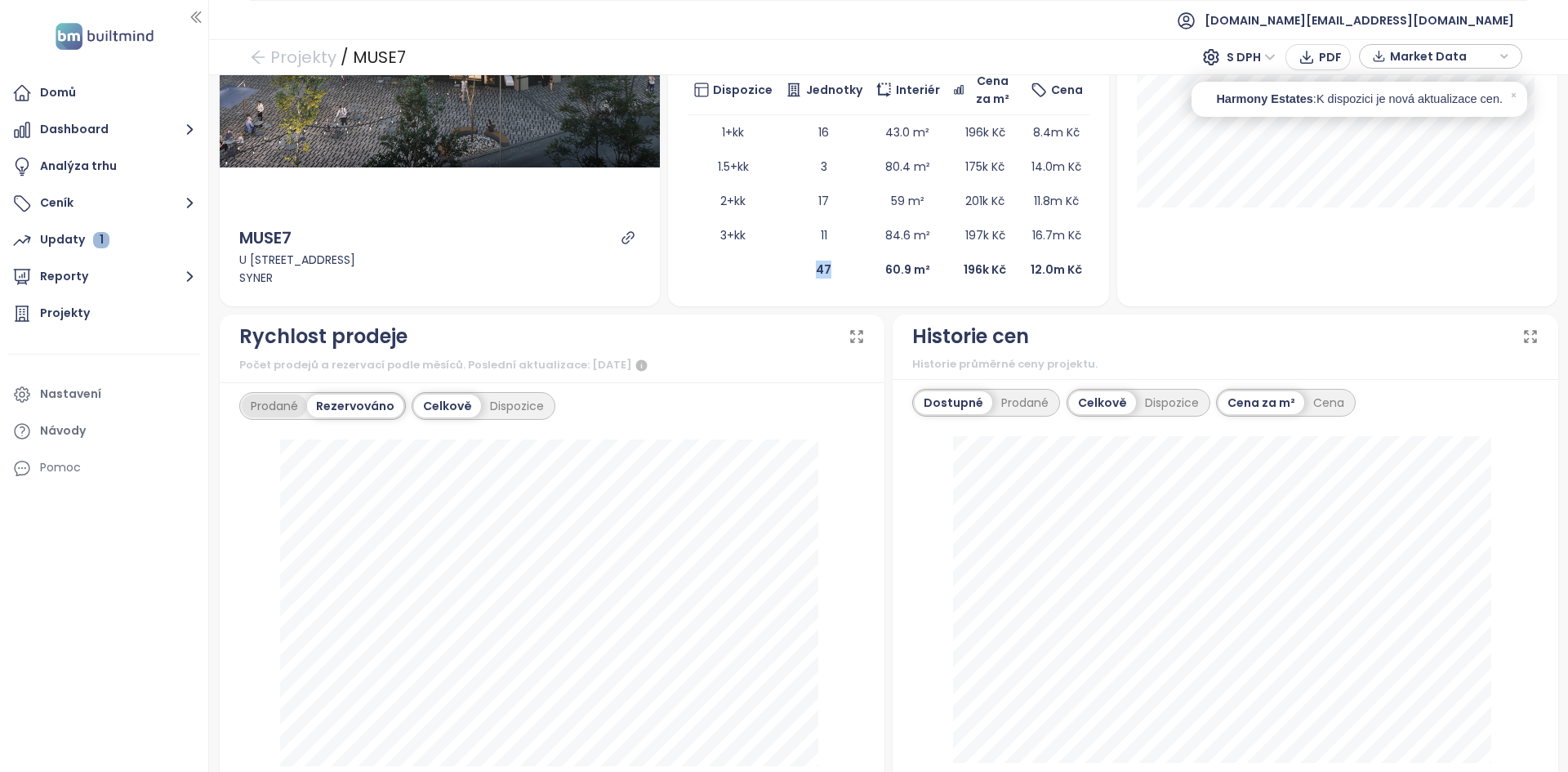 click on "Prodané" at bounding box center (274, 406) 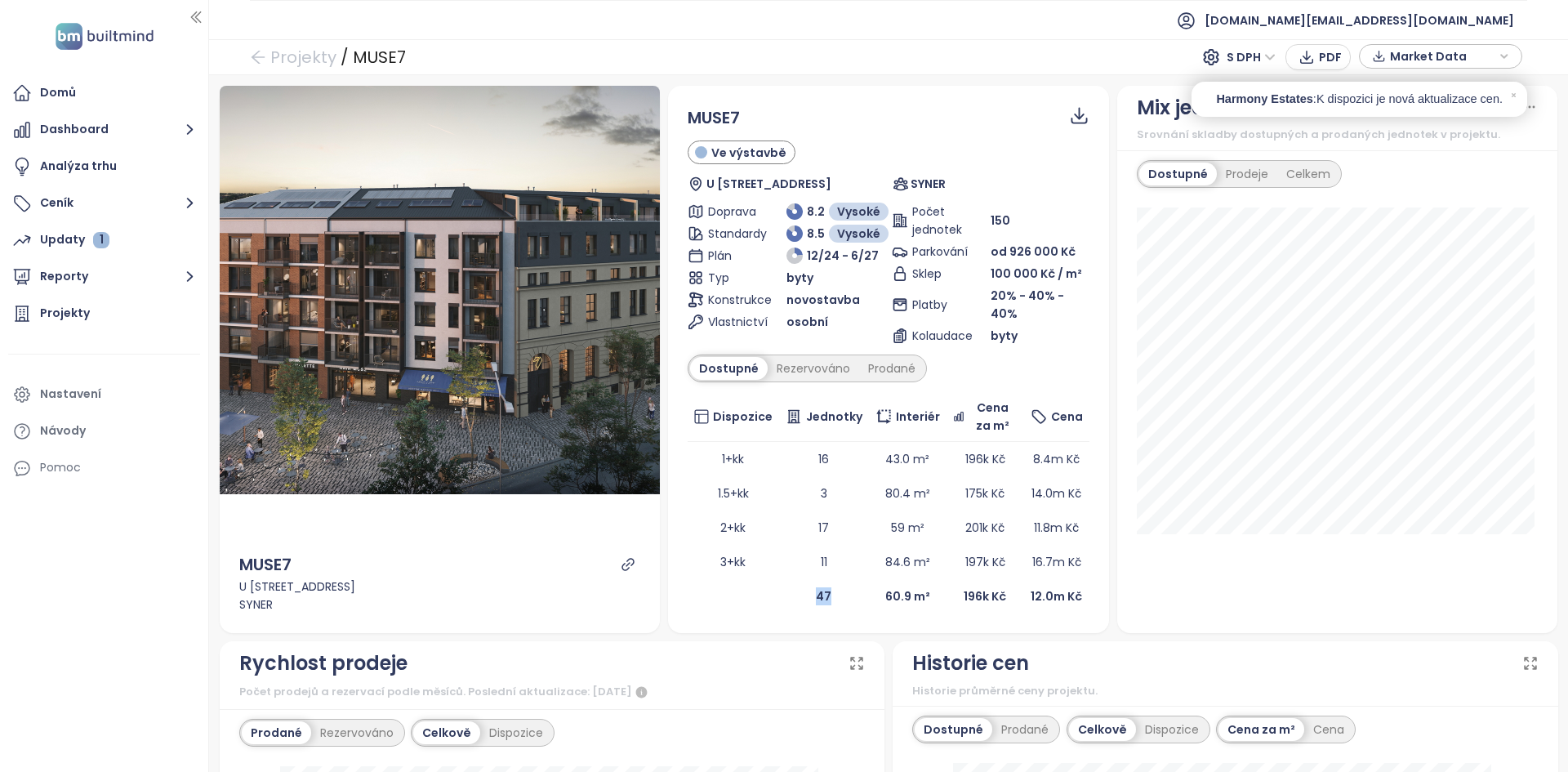 scroll, scrollTop: 1, scrollLeft: 0, axis: vertical 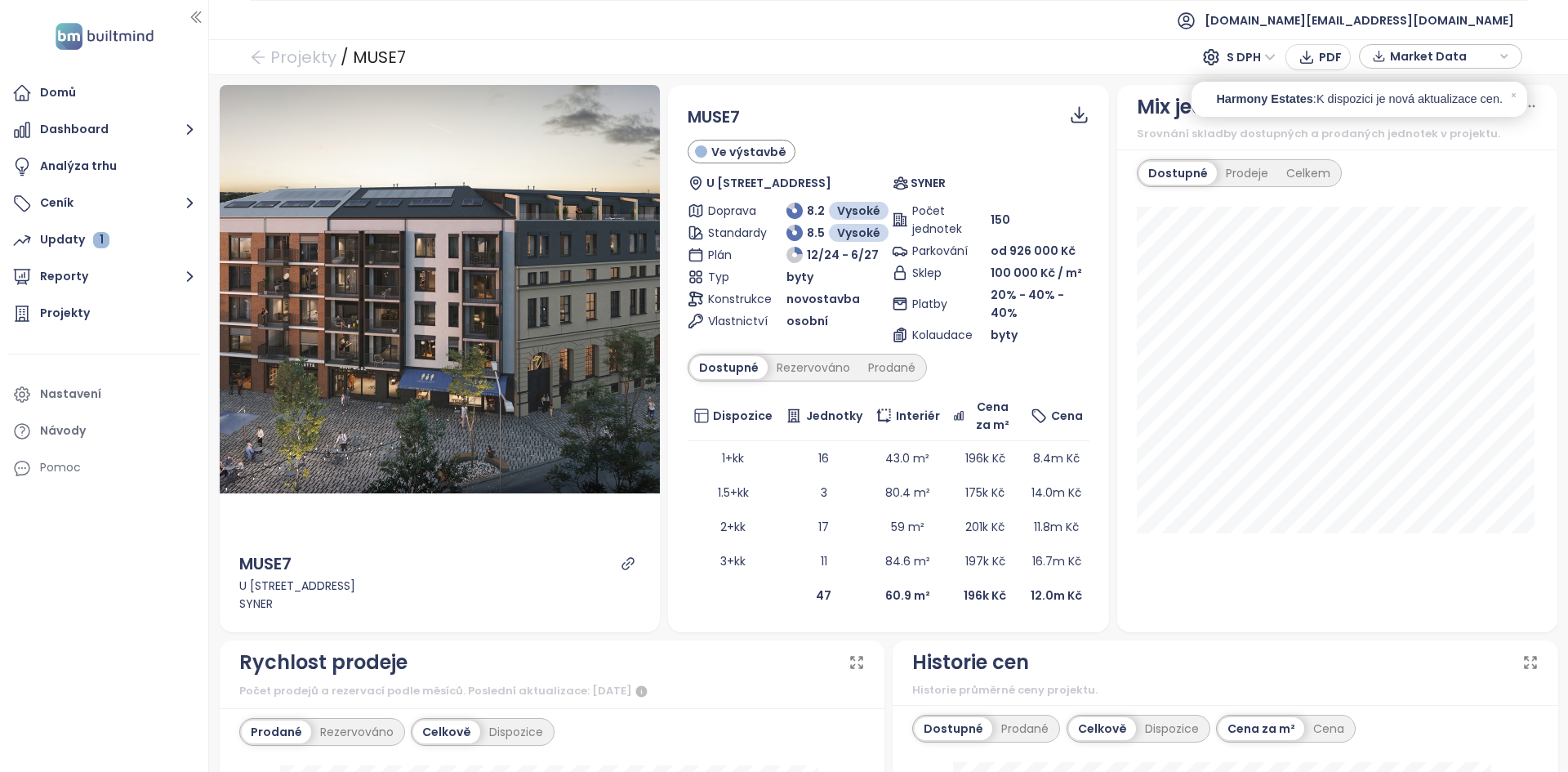 click on "SYNER" at bounding box center (991, 183) 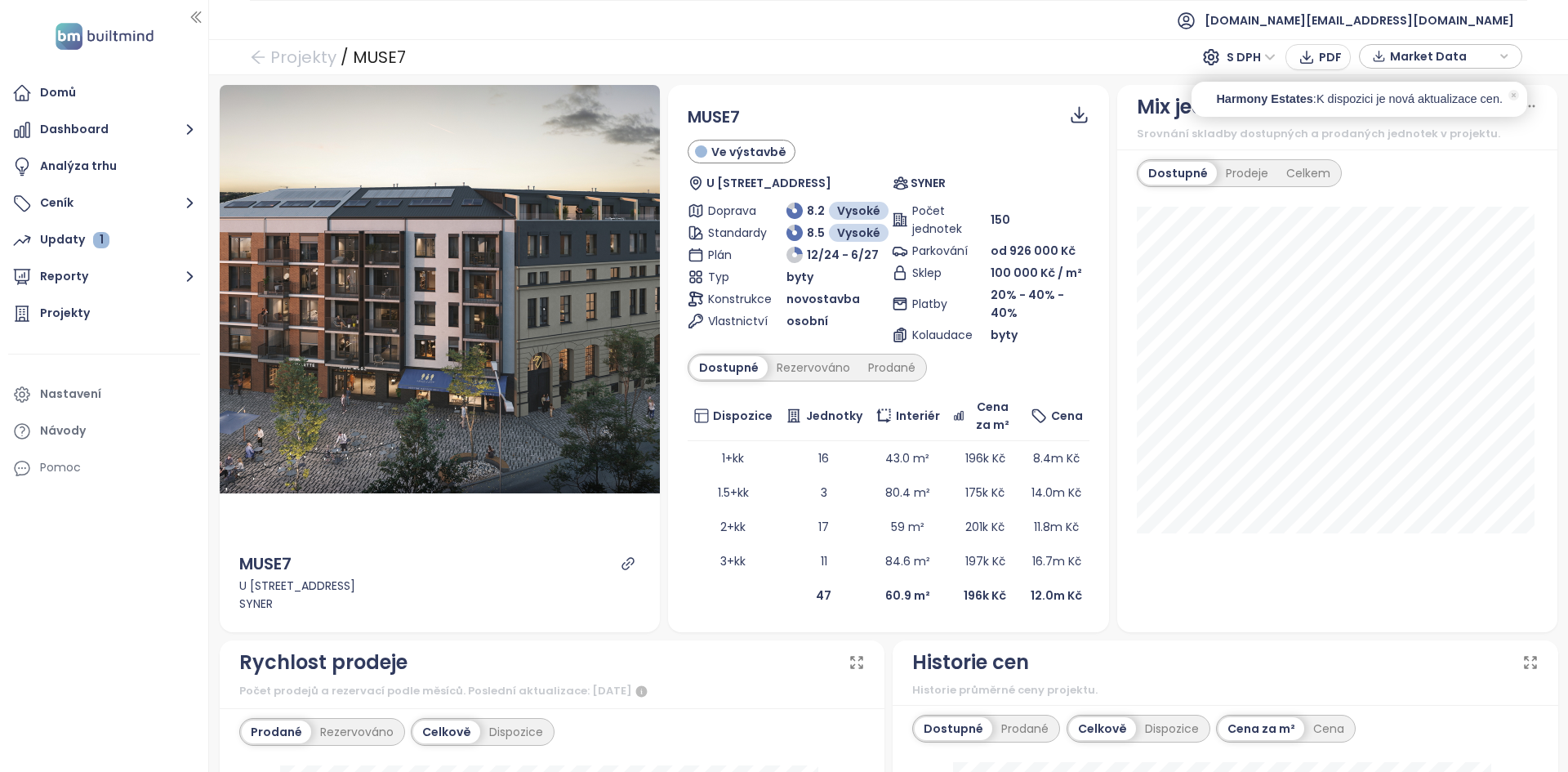 click 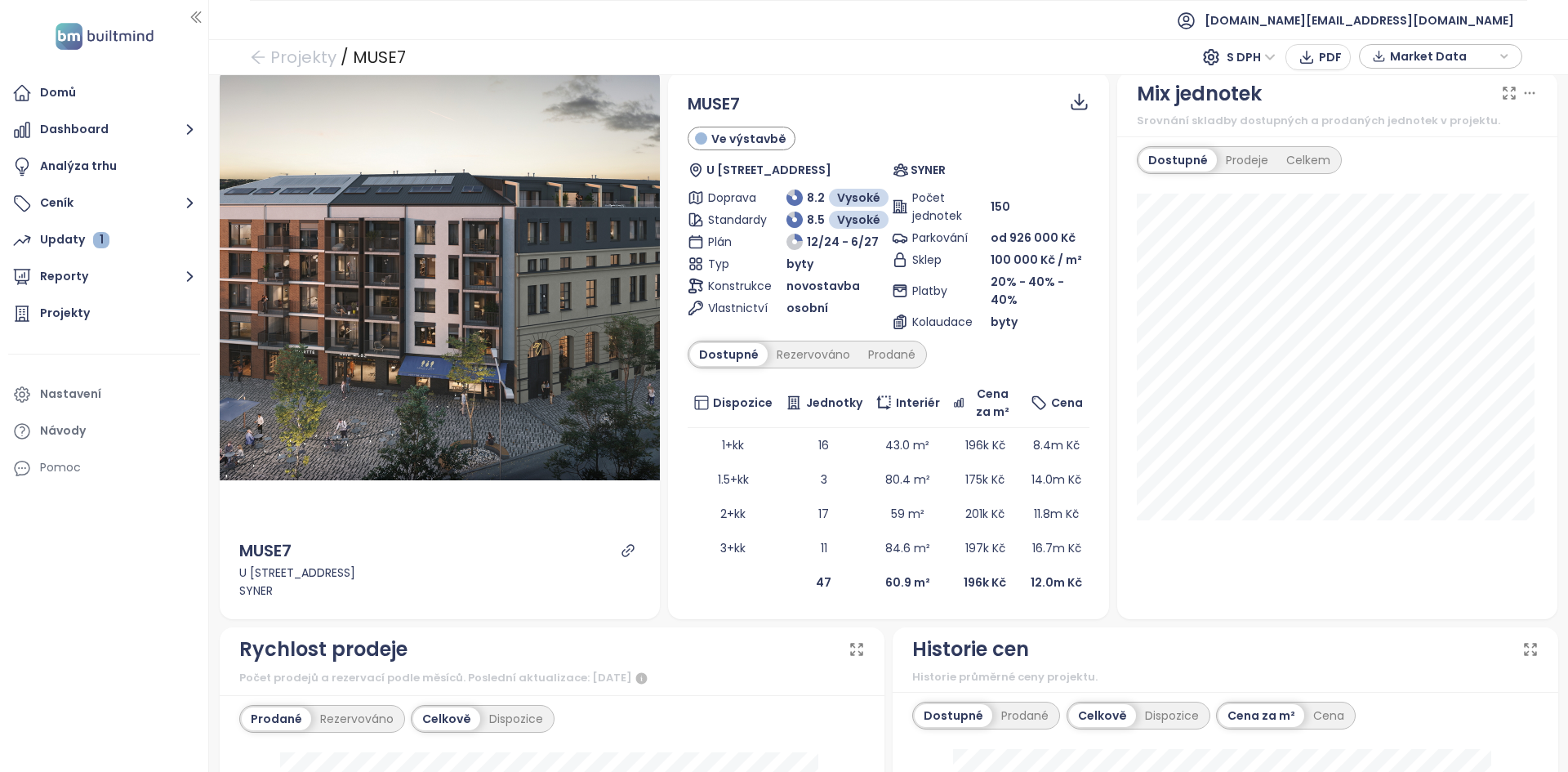 scroll, scrollTop: 0, scrollLeft: 0, axis: both 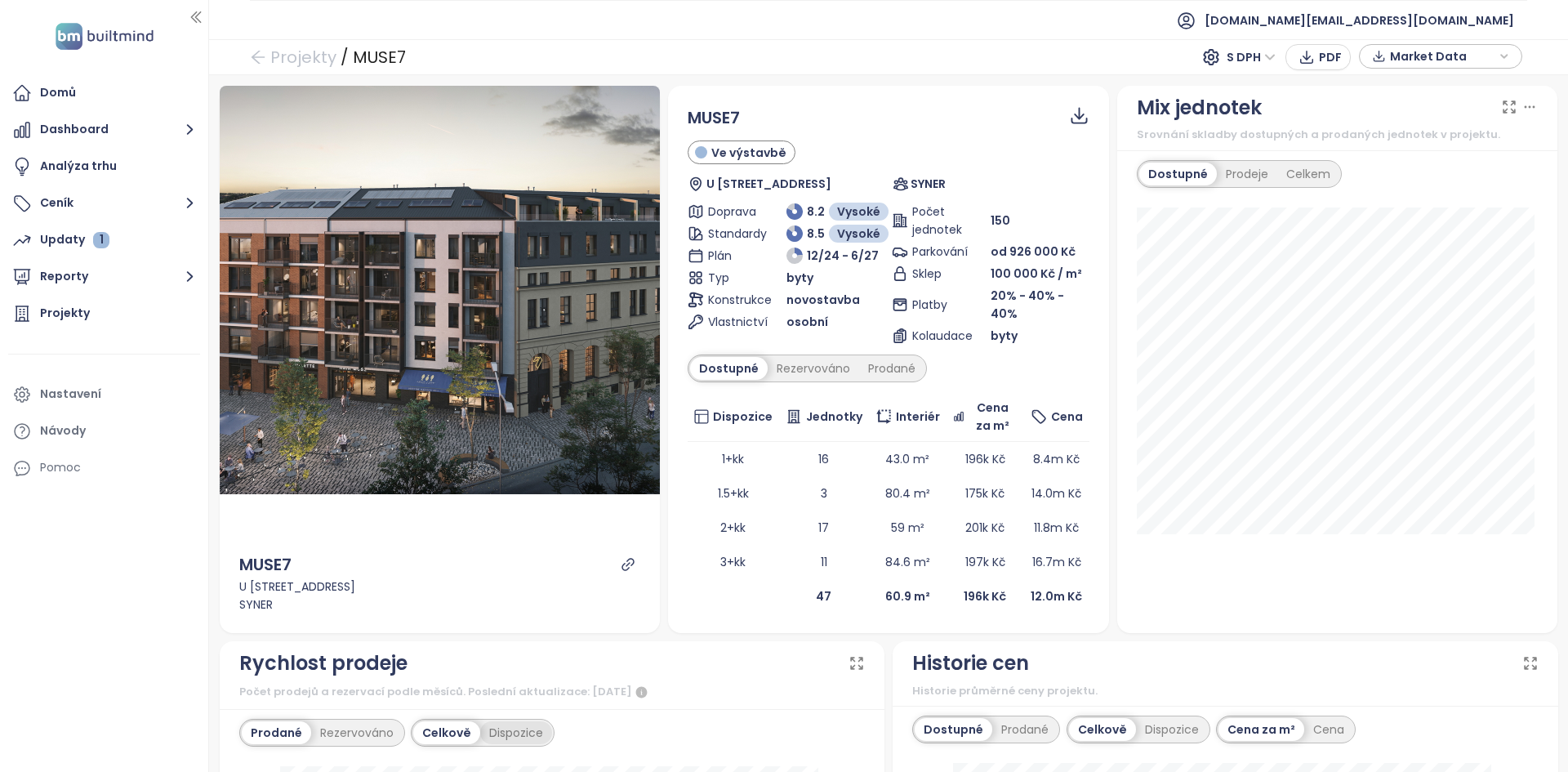 click on "Dispozice" at bounding box center [516, 733] 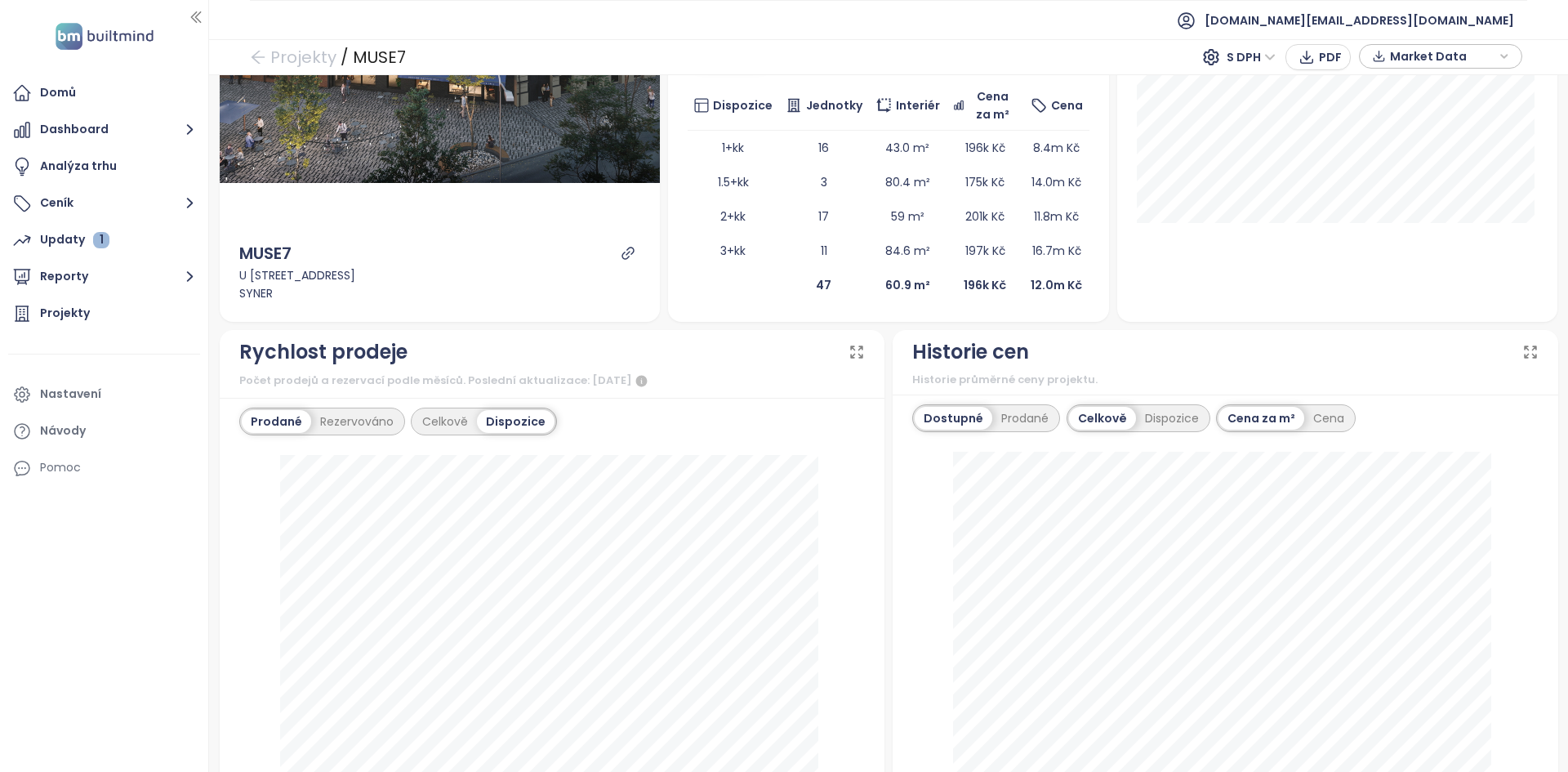 scroll, scrollTop: 313, scrollLeft: 0, axis: vertical 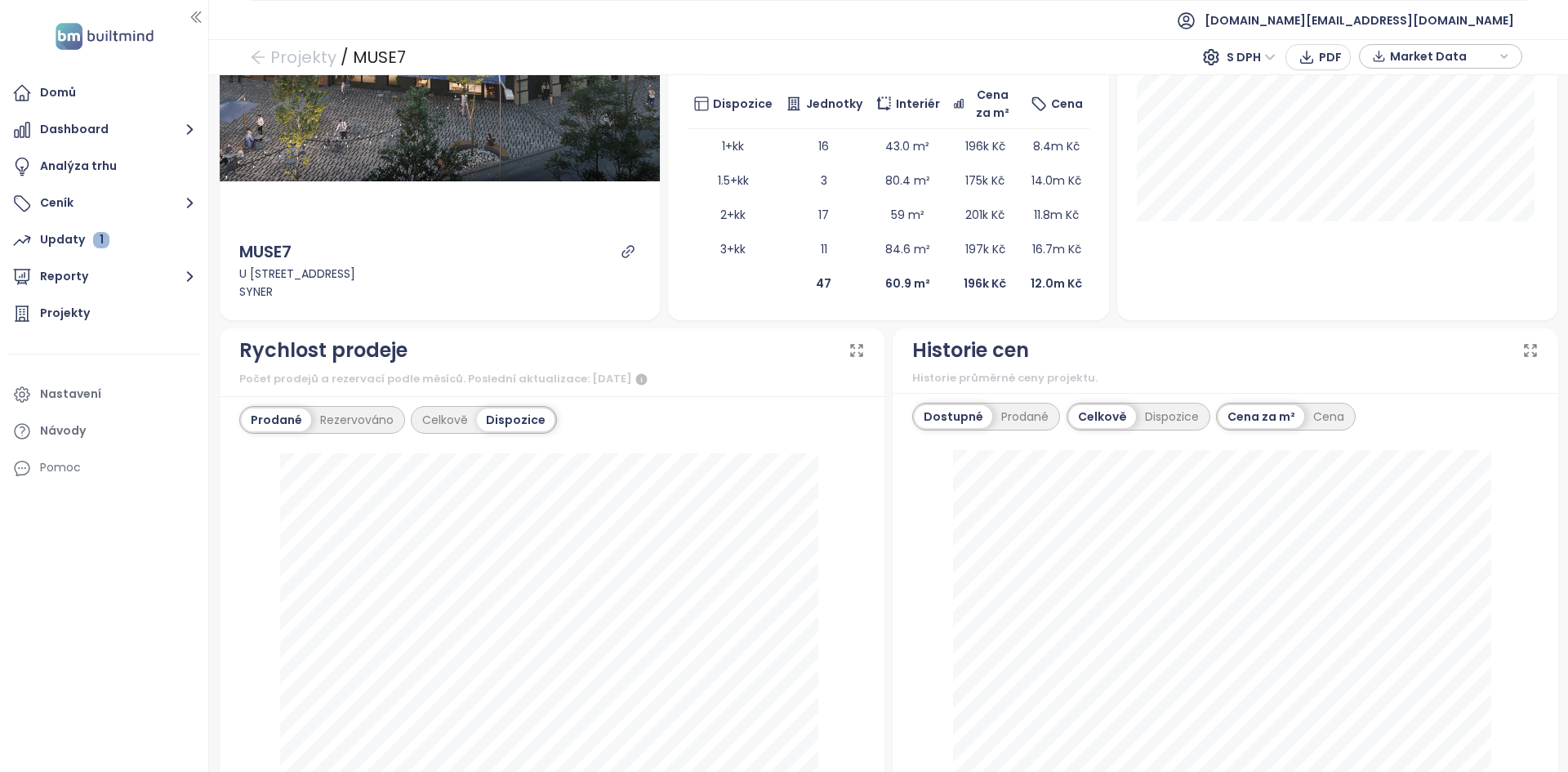 click on "Prodané Rezervováno" at bounding box center (322, 420) 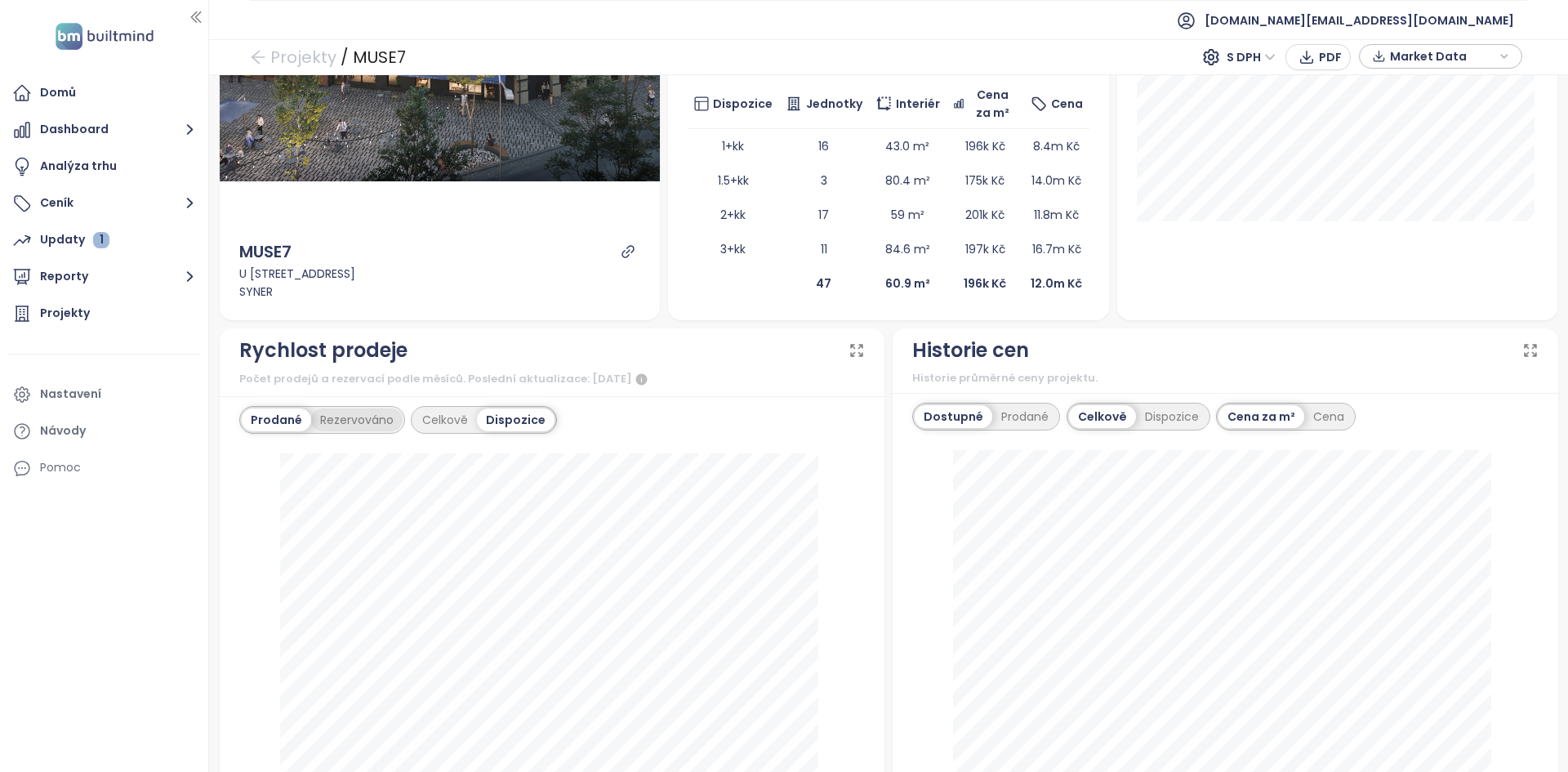 click on "Rezervováno" at bounding box center [357, 420] 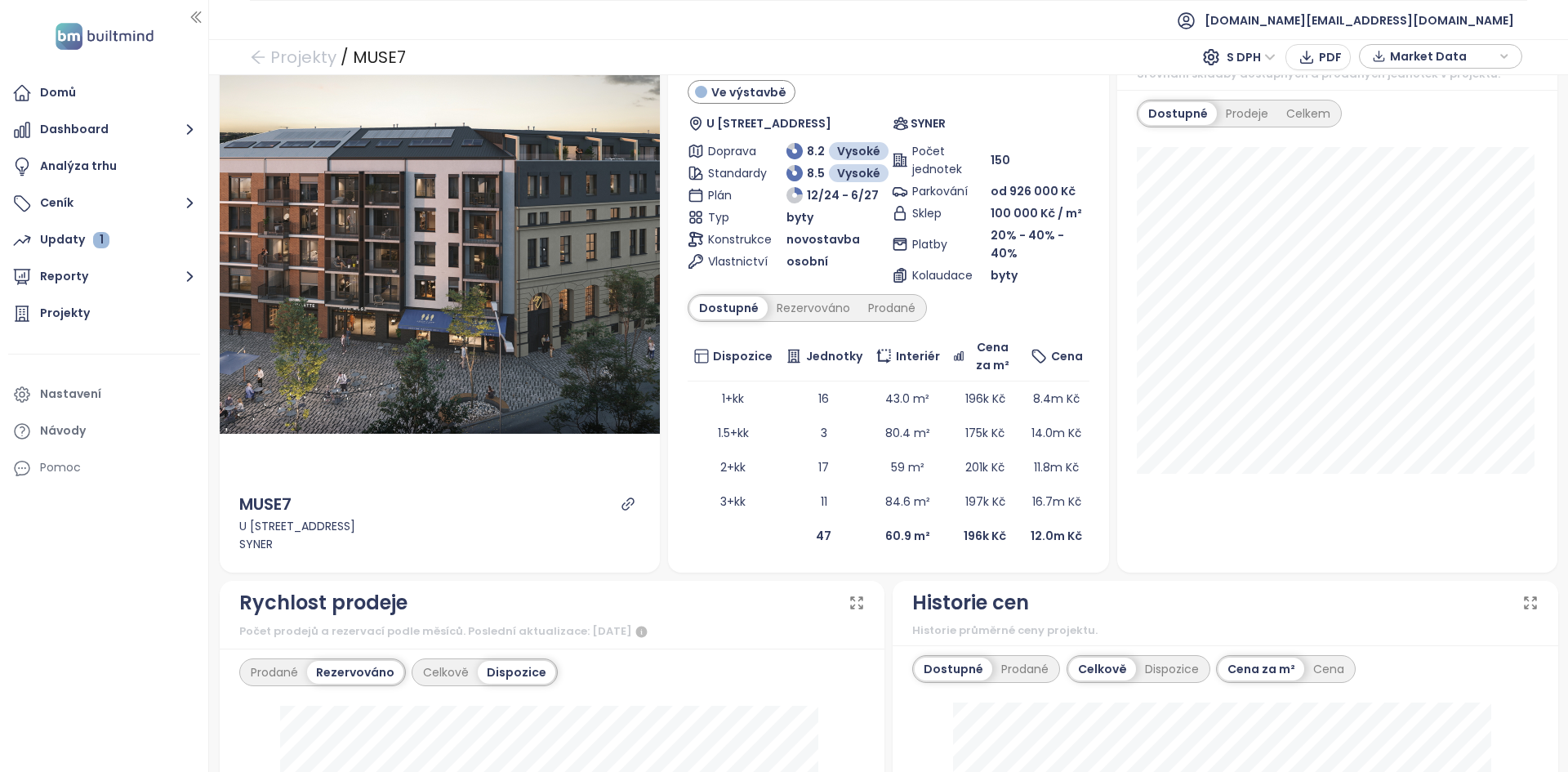 scroll, scrollTop: 52, scrollLeft: 0, axis: vertical 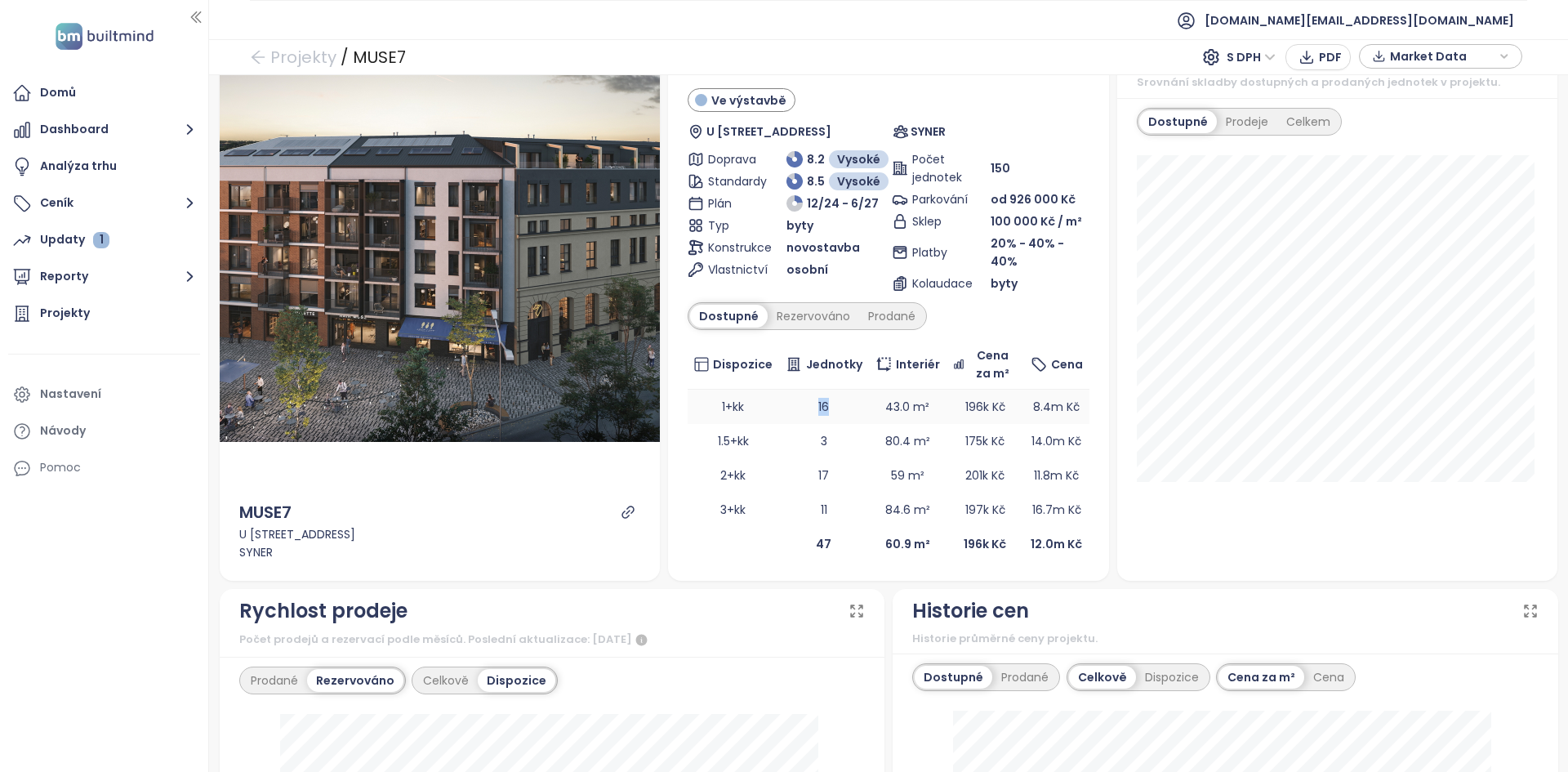 drag, startPoint x: 811, startPoint y: 395, endPoint x: 833, endPoint y: 393, distance: 22.090722 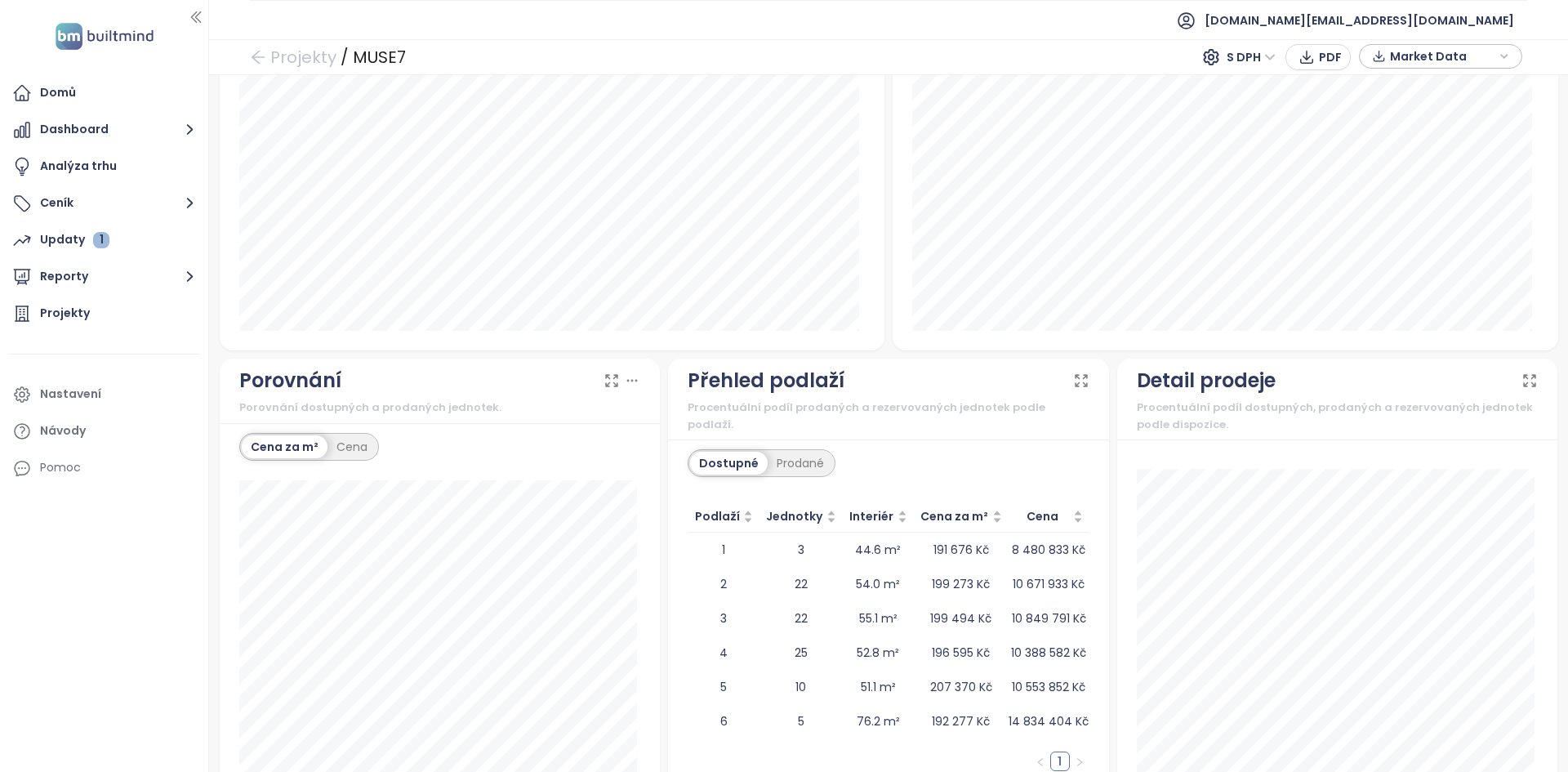 scroll, scrollTop: 1238, scrollLeft: 0, axis: vertical 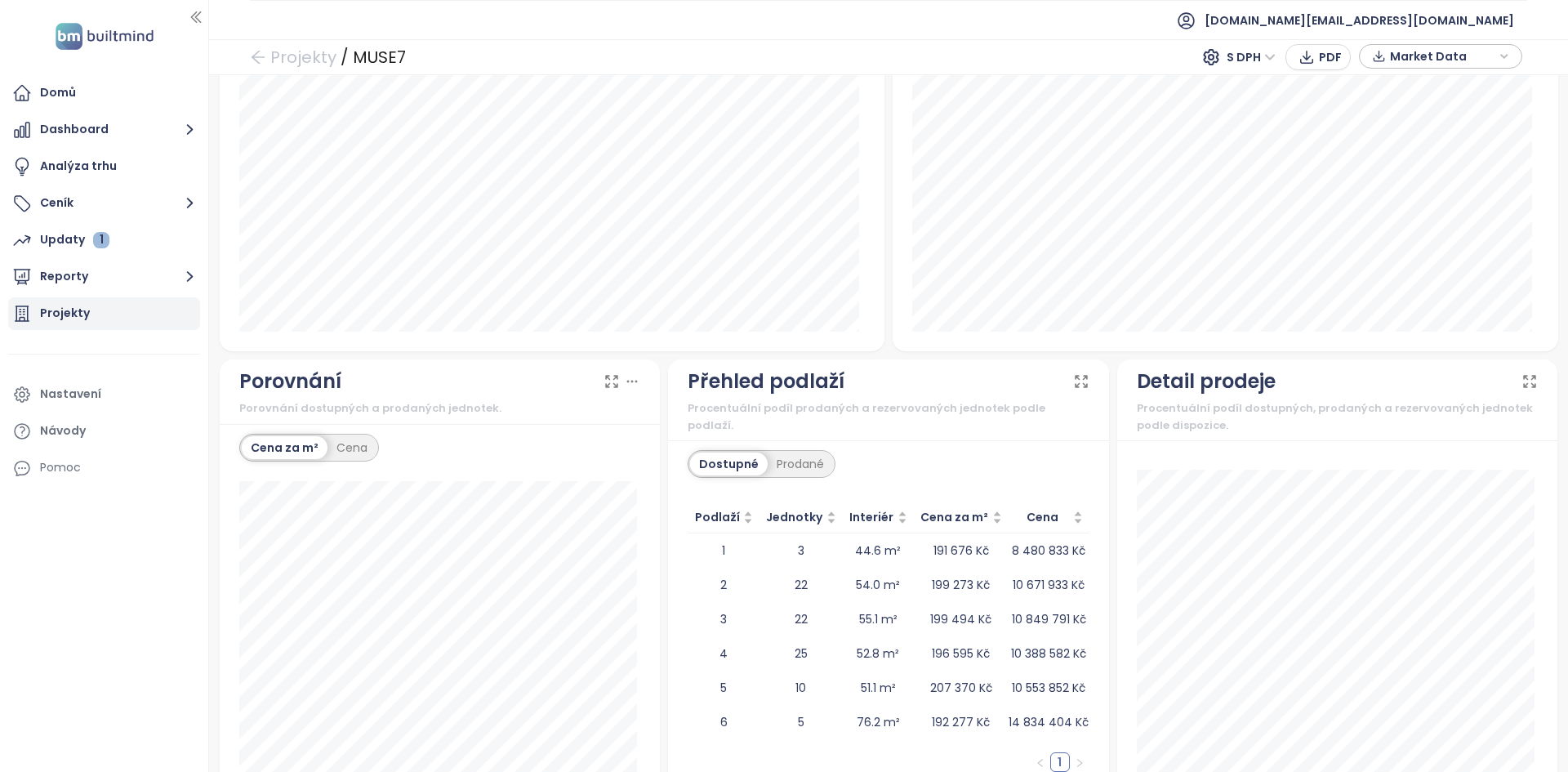 click on "Projekty" at bounding box center [65, 313] 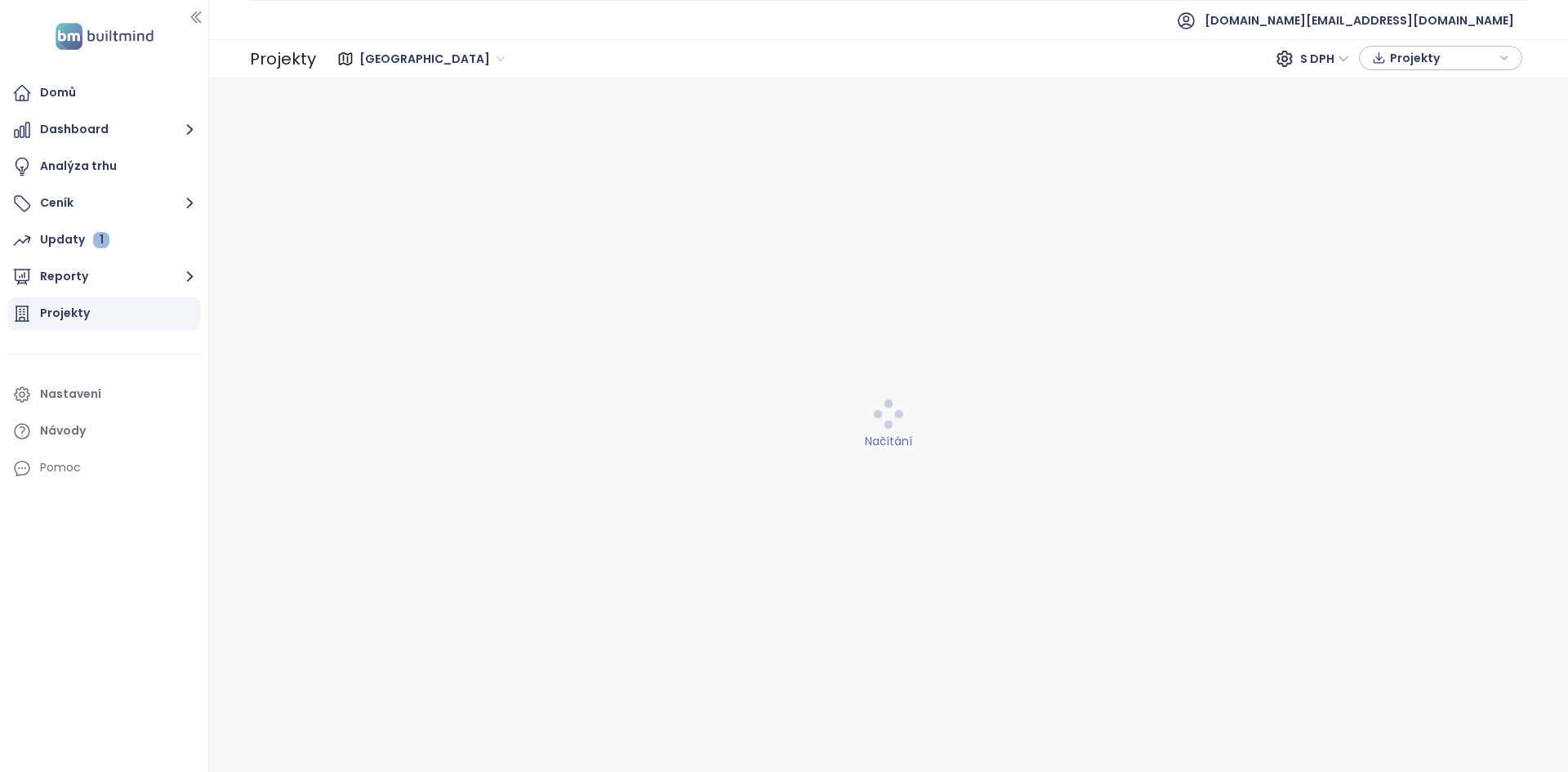 click on "Praha S DPH Projekty" at bounding box center [921, 59] 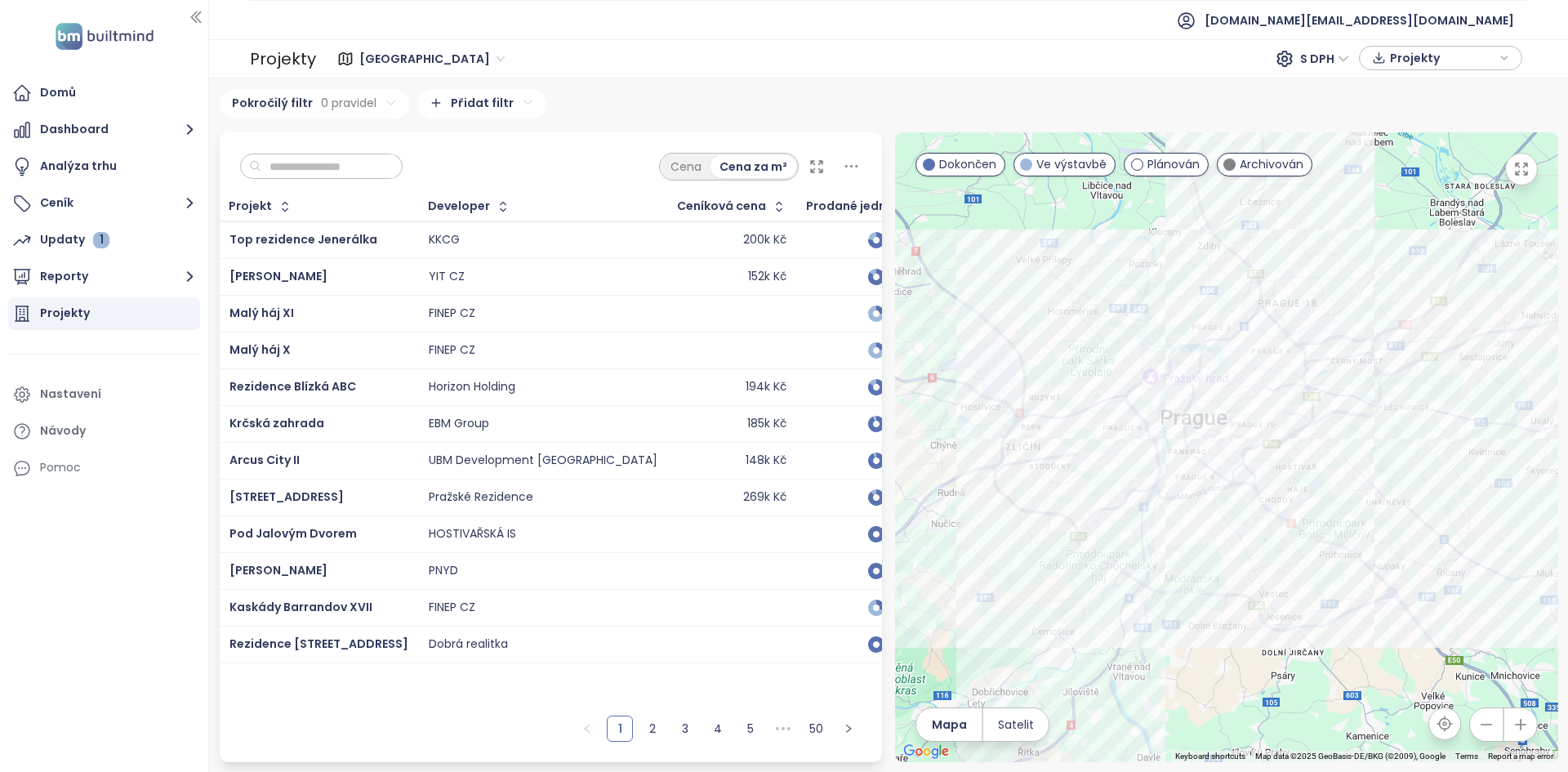 click at bounding box center (327, 167) 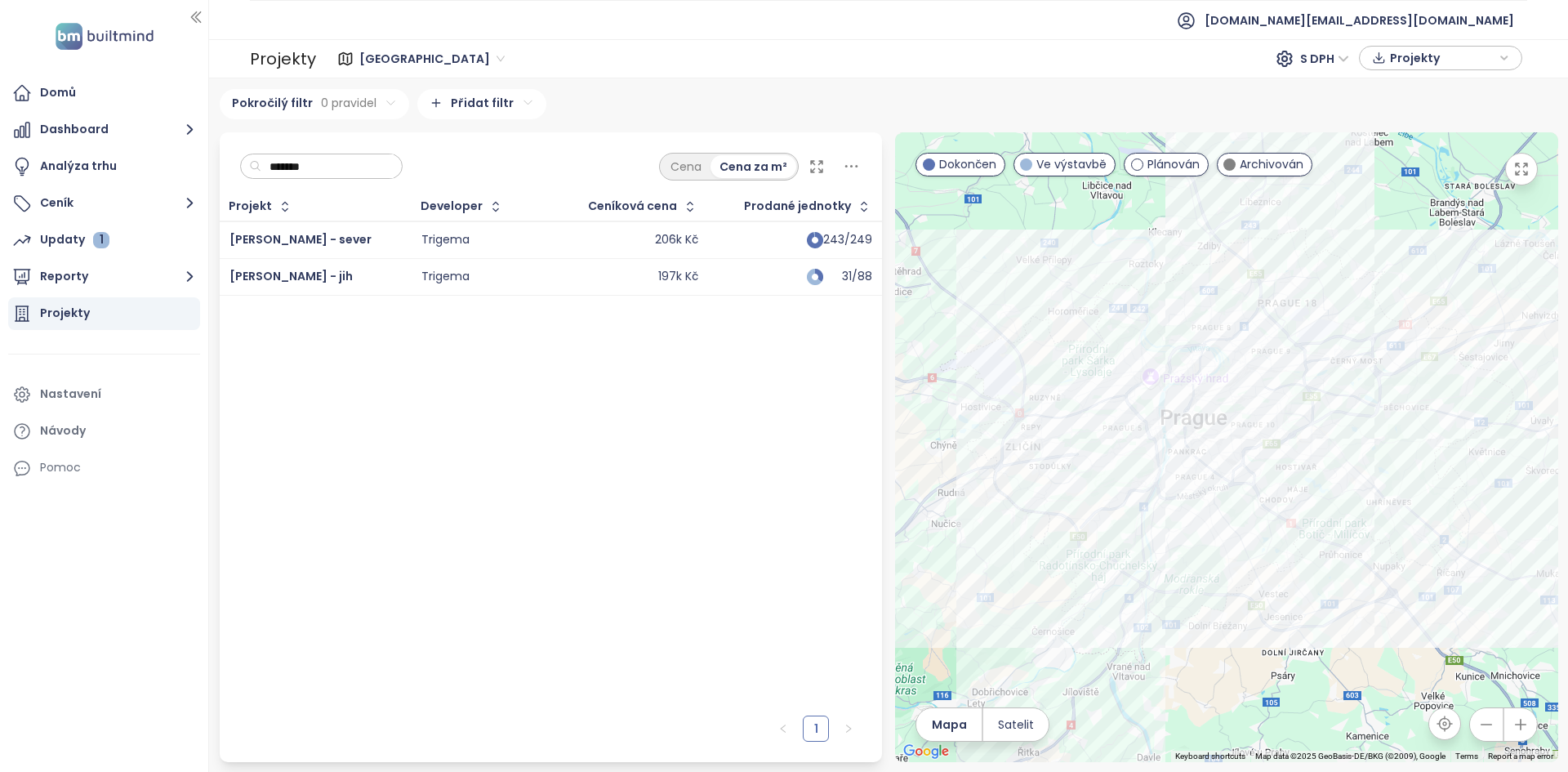 type on "*******" 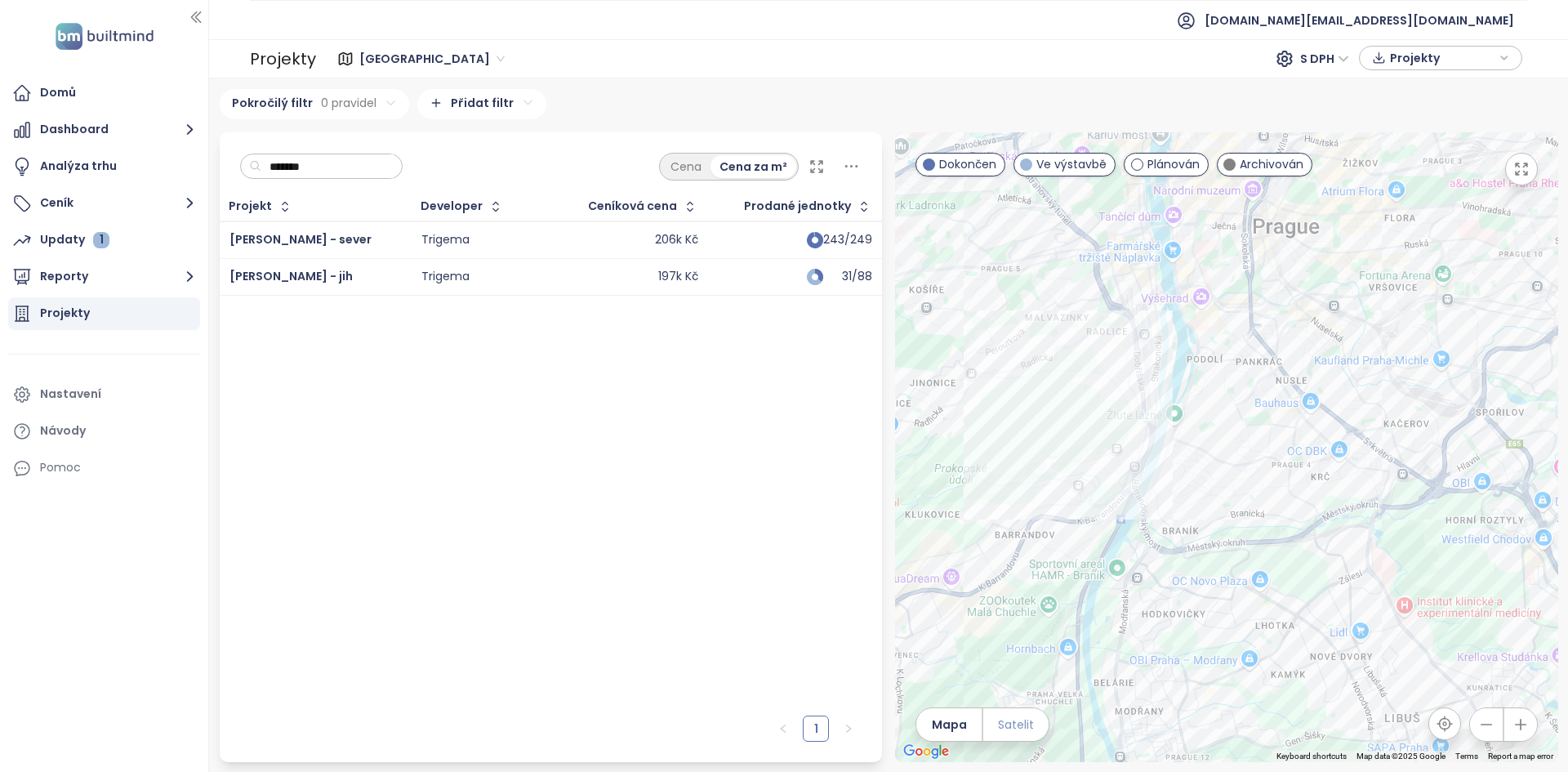click on "Satelit" at bounding box center (1016, 725) 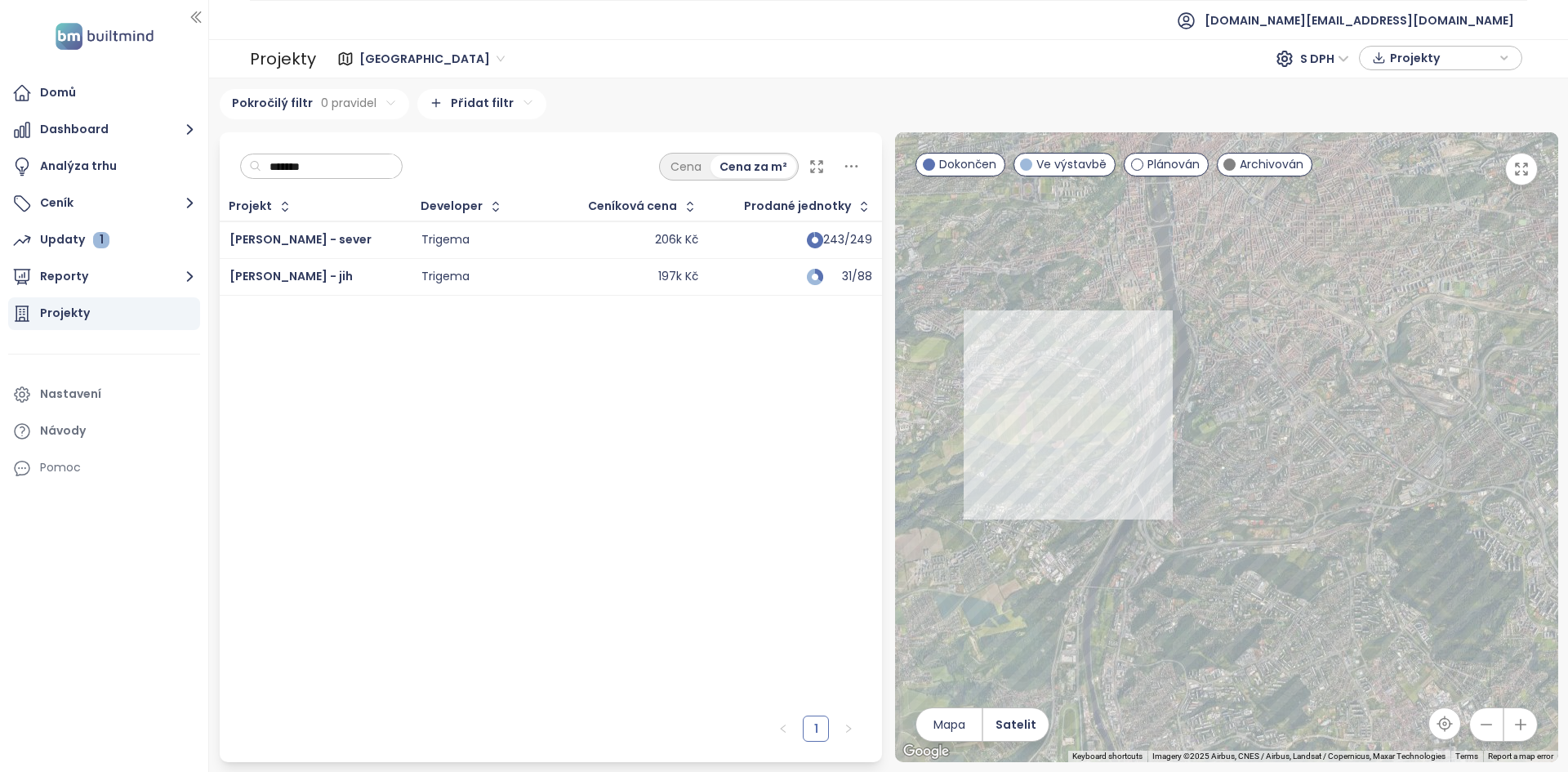 click on "To navigate, press the arrow keys." at bounding box center (1227, 447) 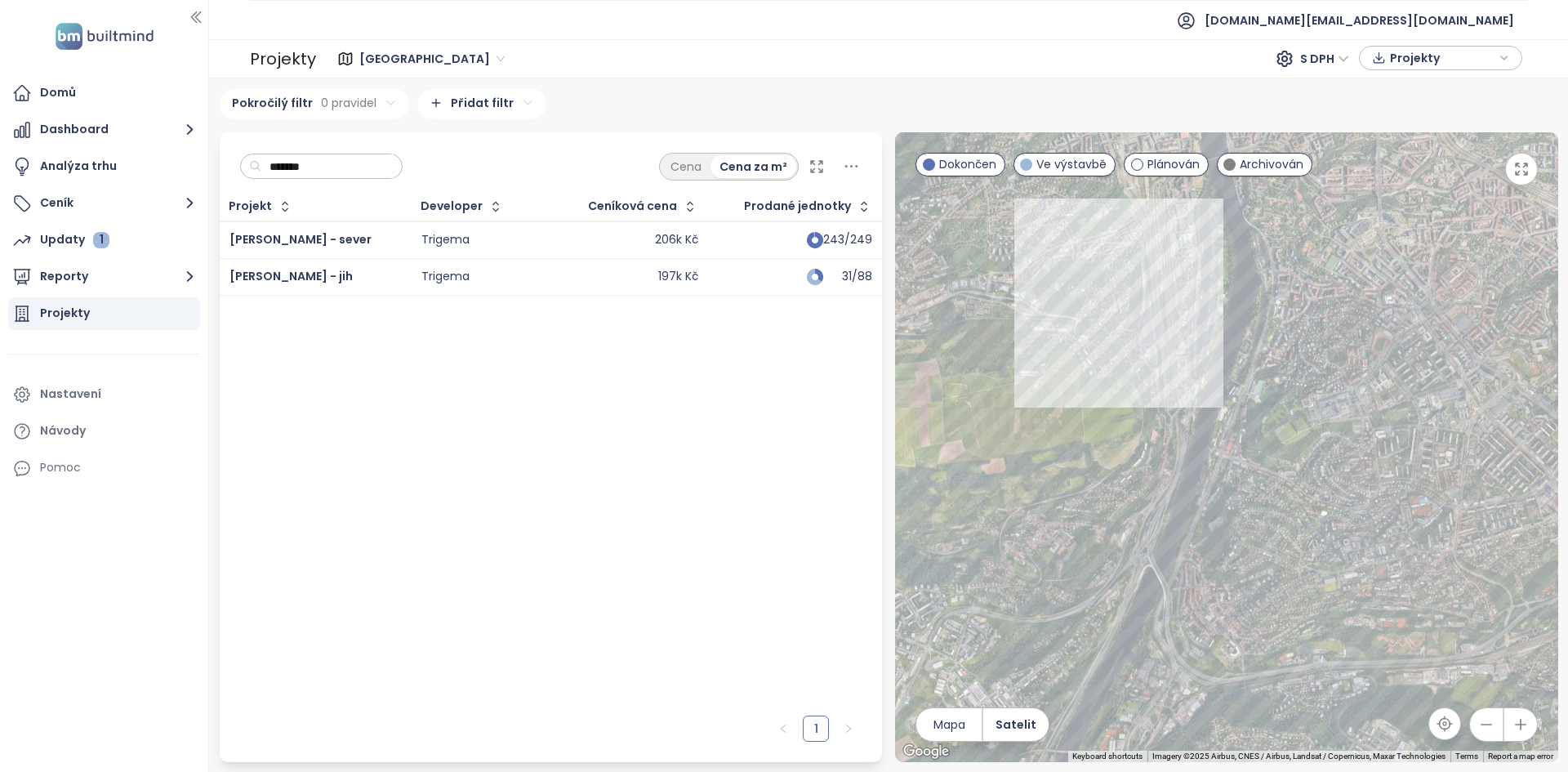 click on "To navigate, press the arrow keys." at bounding box center (1227, 447) 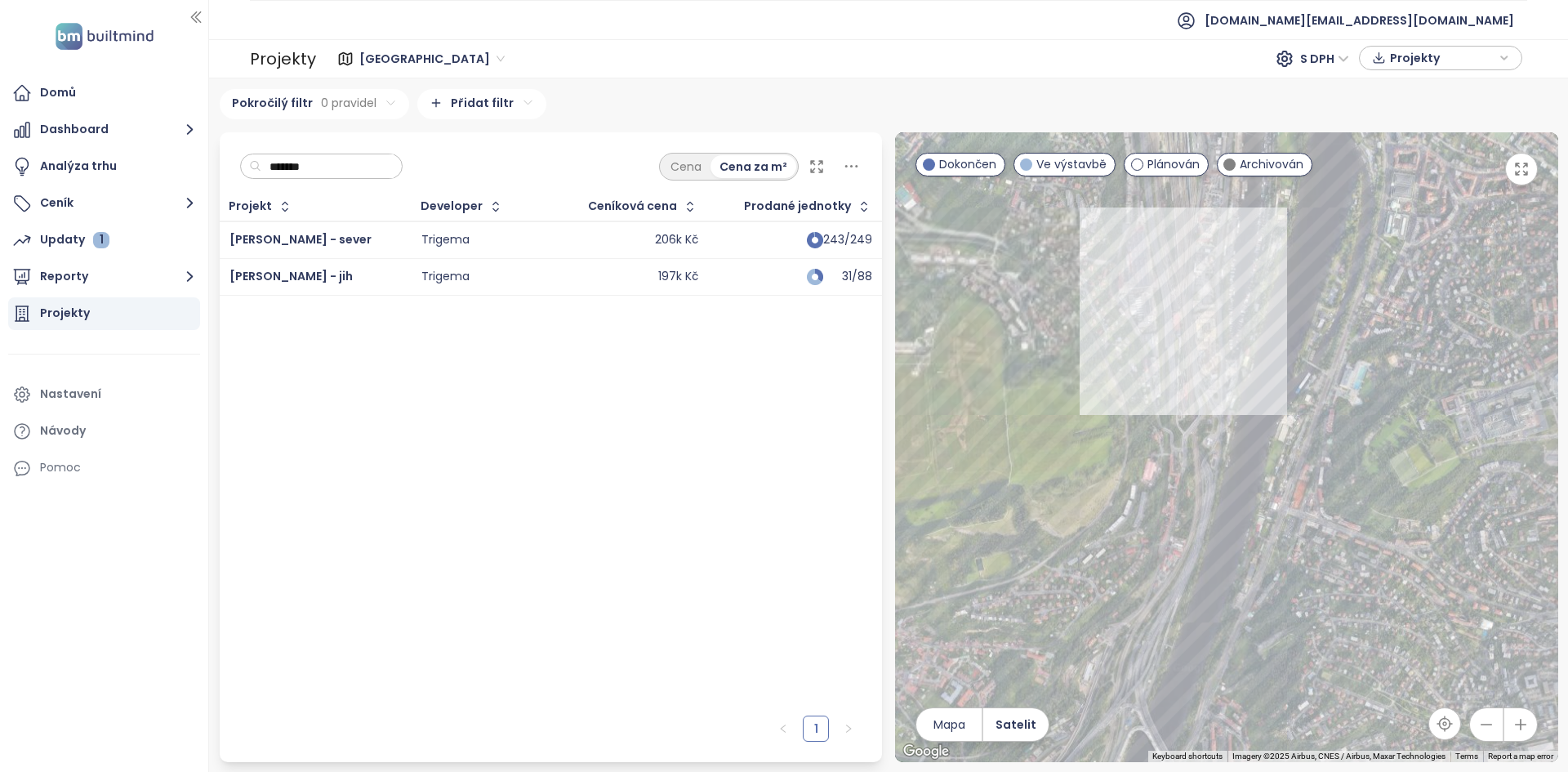 click on "To navigate, press the arrow keys." at bounding box center [1227, 447] 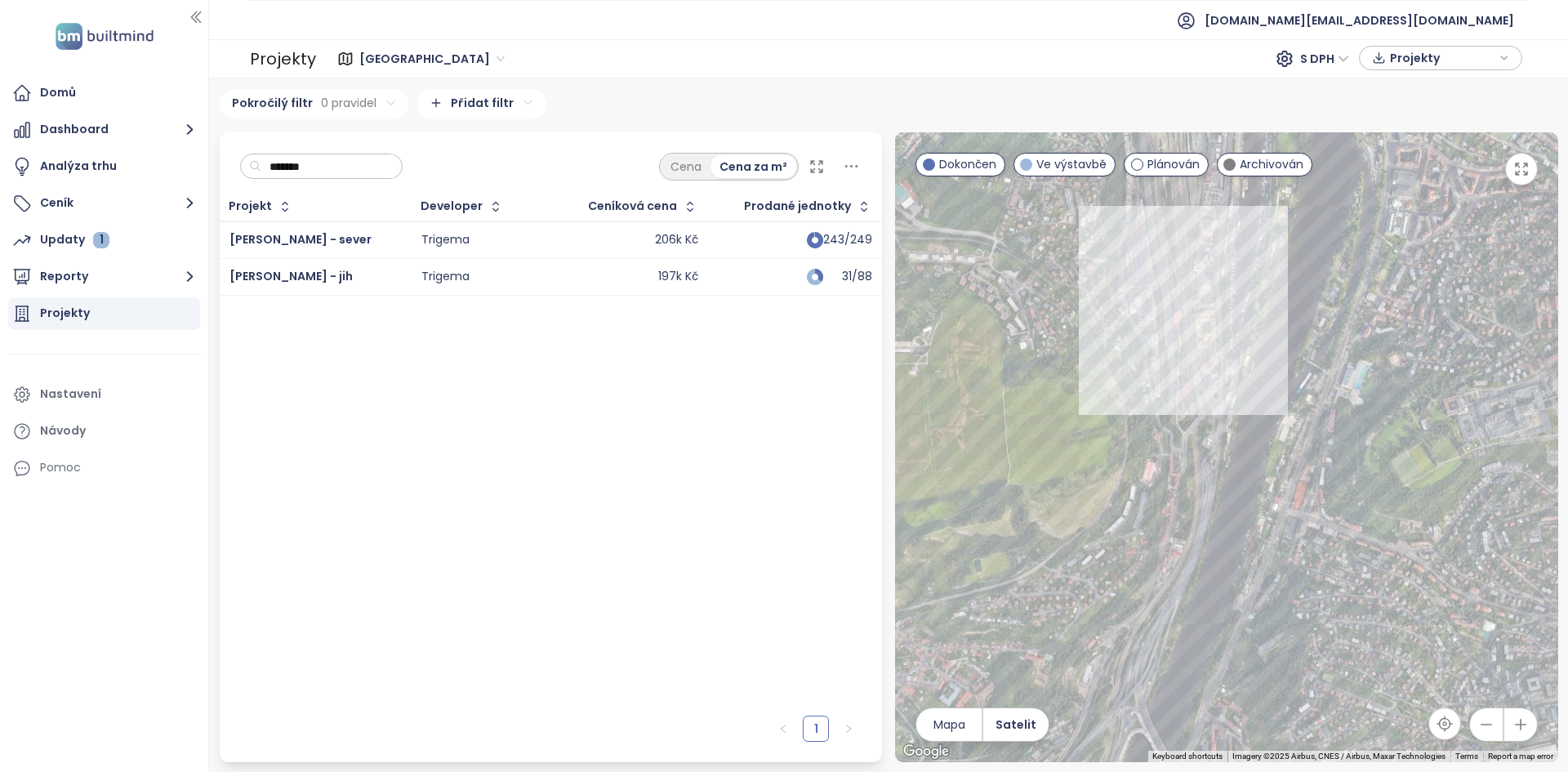 click on "To navigate, press the arrow keys." at bounding box center [1227, 447] 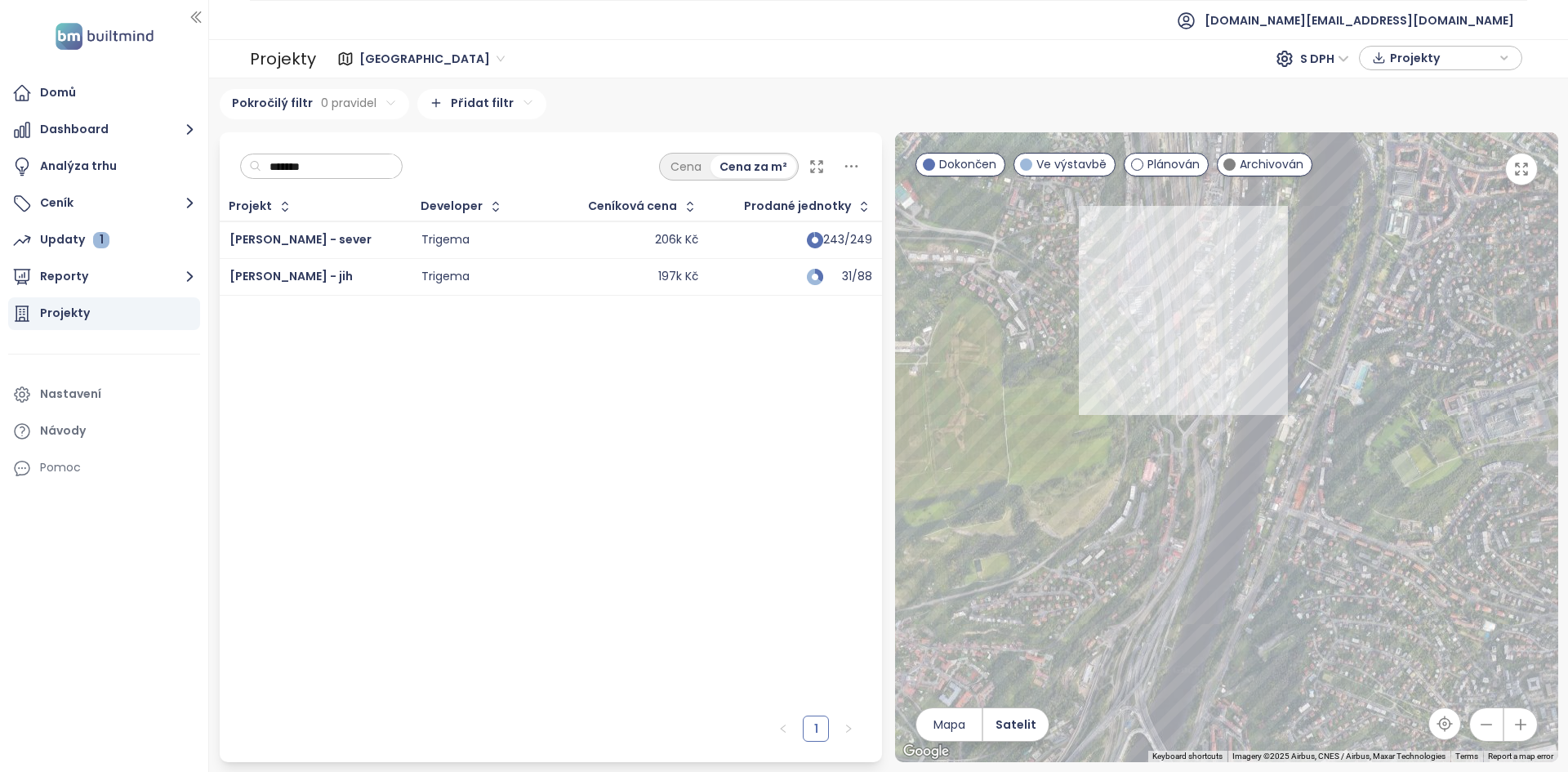 click on "To navigate, press the arrow keys." at bounding box center [1227, 447] 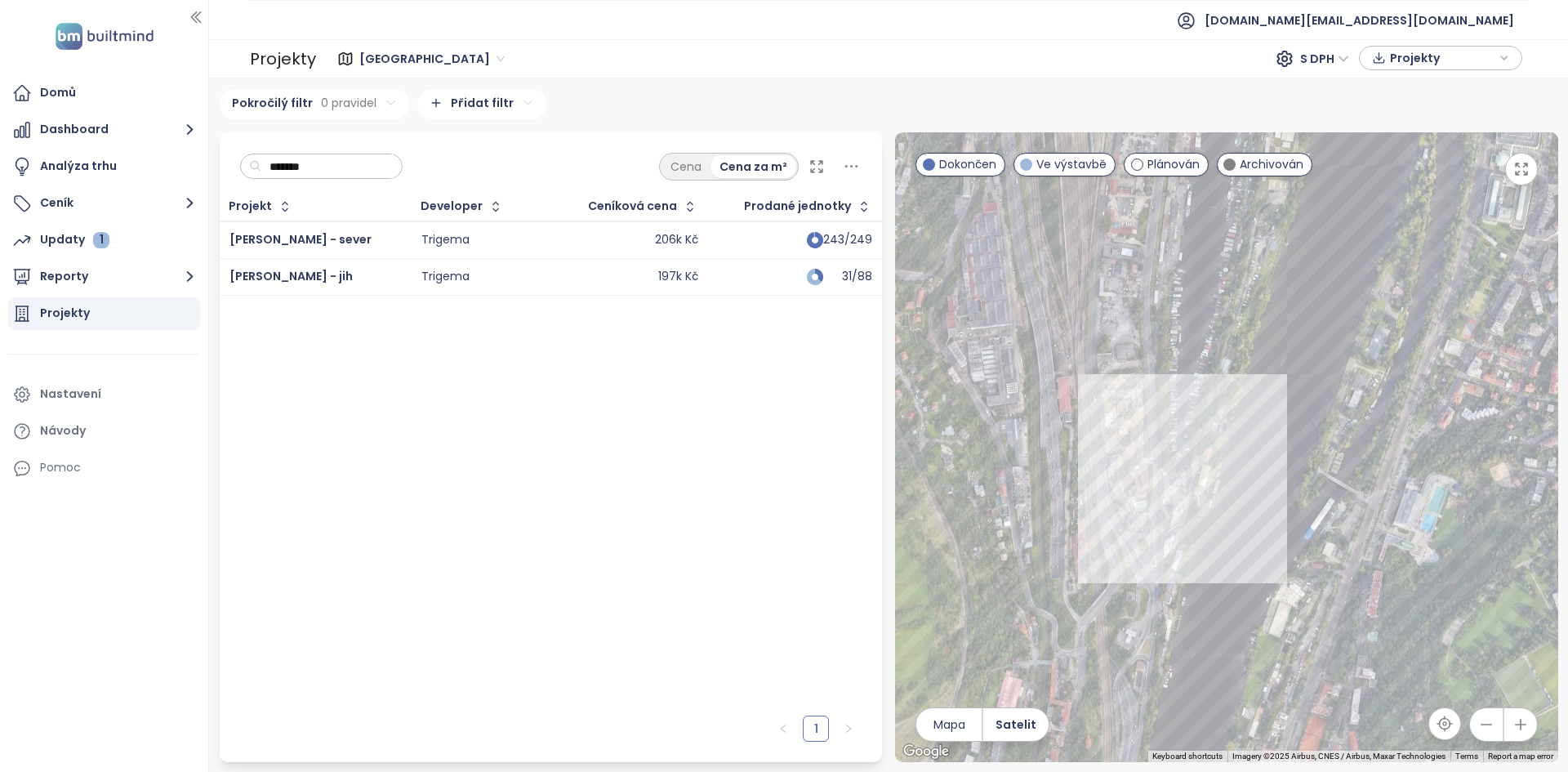 drag, startPoint x: 1202, startPoint y: 392, endPoint x: 1113, endPoint y: 532, distance: 165.8945 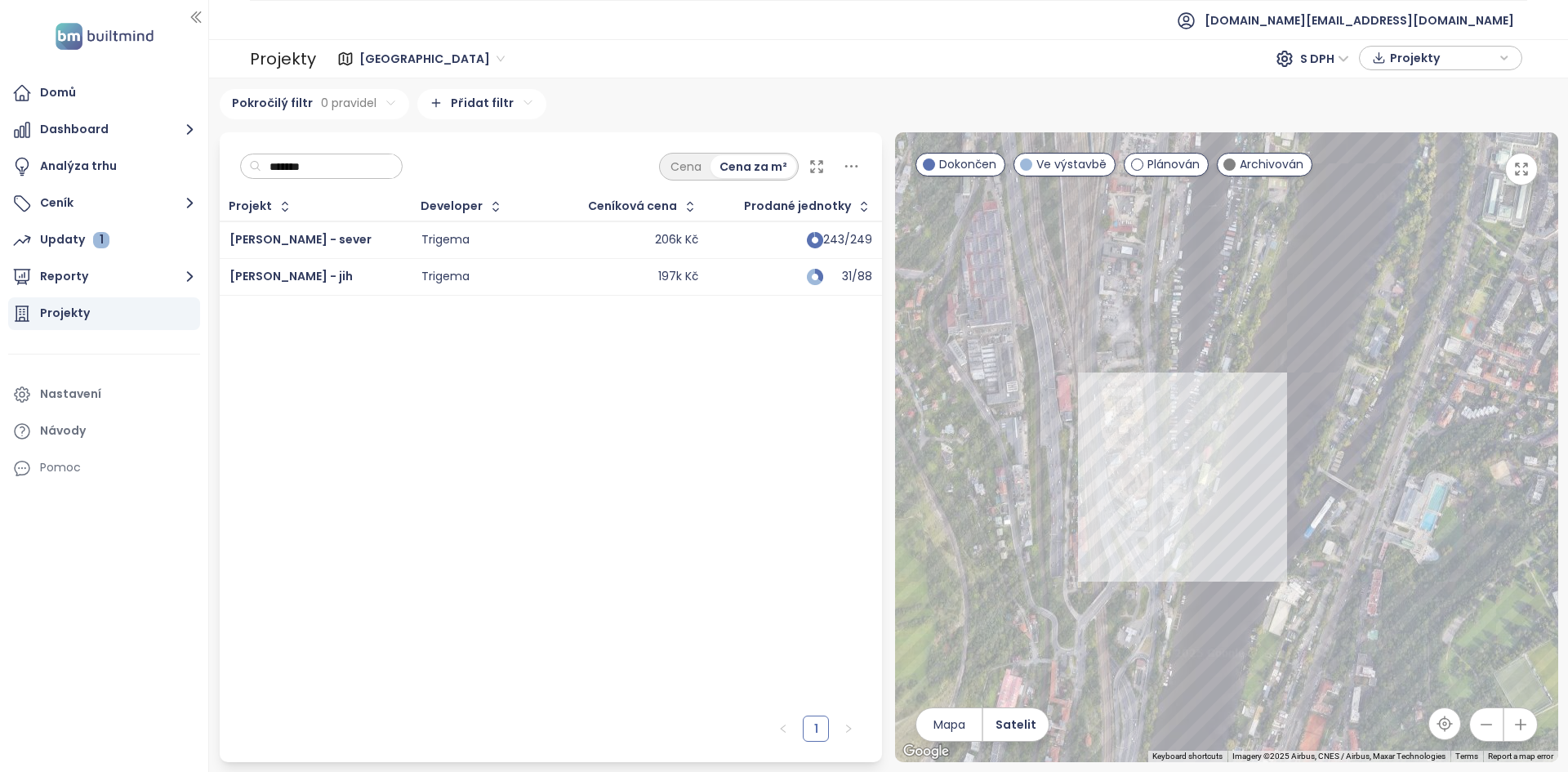 drag, startPoint x: 1527, startPoint y: 167, endPoint x: 1518, endPoint y: 242, distance: 75.53807 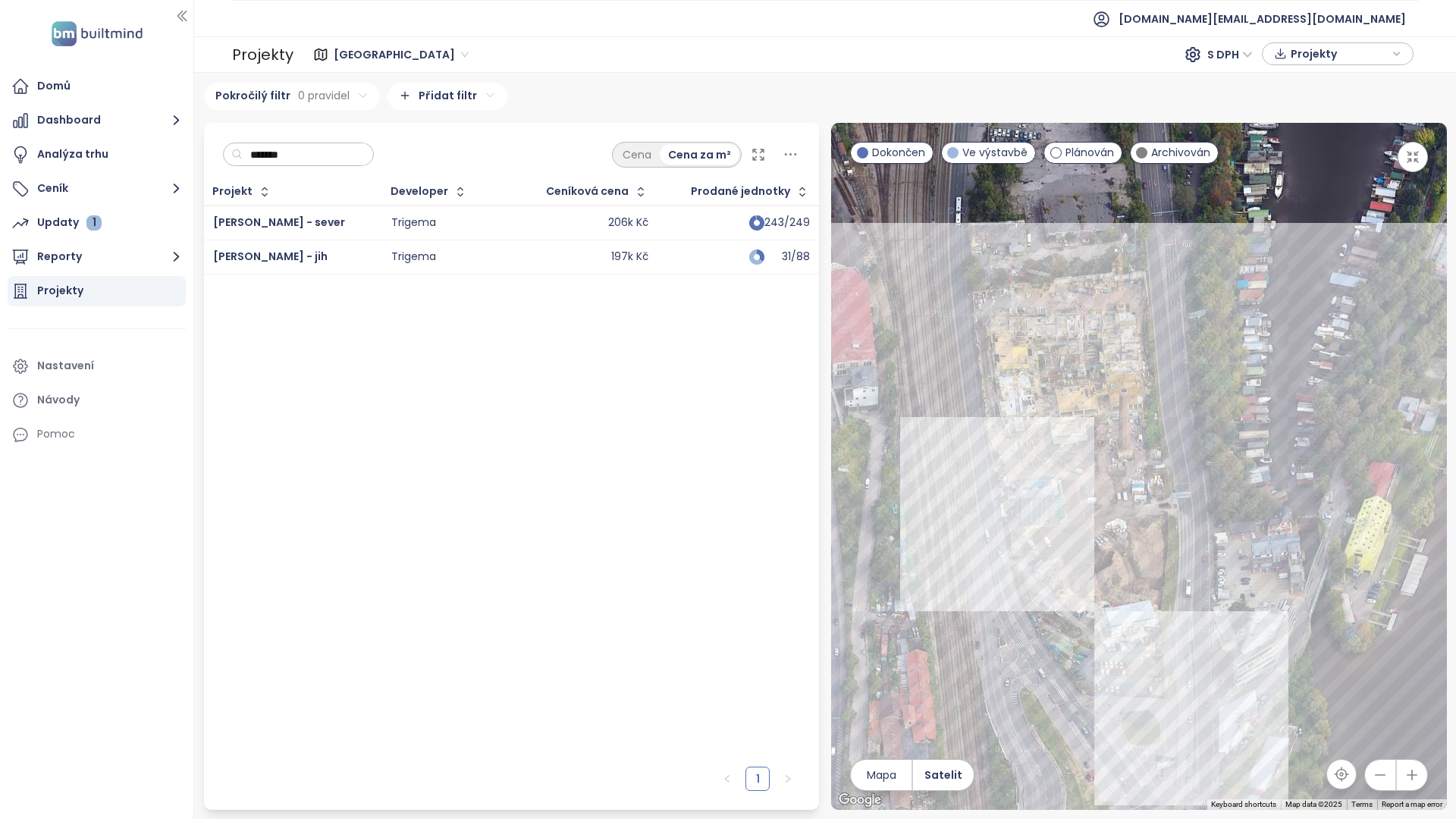 drag, startPoint x: 818, startPoint y: 486, endPoint x: 786, endPoint y: 657, distance: 173.96839 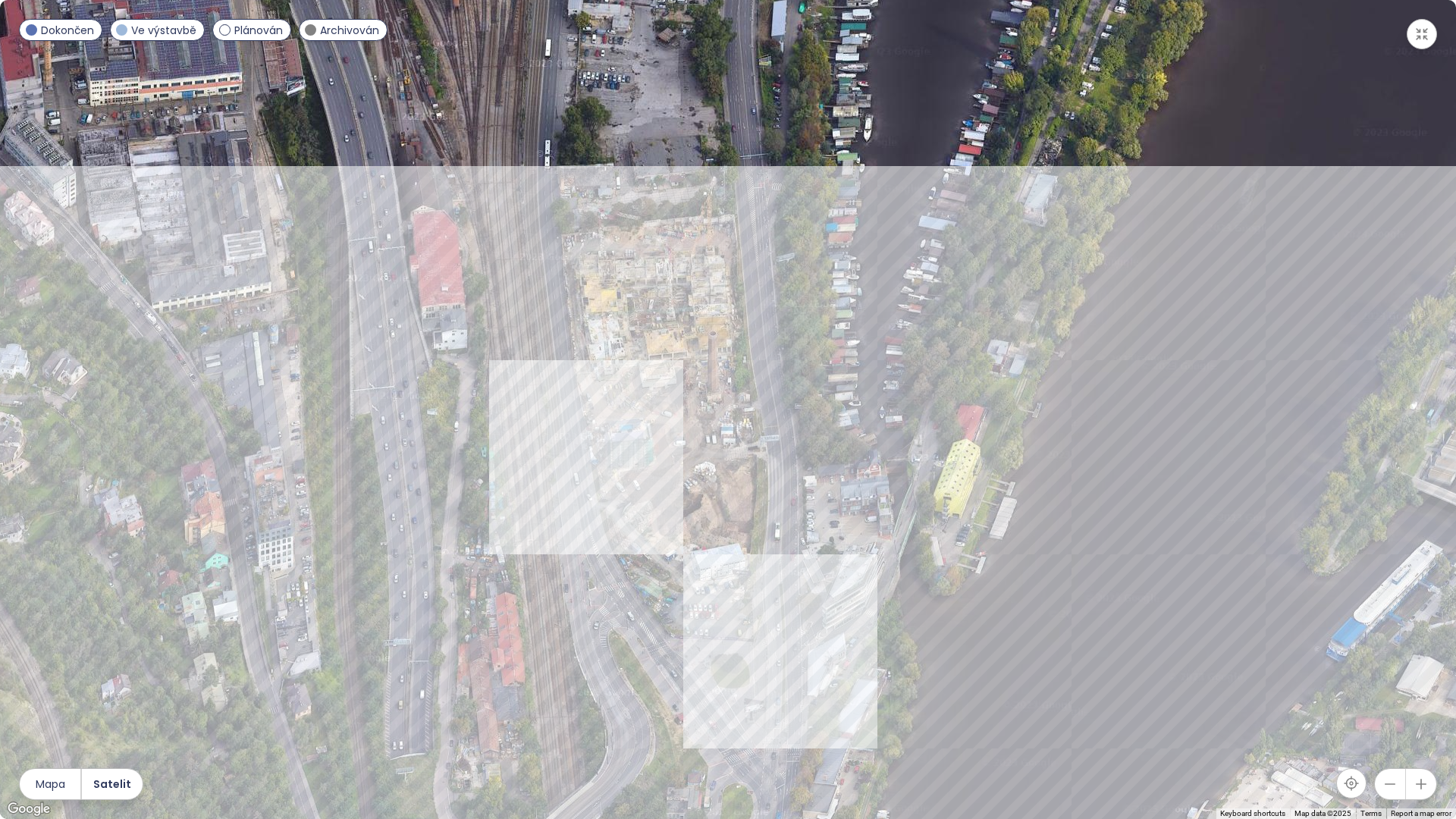 click on "To navigate, press the arrow keys." at bounding box center [728, 410] 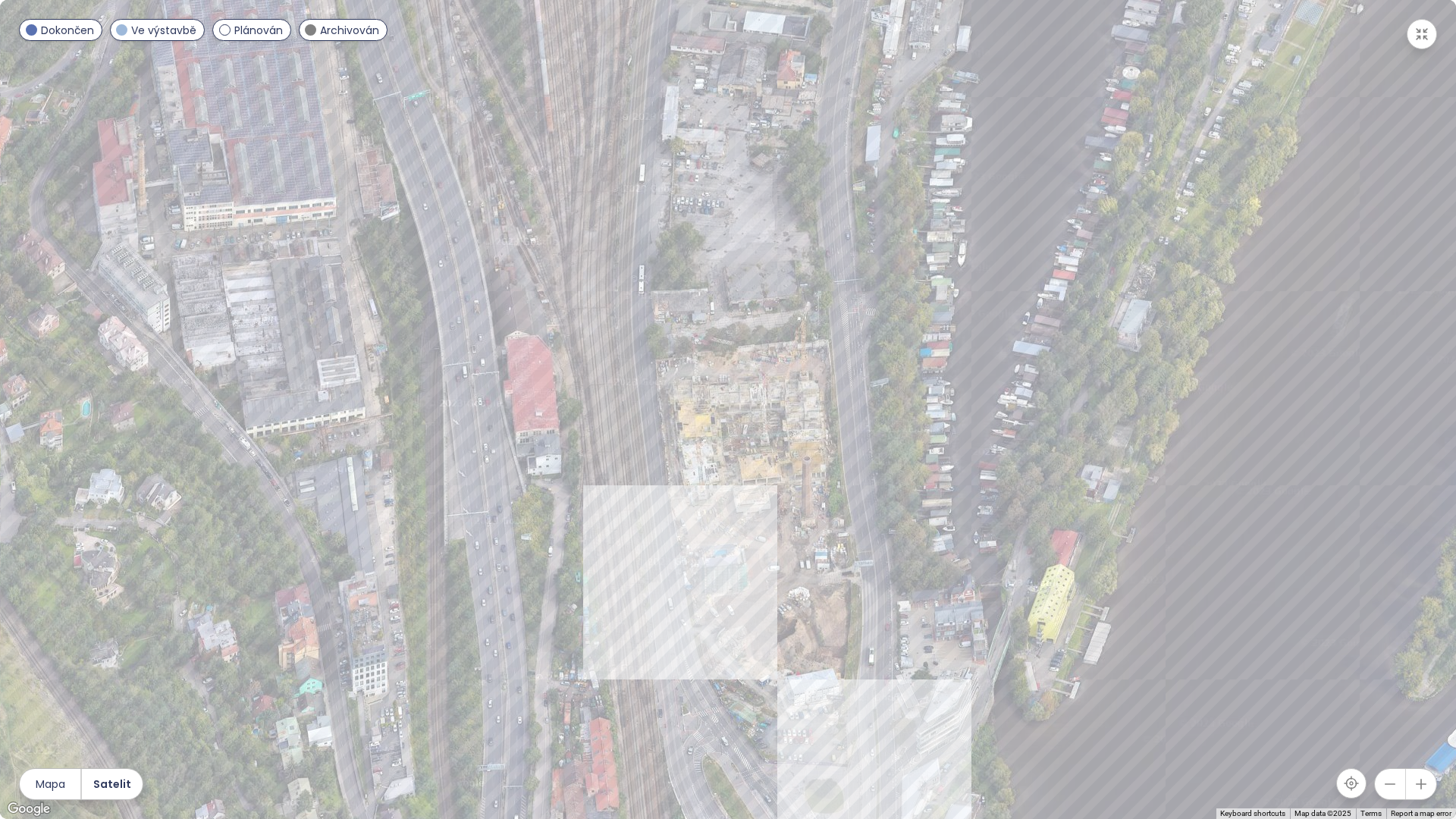drag, startPoint x: 918, startPoint y: 413, endPoint x: 990, endPoint y: 569, distance: 171.81385 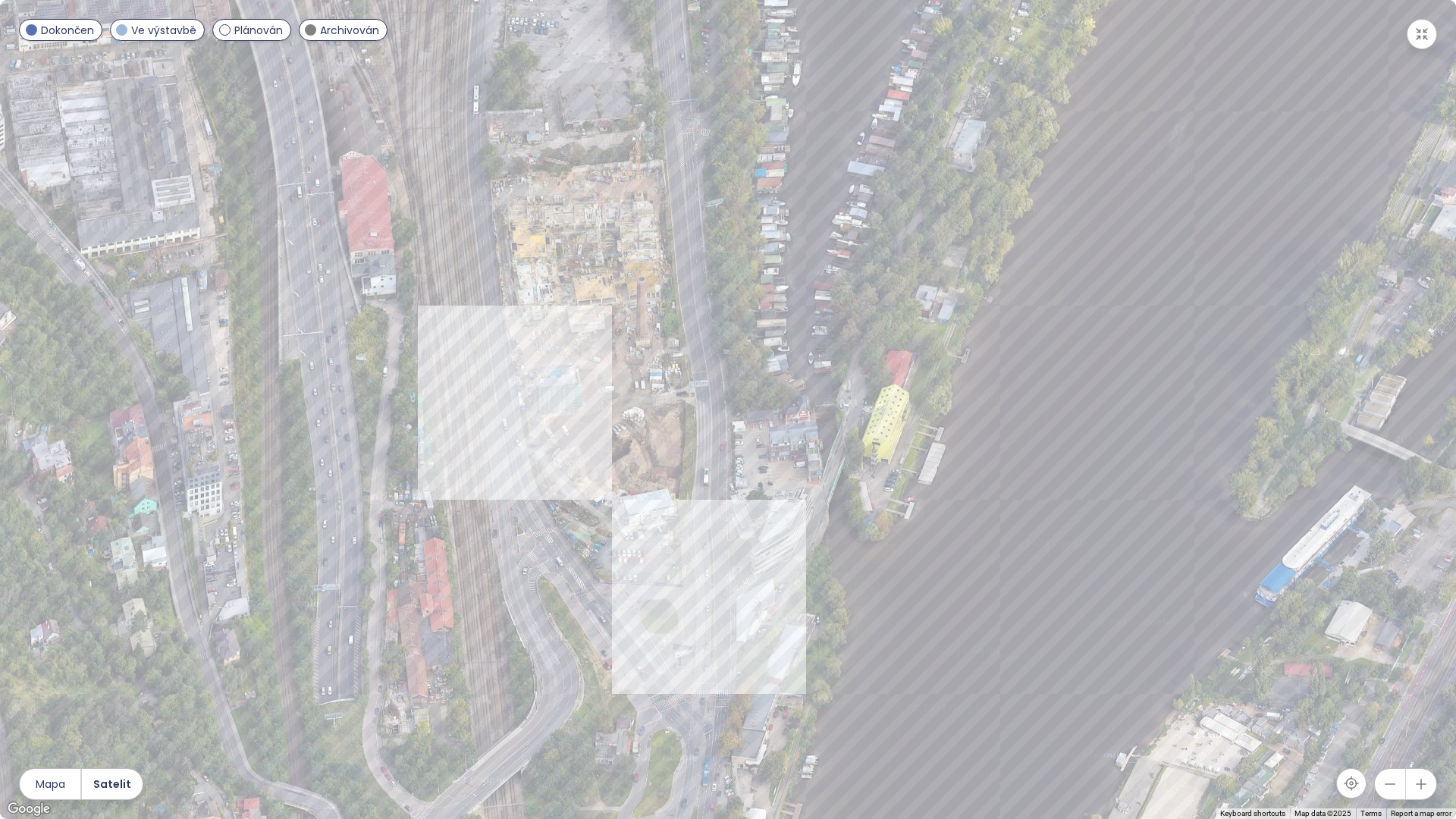 drag, startPoint x: 813, startPoint y: 583, endPoint x: 647, endPoint y: 399, distance: 247.81445 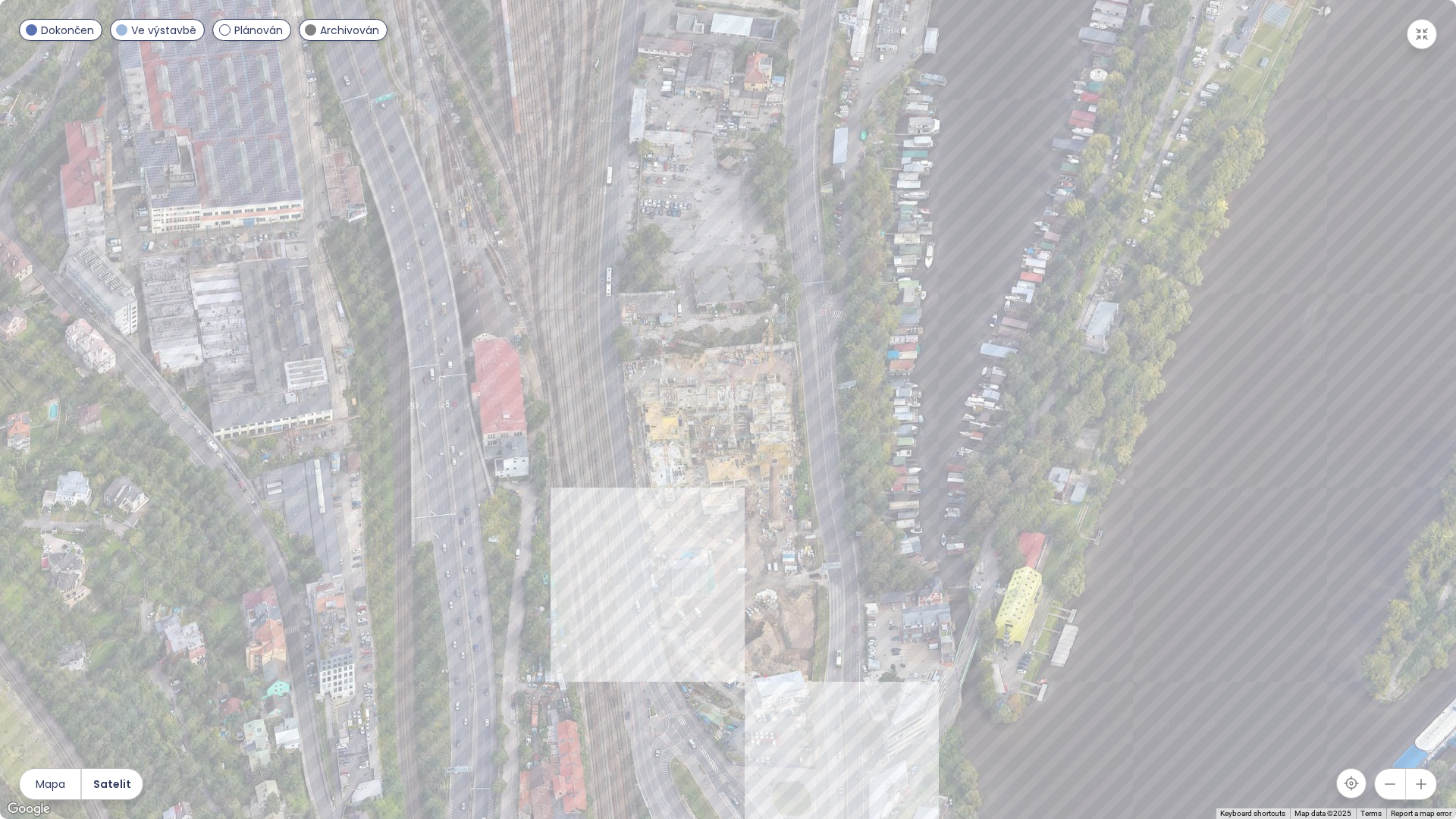 drag, startPoint x: 692, startPoint y: 438, endPoint x: 828, endPoint y: 625, distance: 231.225 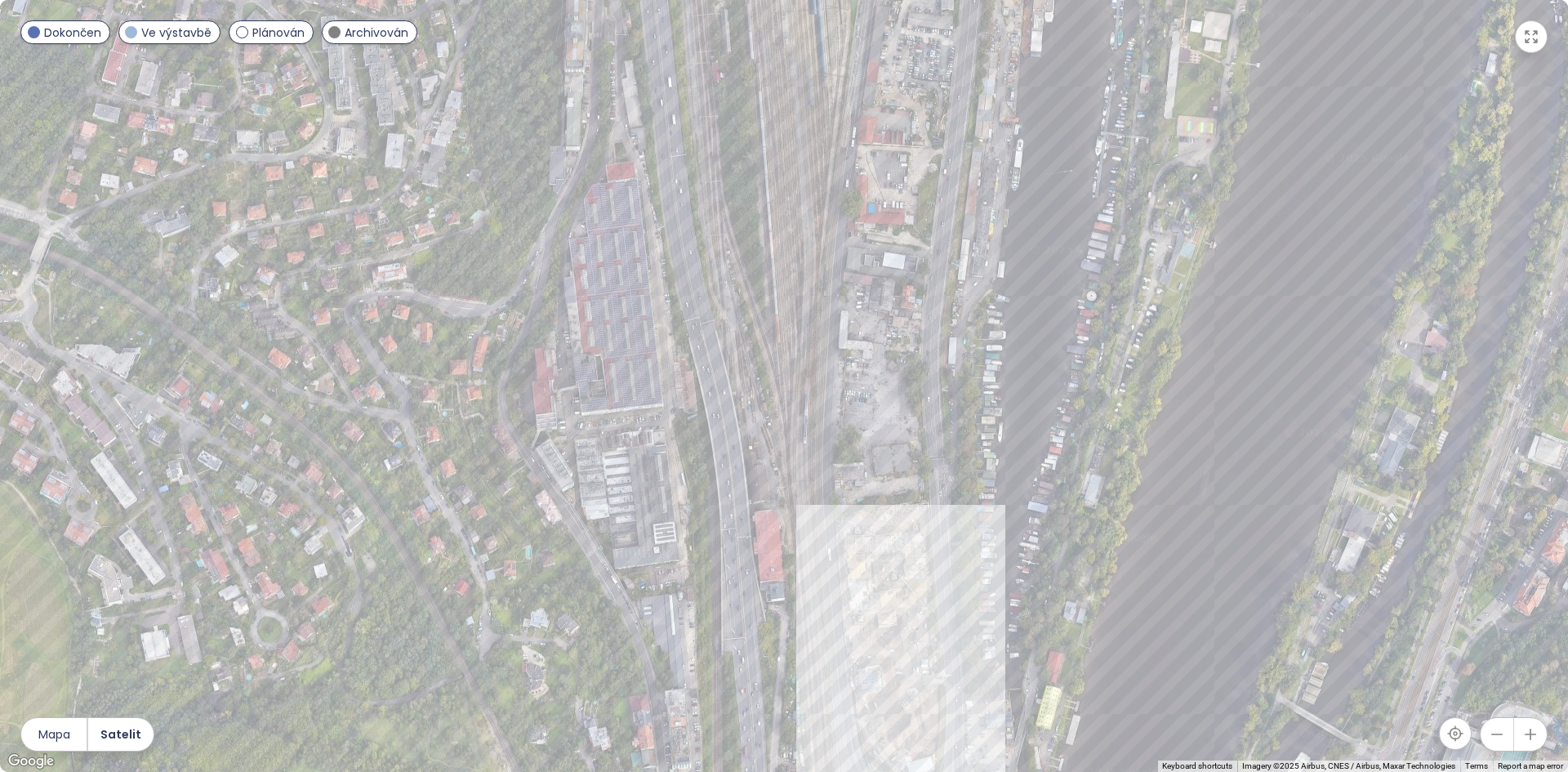 click on "Trigema" at bounding box center [483, 276] 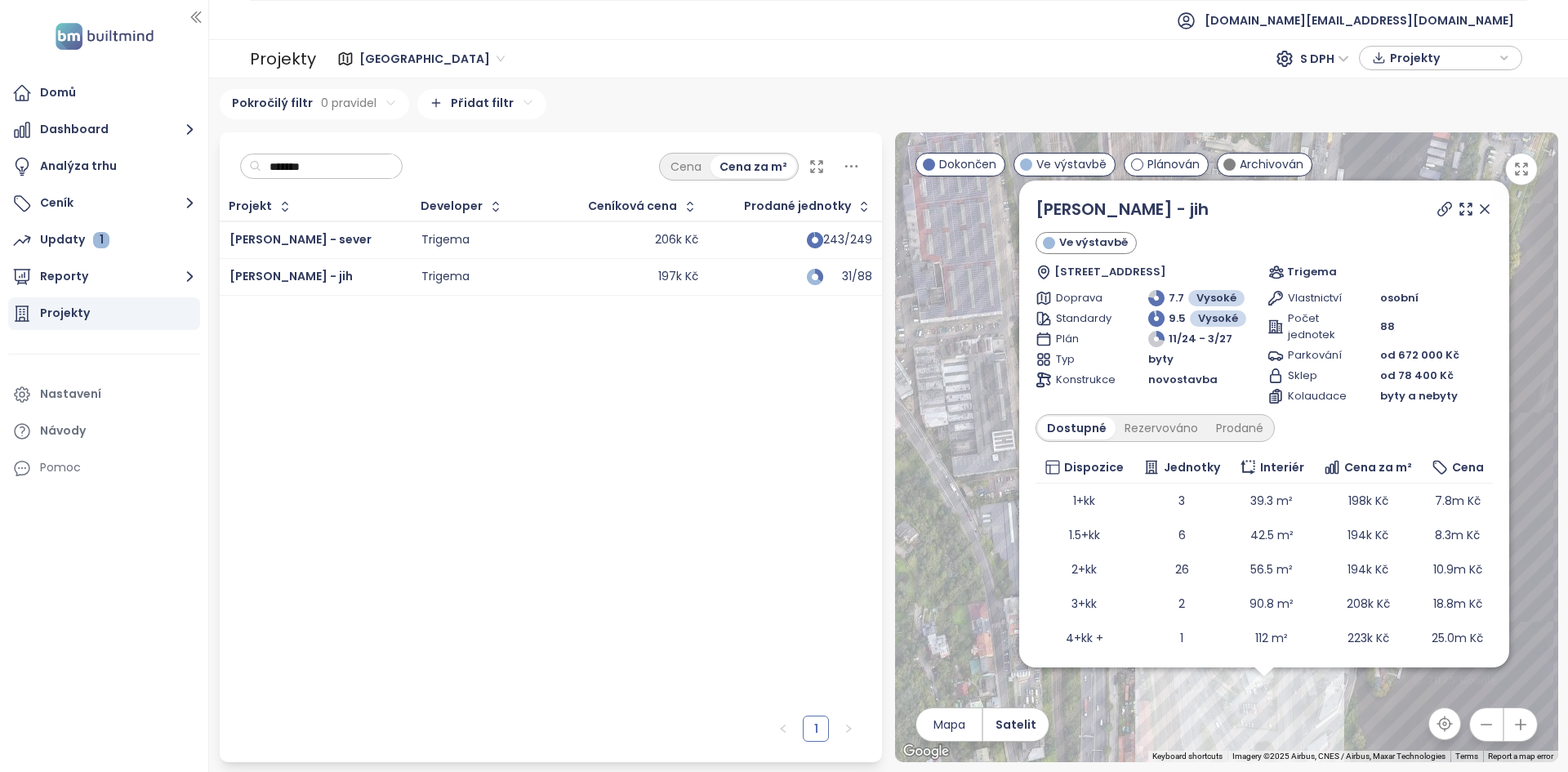 click on "Trigema" at bounding box center [483, 240] 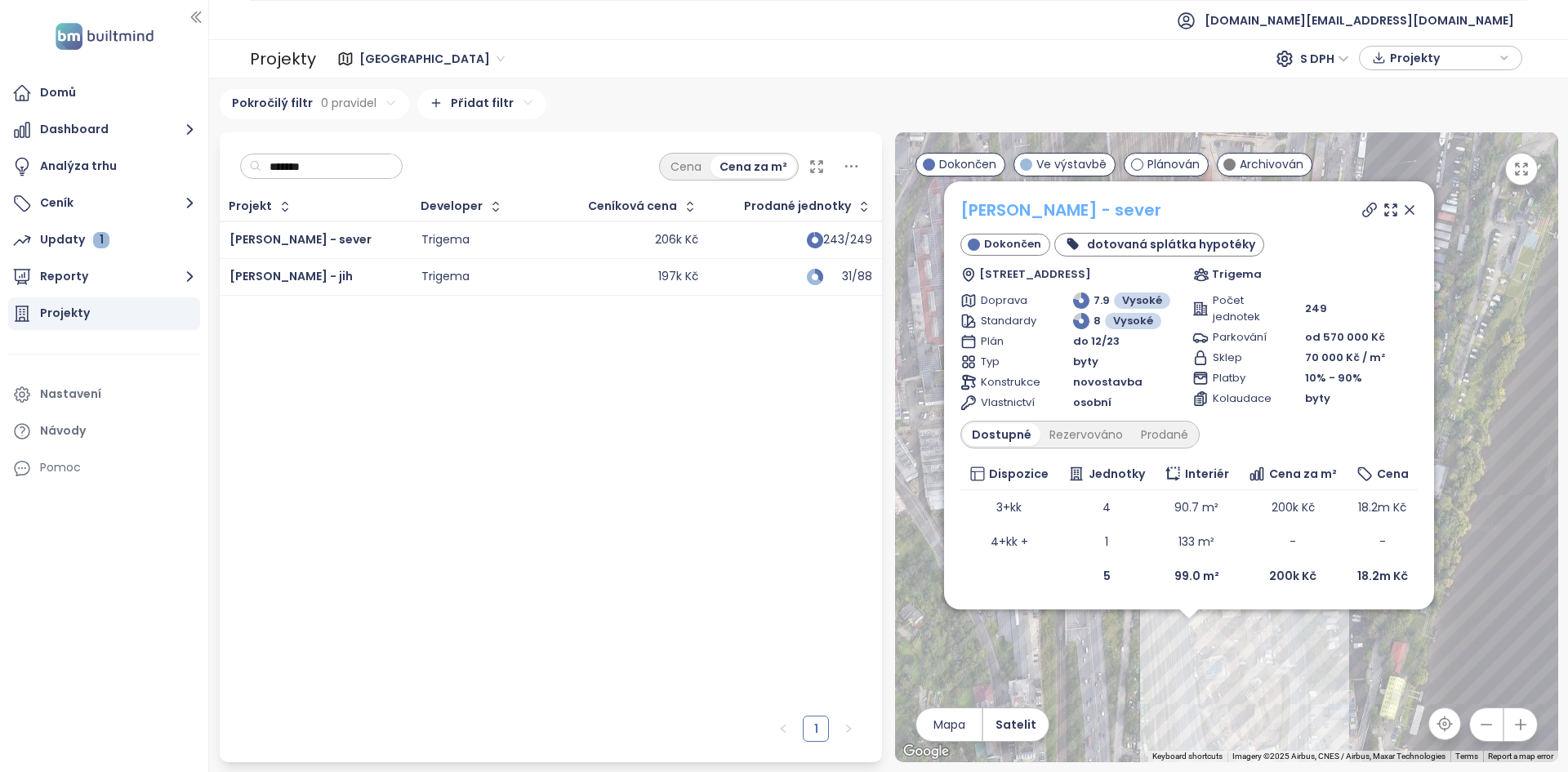 click on "Lihovar Smíchov - sever" at bounding box center [1061, 210] 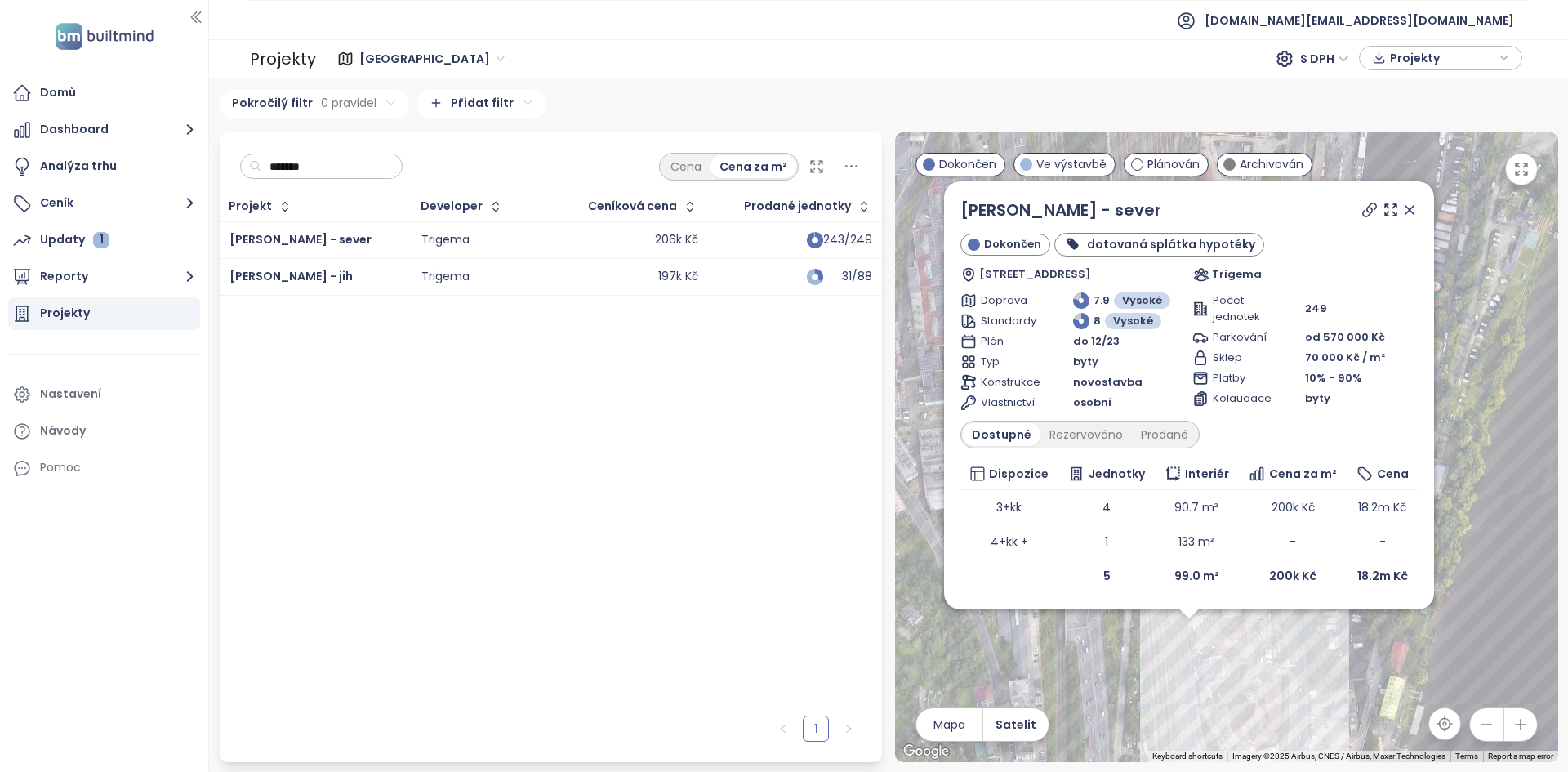 click on "197k Kč" at bounding box center (632, 276) 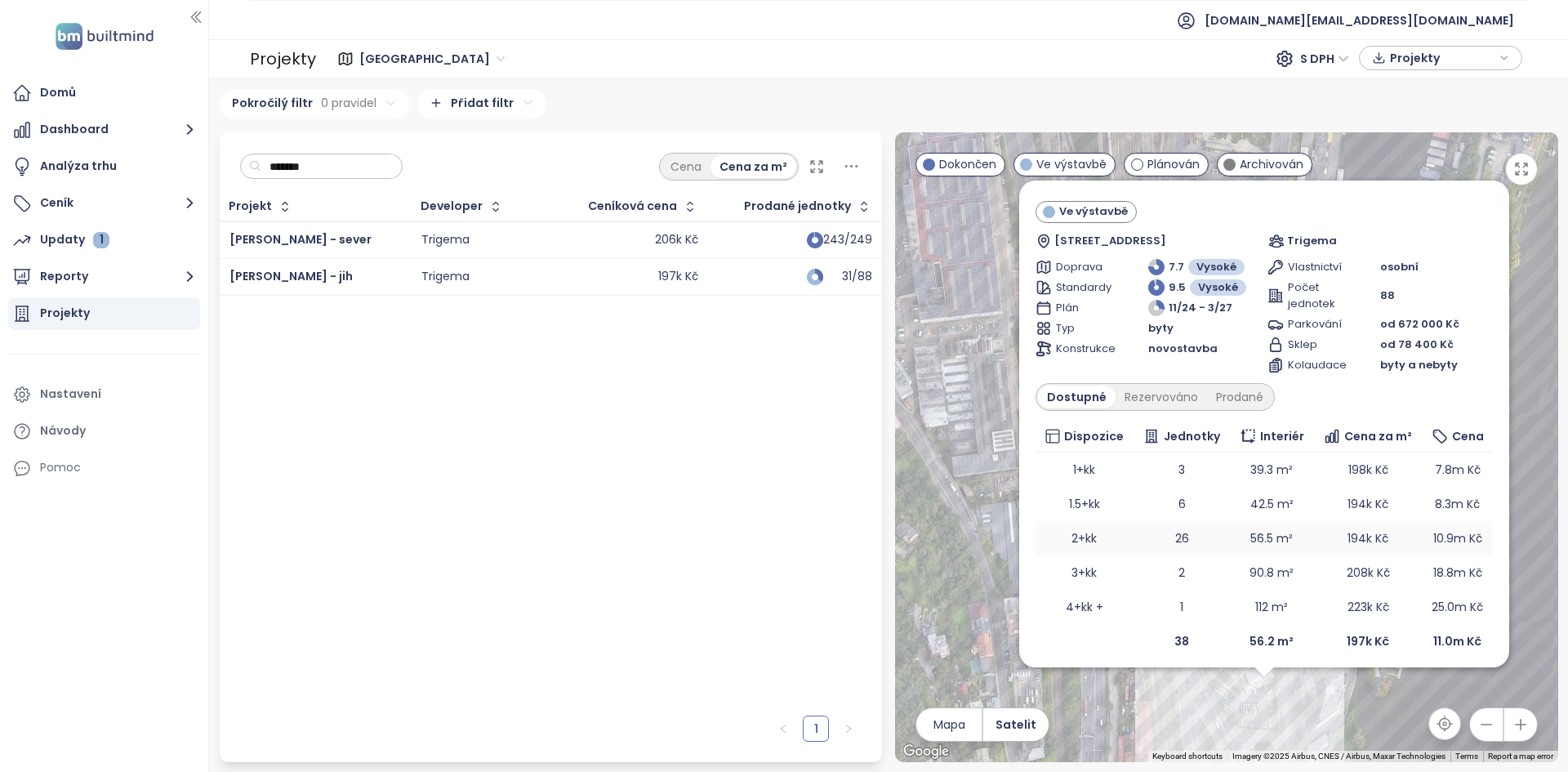 scroll, scrollTop: 0, scrollLeft: 0, axis: both 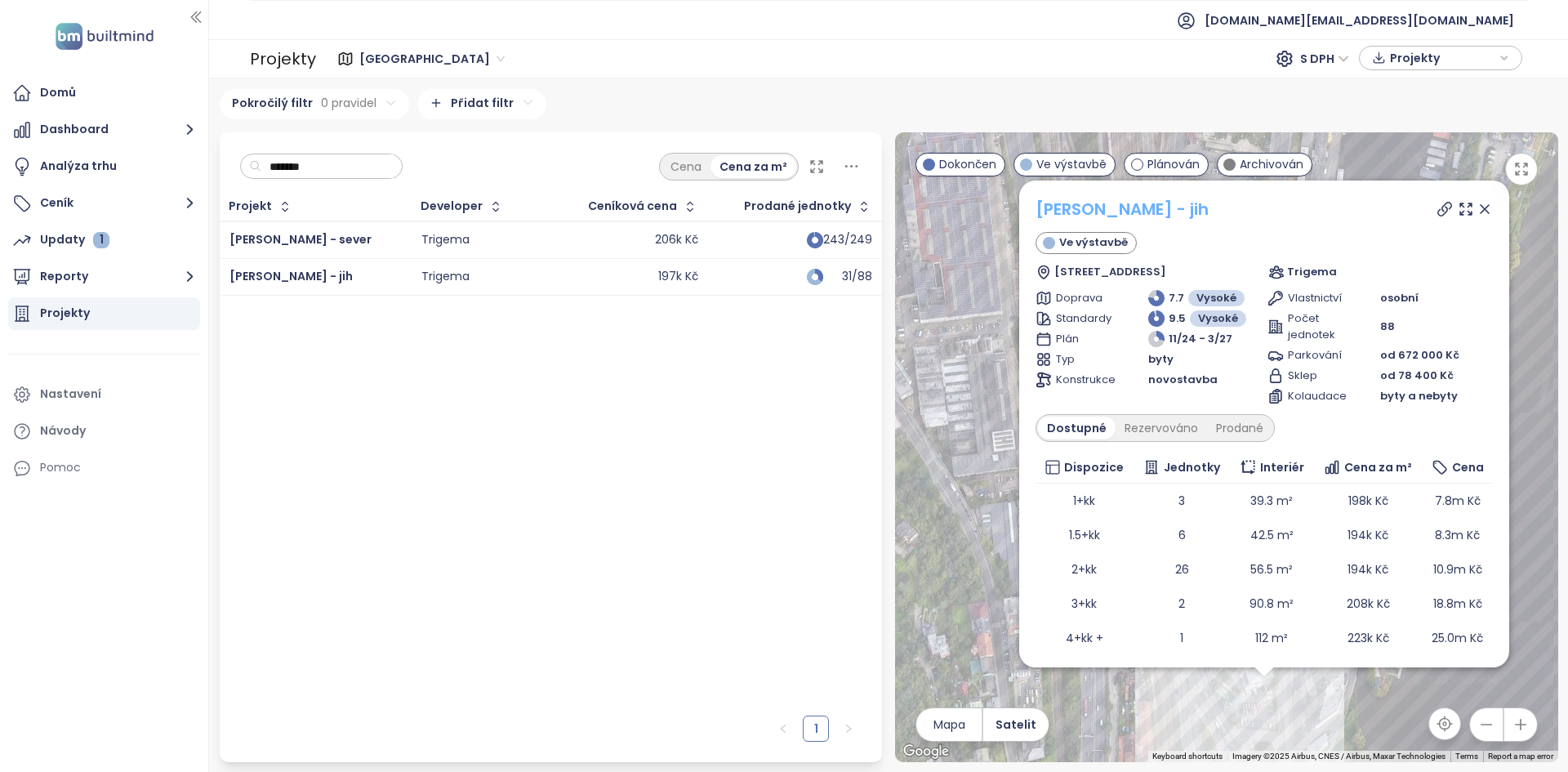 click on "Lihovar Smíchov - jih" at bounding box center [1122, 209] 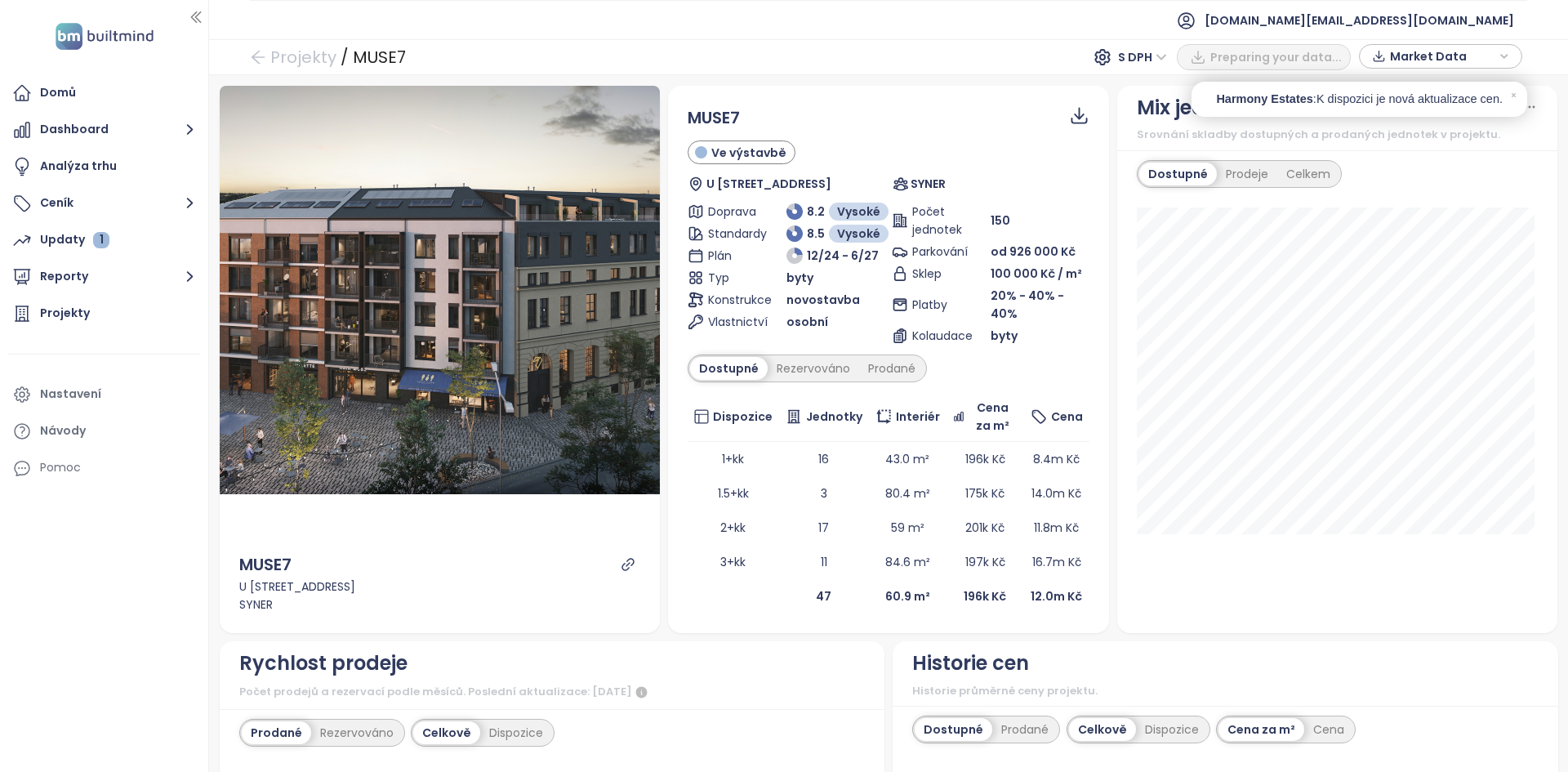 scroll, scrollTop: 0, scrollLeft: 0, axis: both 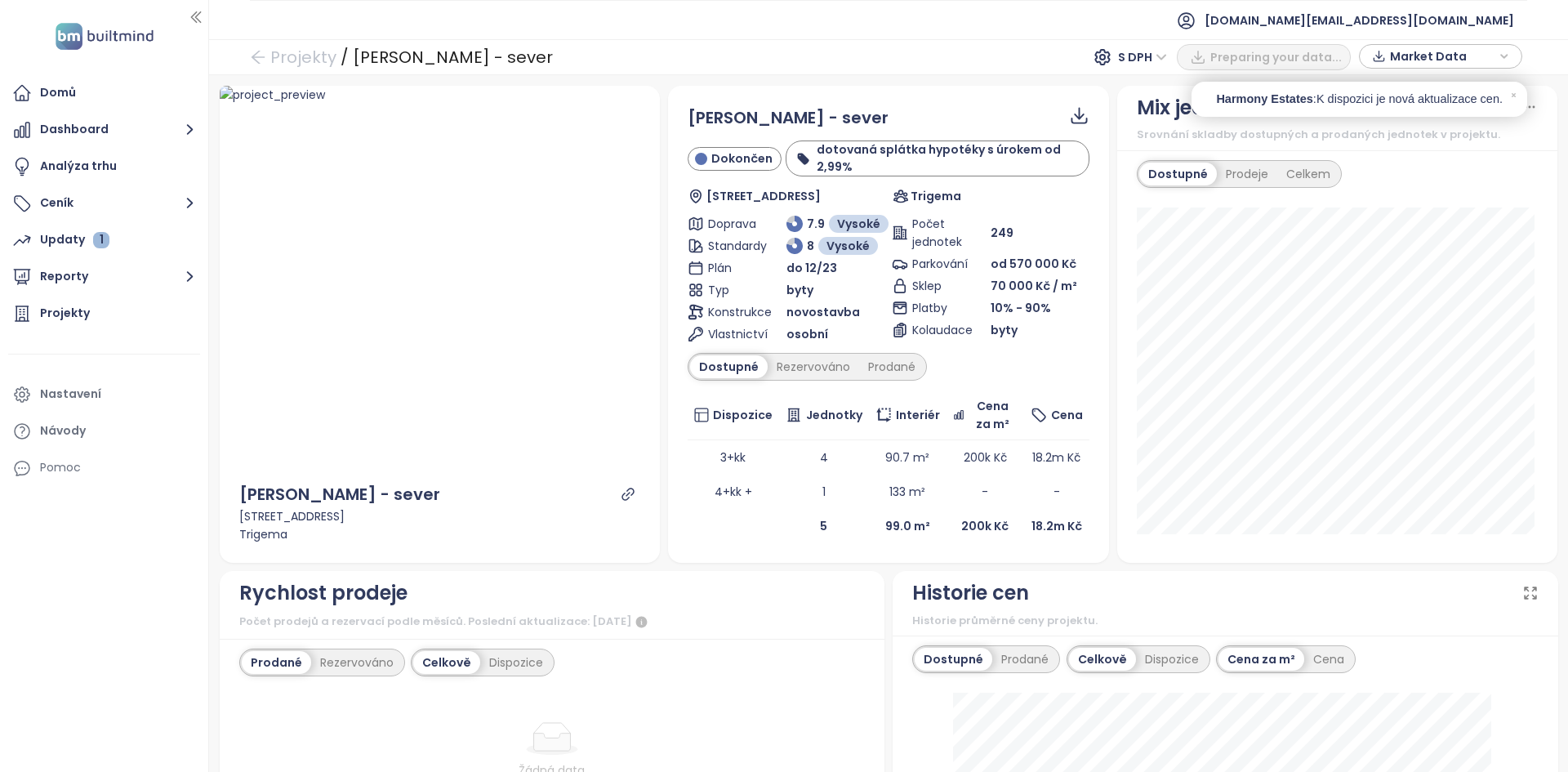 click 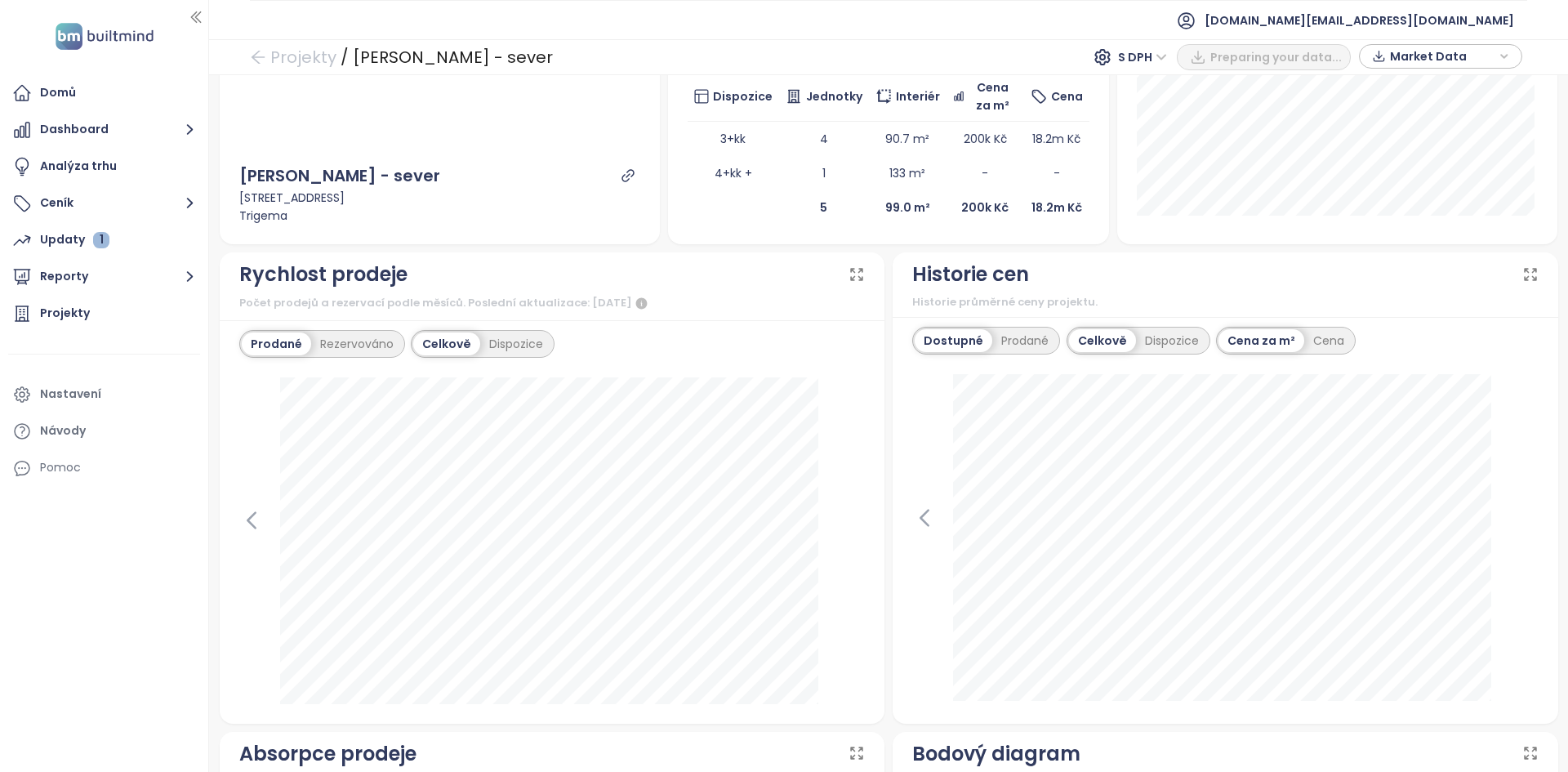 scroll, scrollTop: 318, scrollLeft: 0, axis: vertical 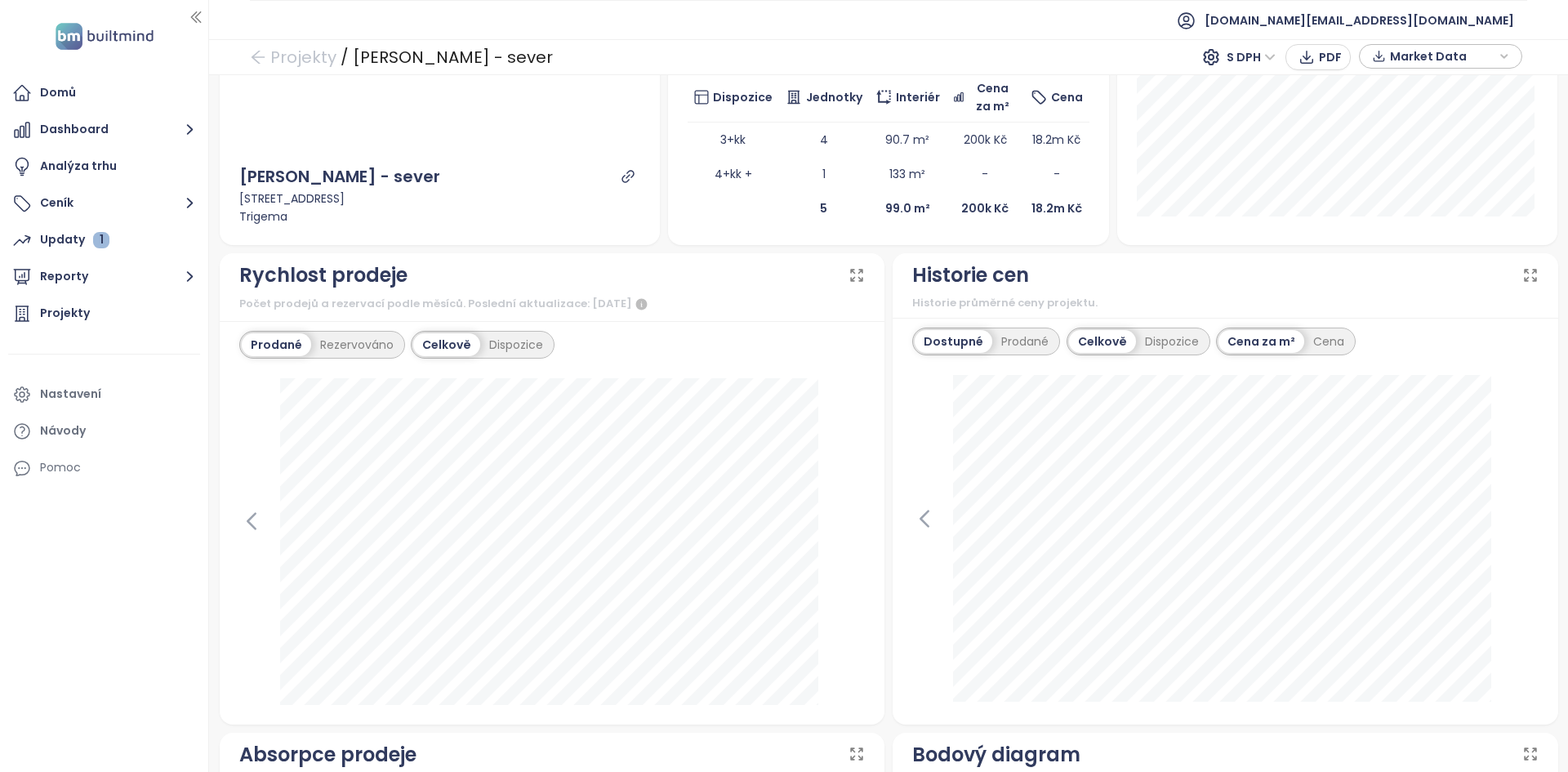 click 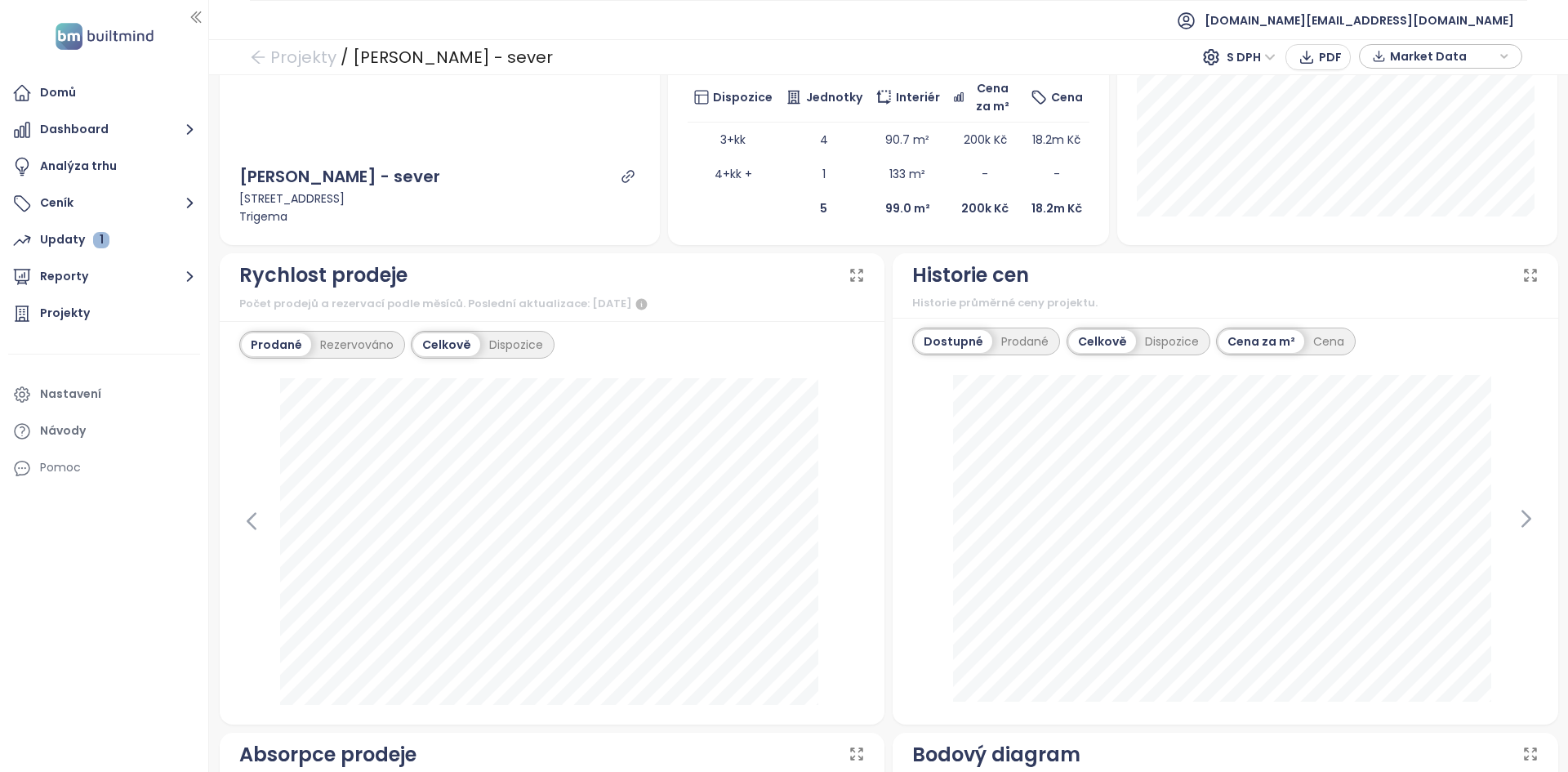 drag, startPoint x: 1505, startPoint y: 505, endPoint x: 1530, endPoint y: 528, distance: 33.970576 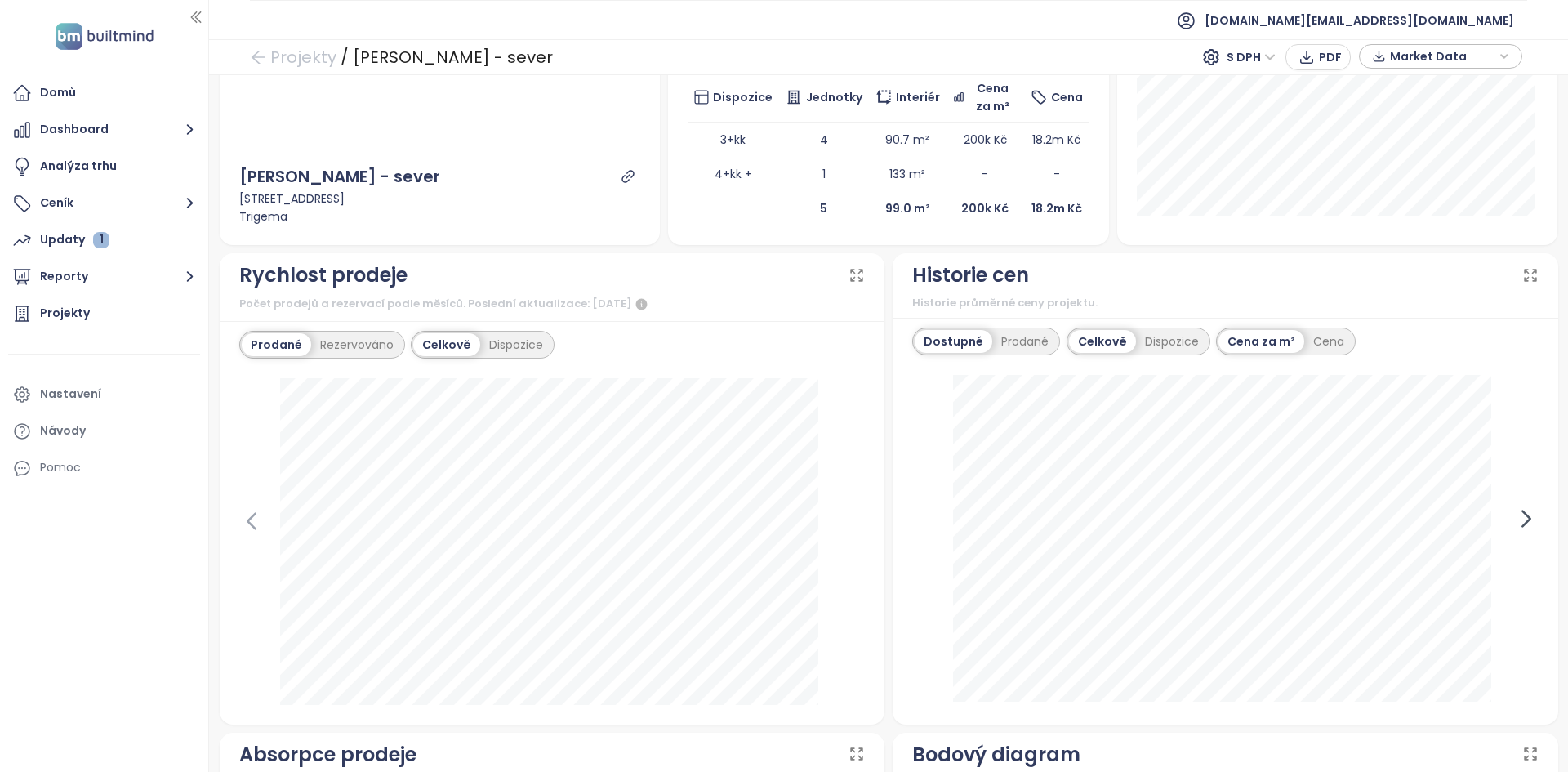 click 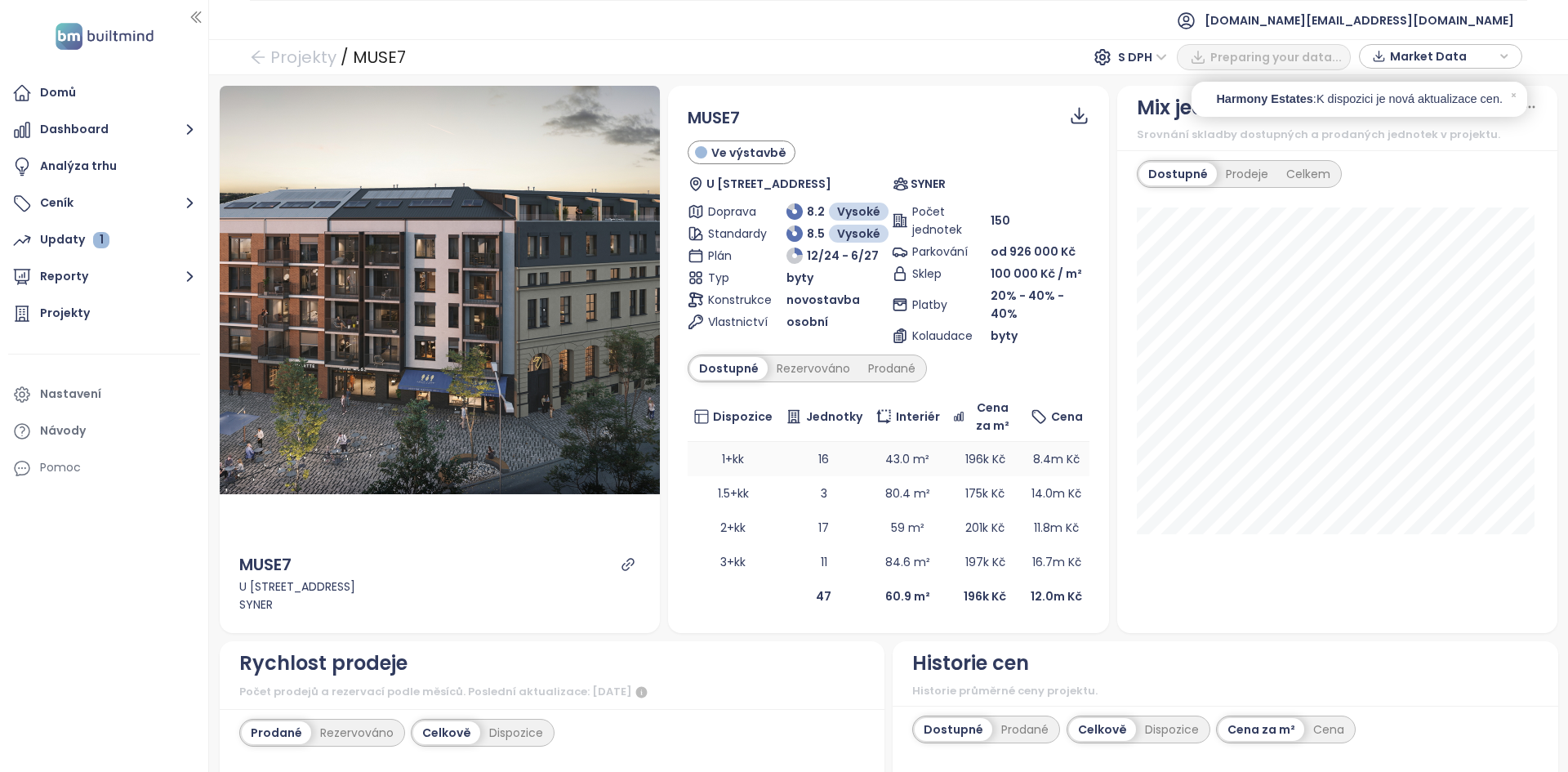 scroll, scrollTop: 0, scrollLeft: 0, axis: both 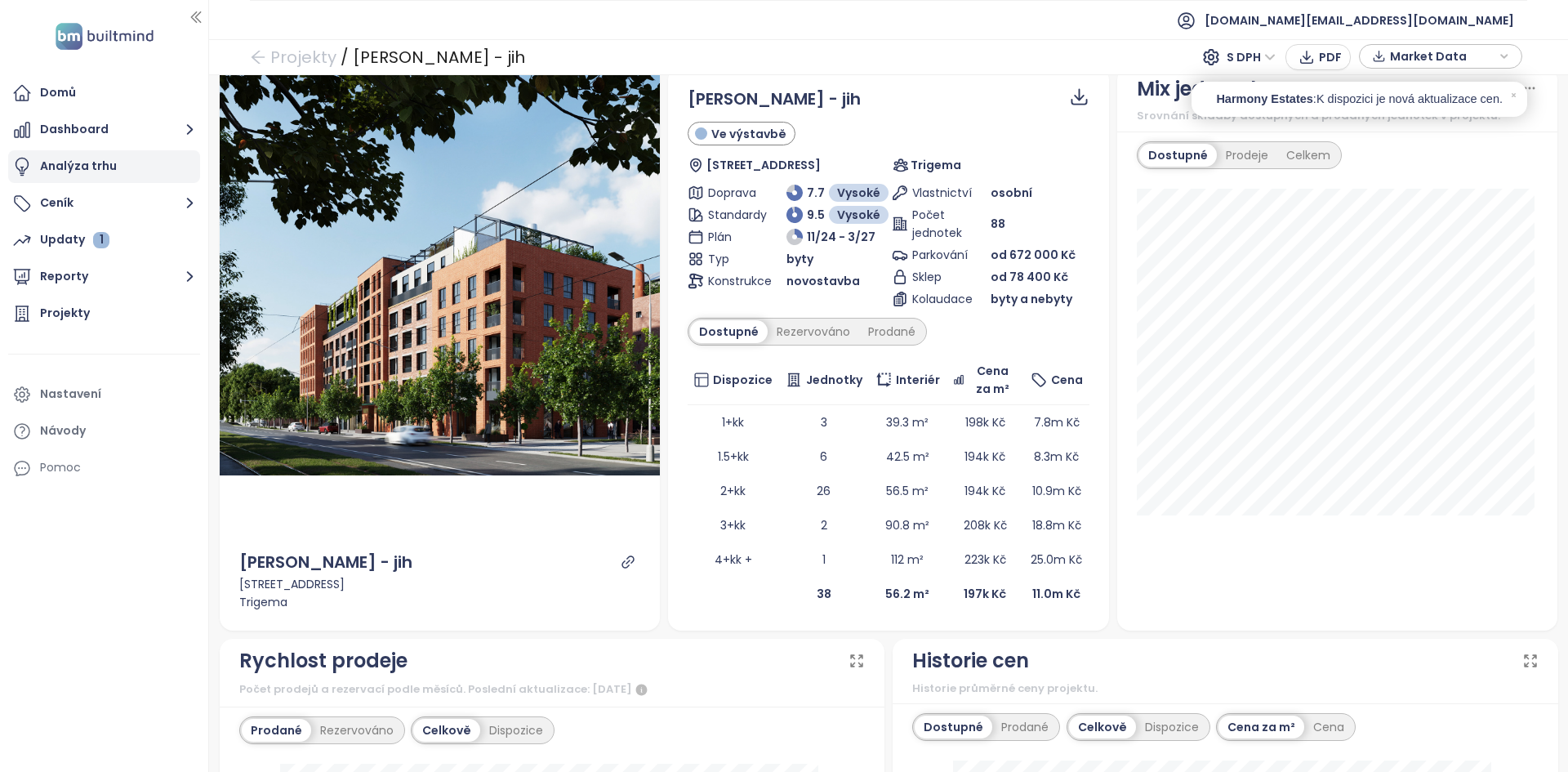 click on "Analýza trhu" at bounding box center [104, 167] 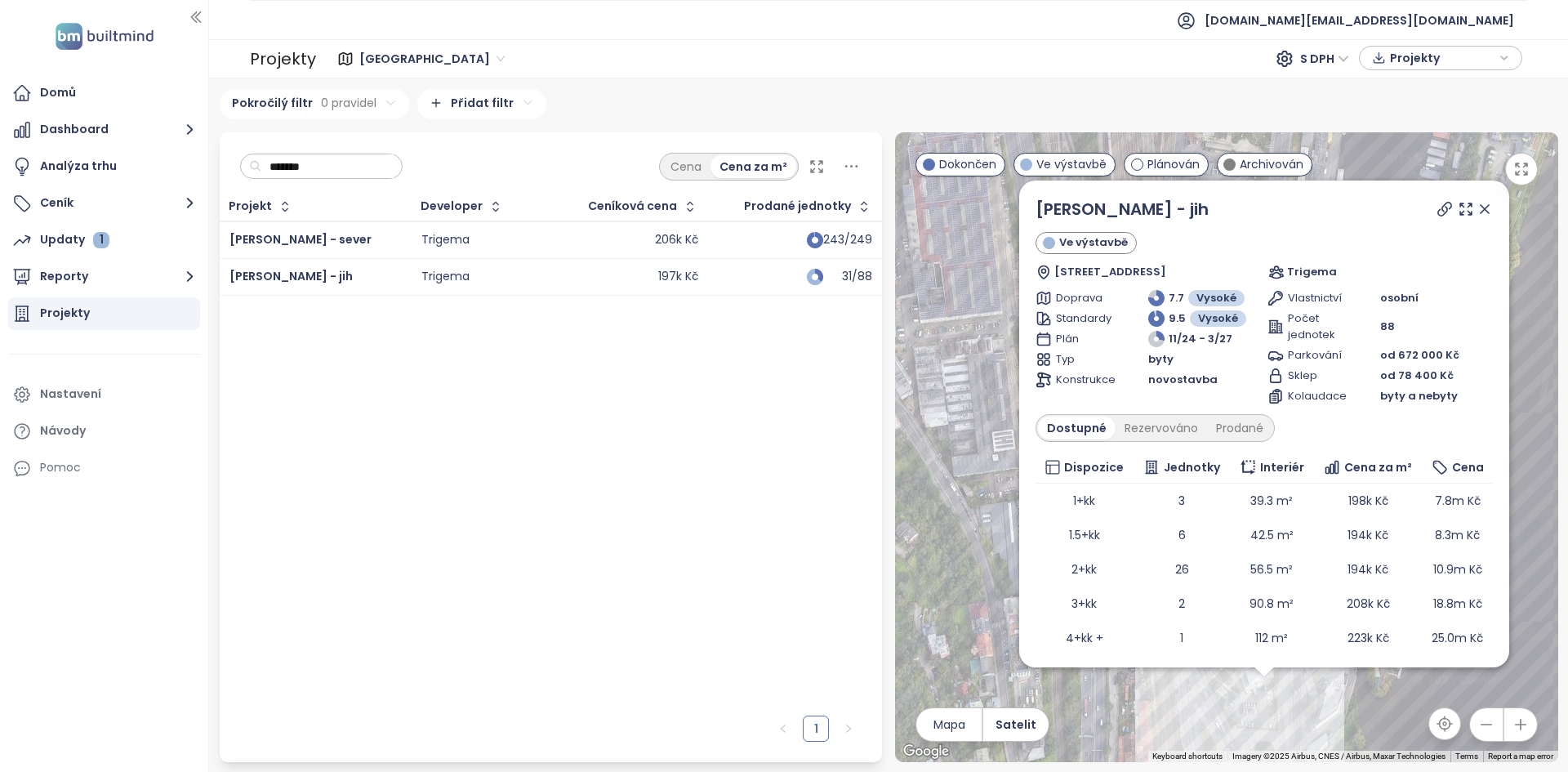 scroll, scrollTop: 0, scrollLeft: 0, axis: both 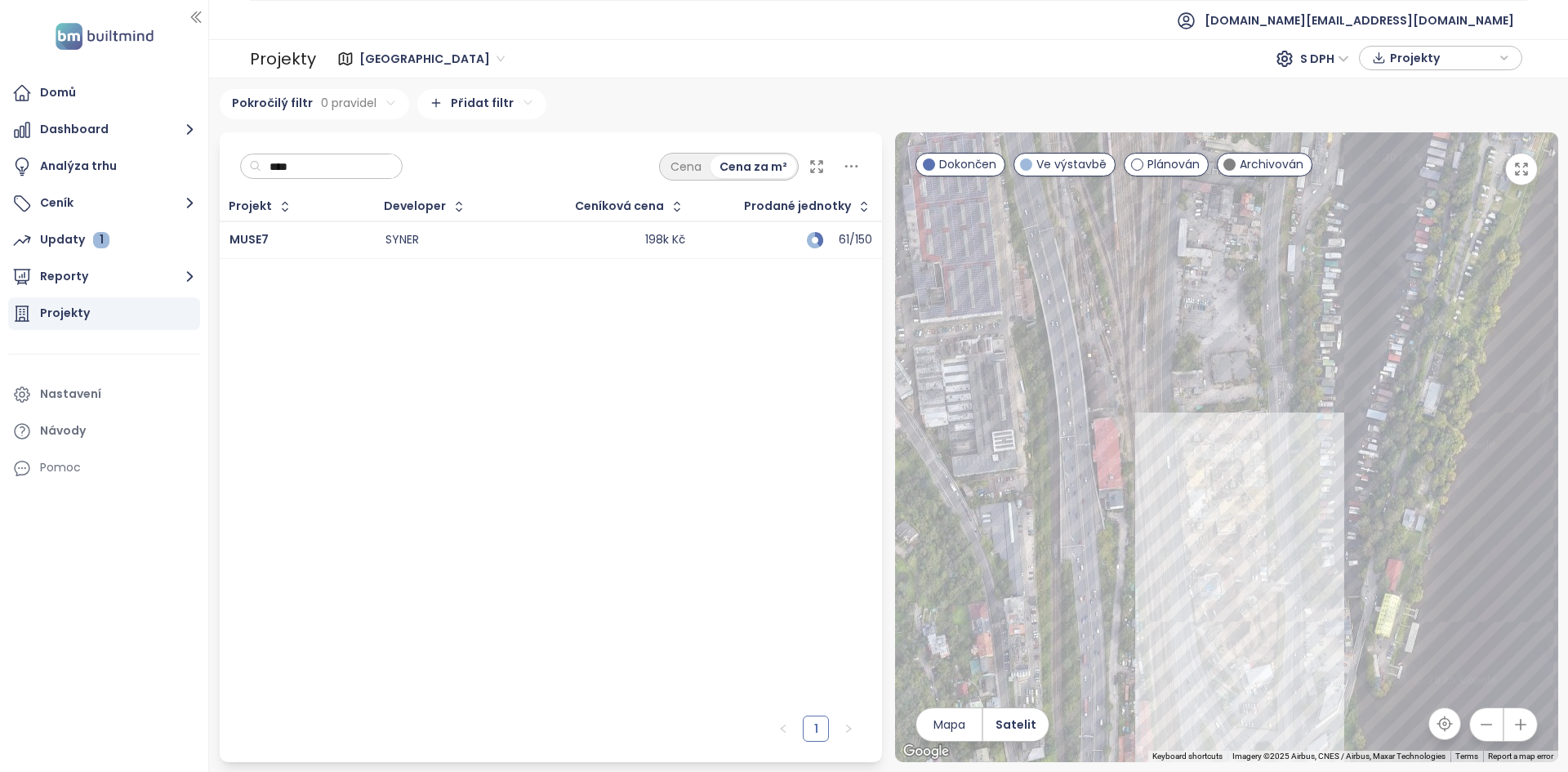 type on "****" 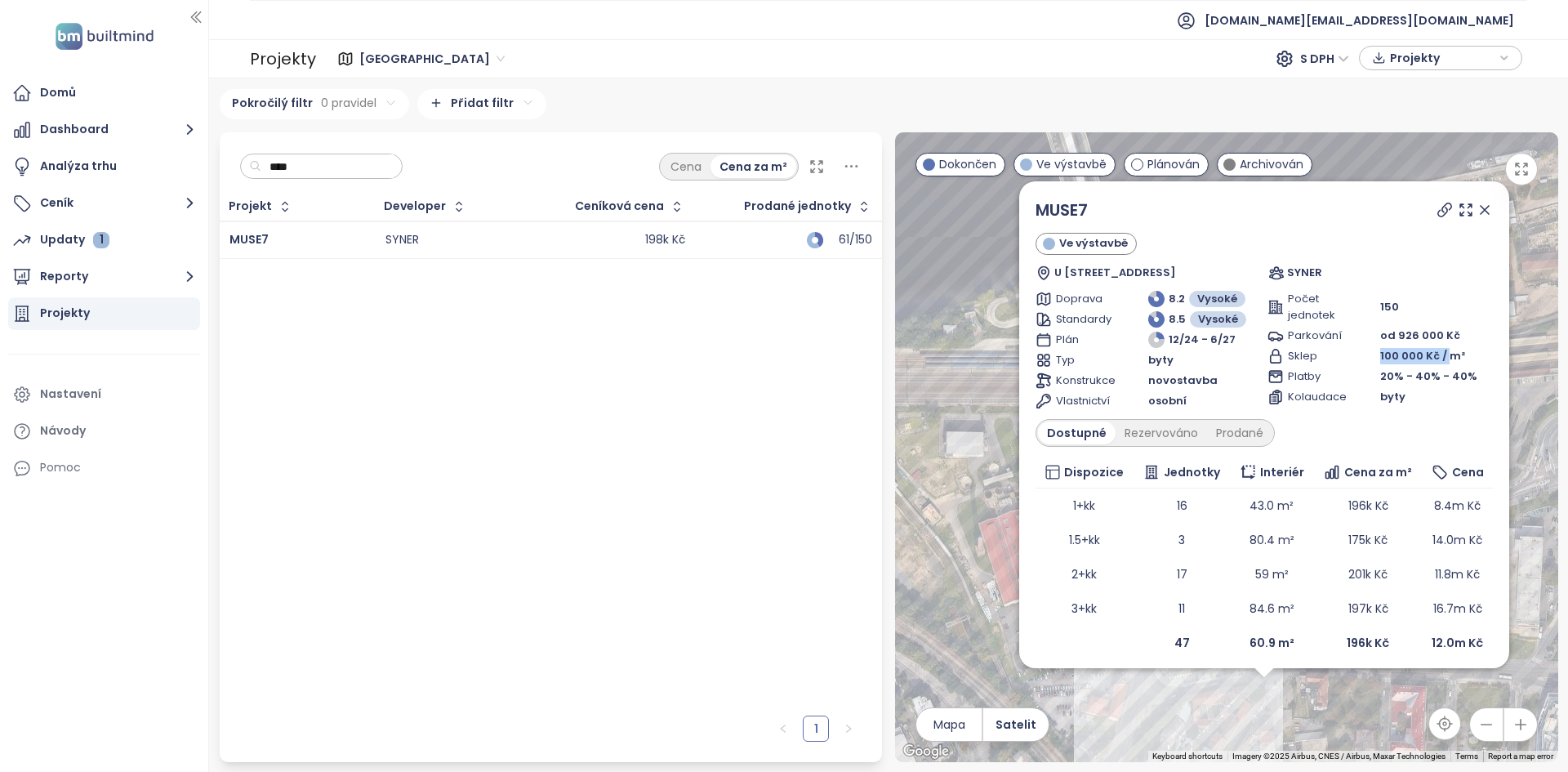 drag, startPoint x: 1441, startPoint y: 359, endPoint x: 1340, endPoint y: 355, distance: 101.07918 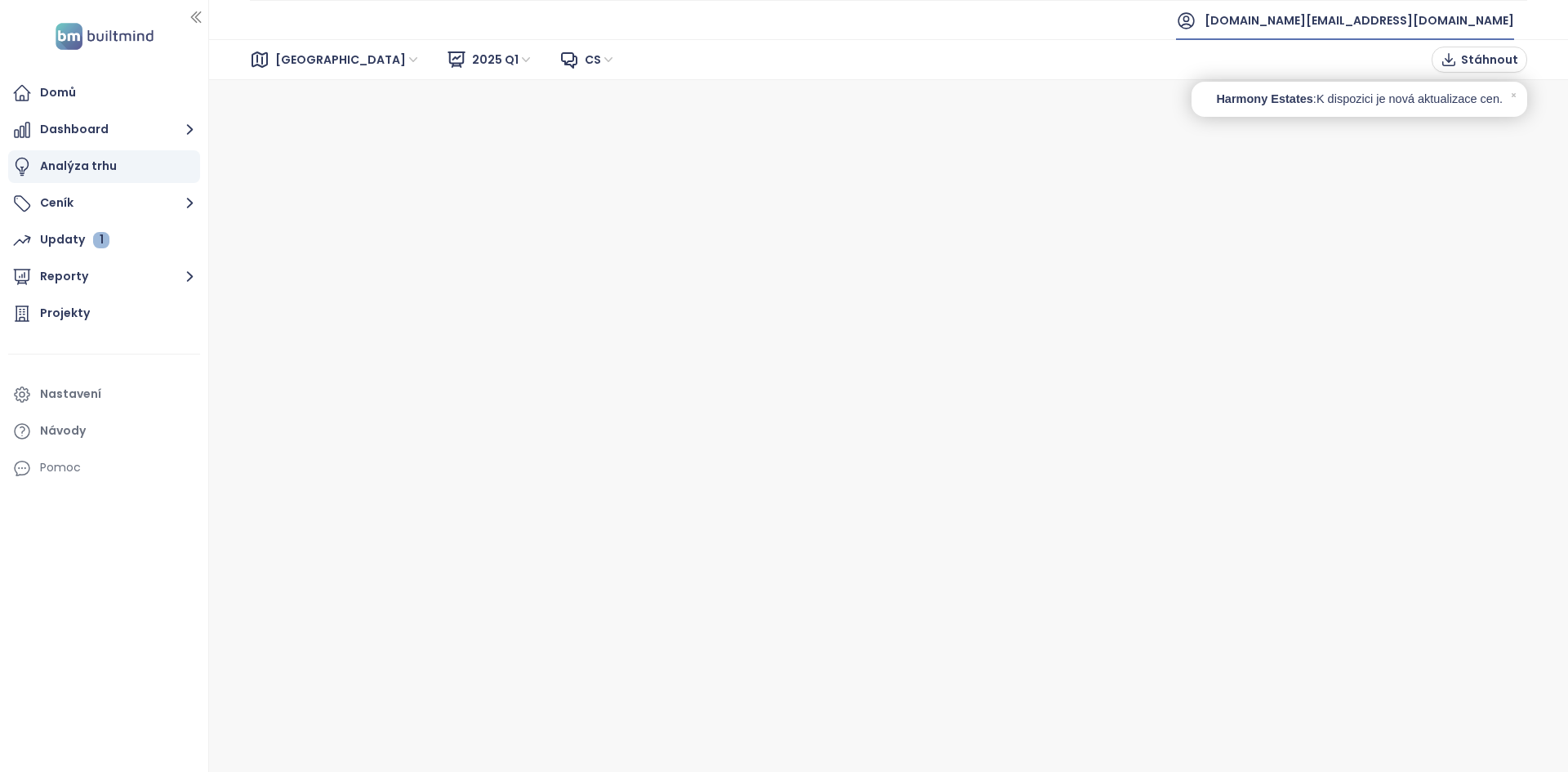 scroll, scrollTop: 0, scrollLeft: 0, axis: both 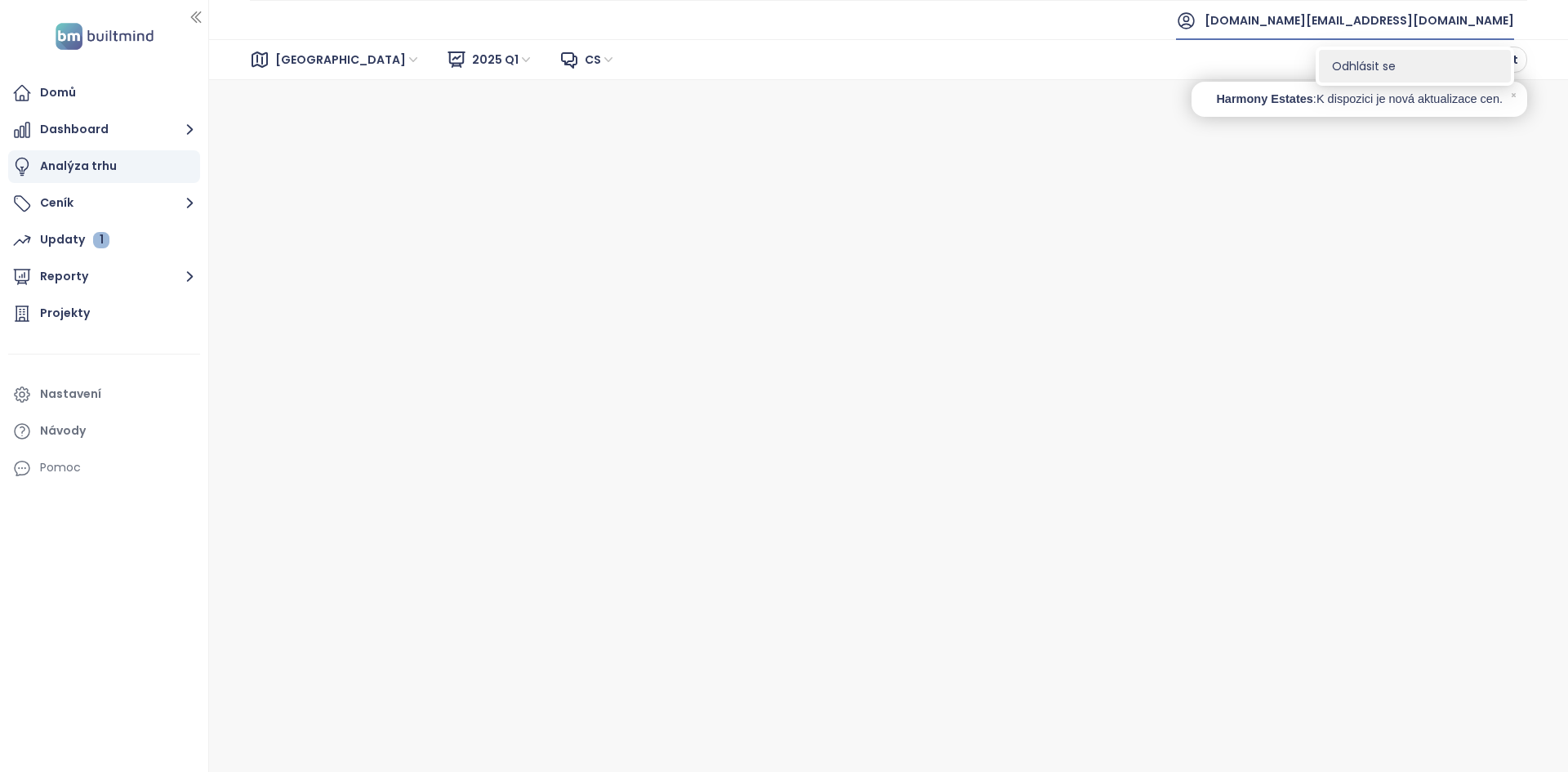 click on "Odhlásit se" at bounding box center [1414, 66] 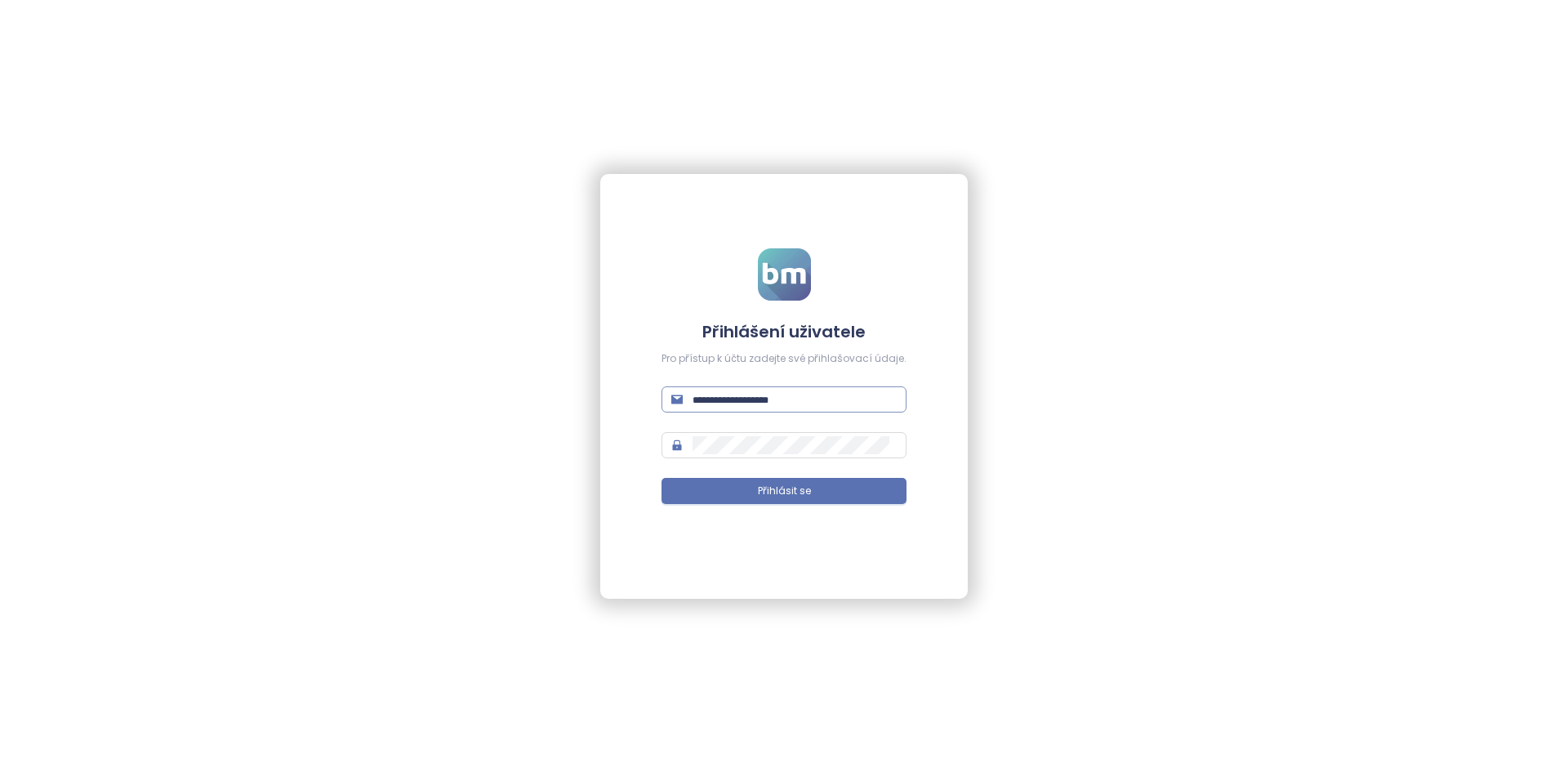 click at bounding box center [795, 399] 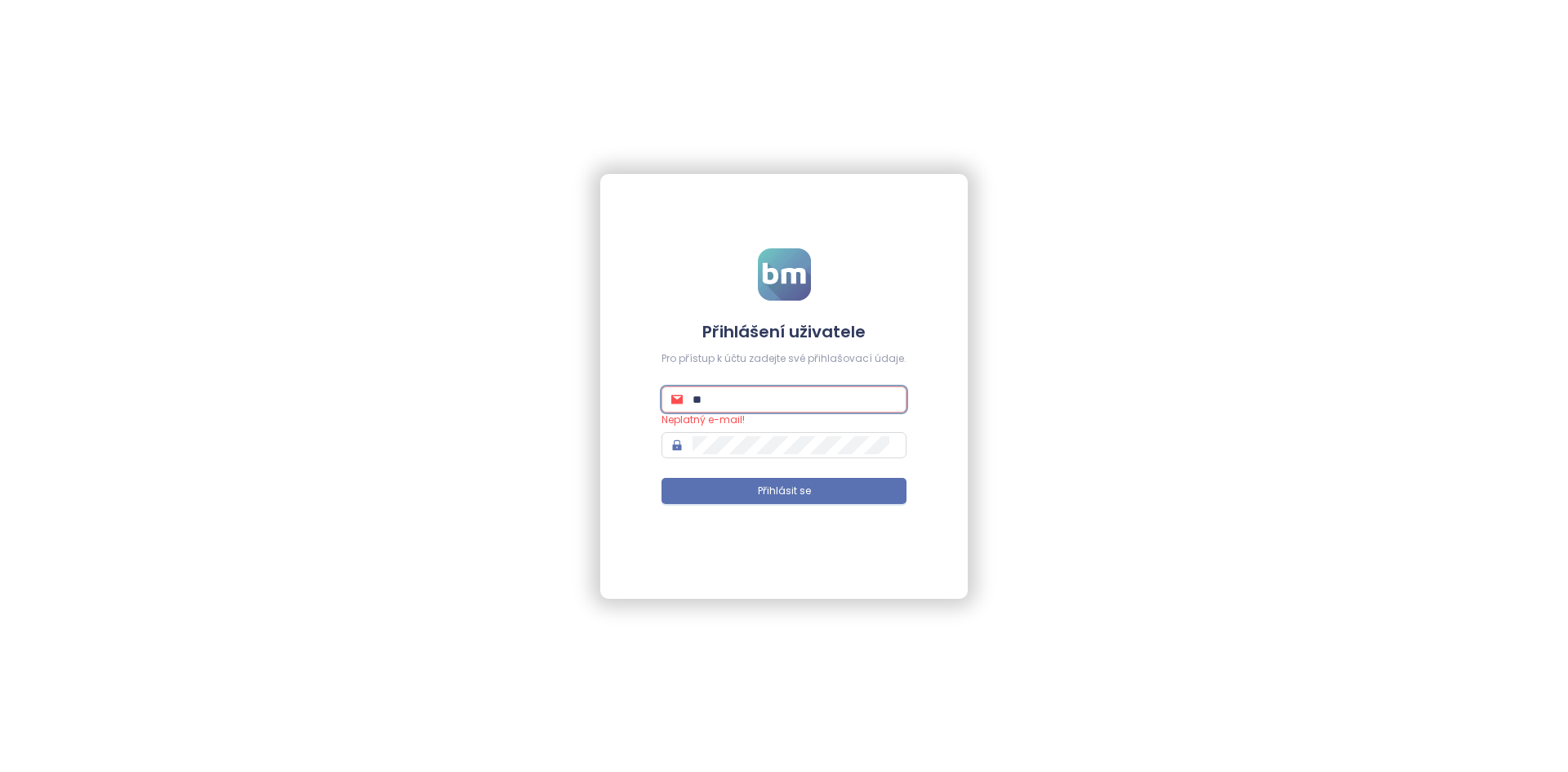 type on "*" 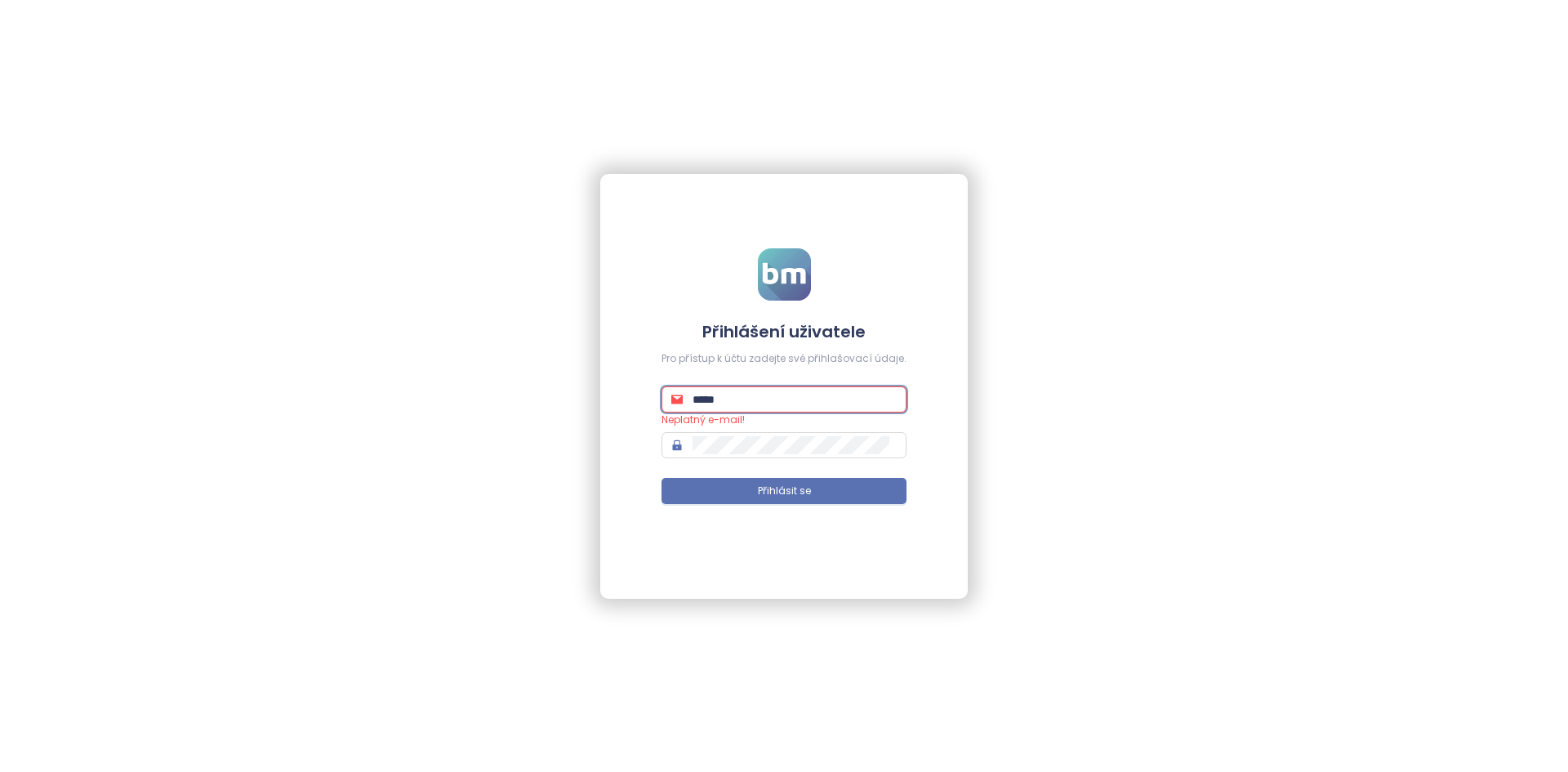 type on "**********" 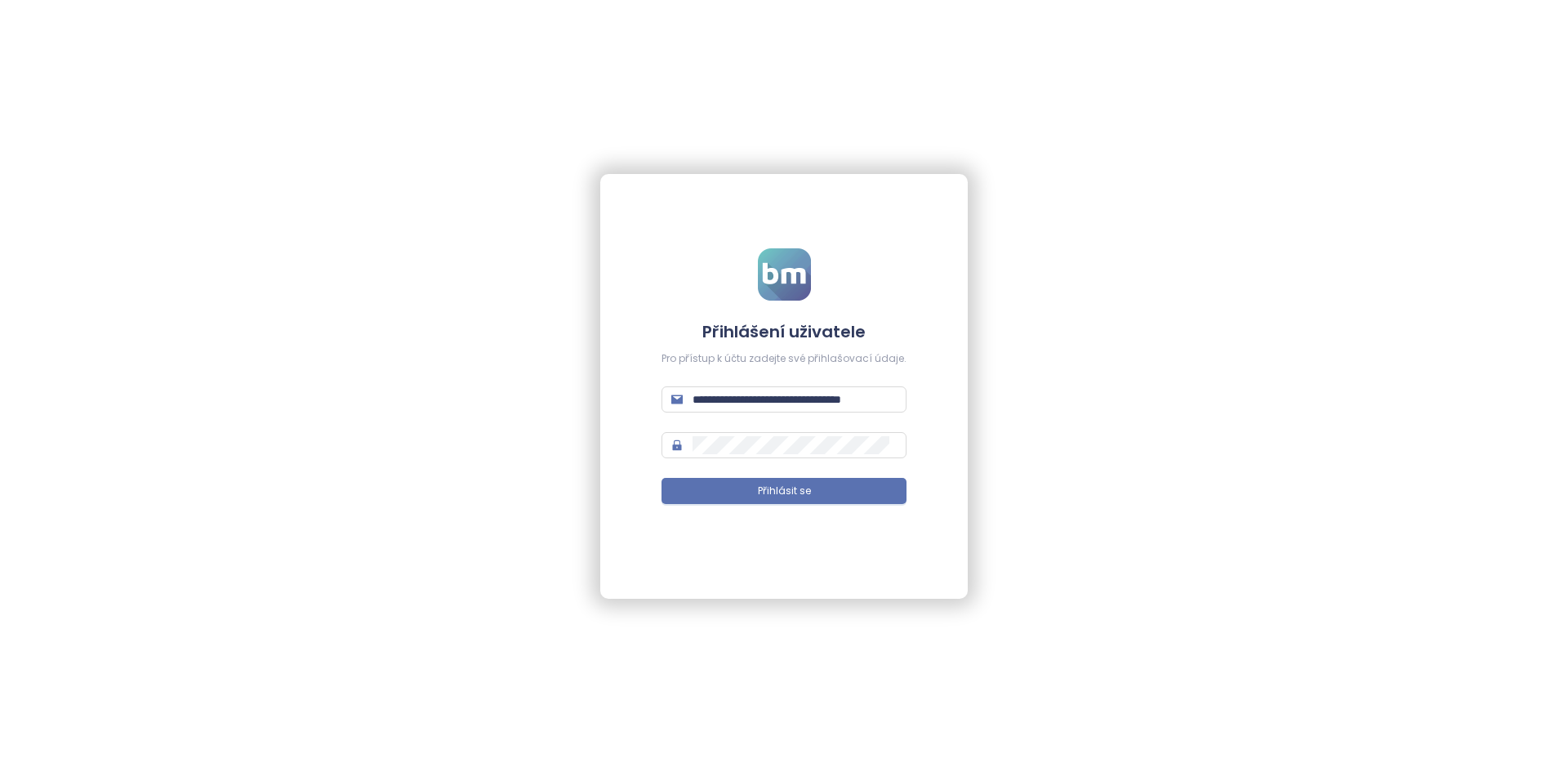 click on "**********" at bounding box center (784, 386) 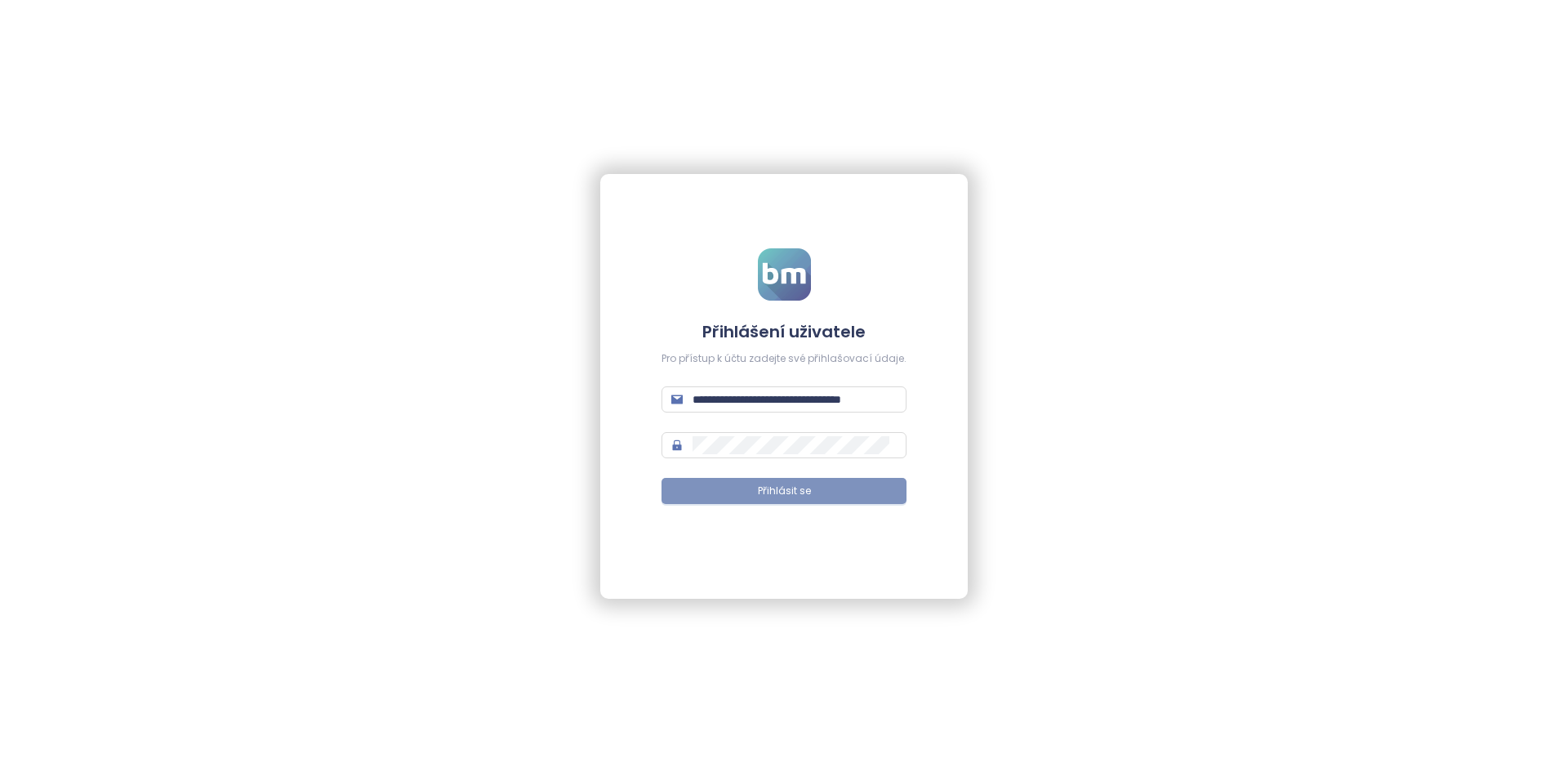 click on "Přihlásit se" at bounding box center (784, 491) 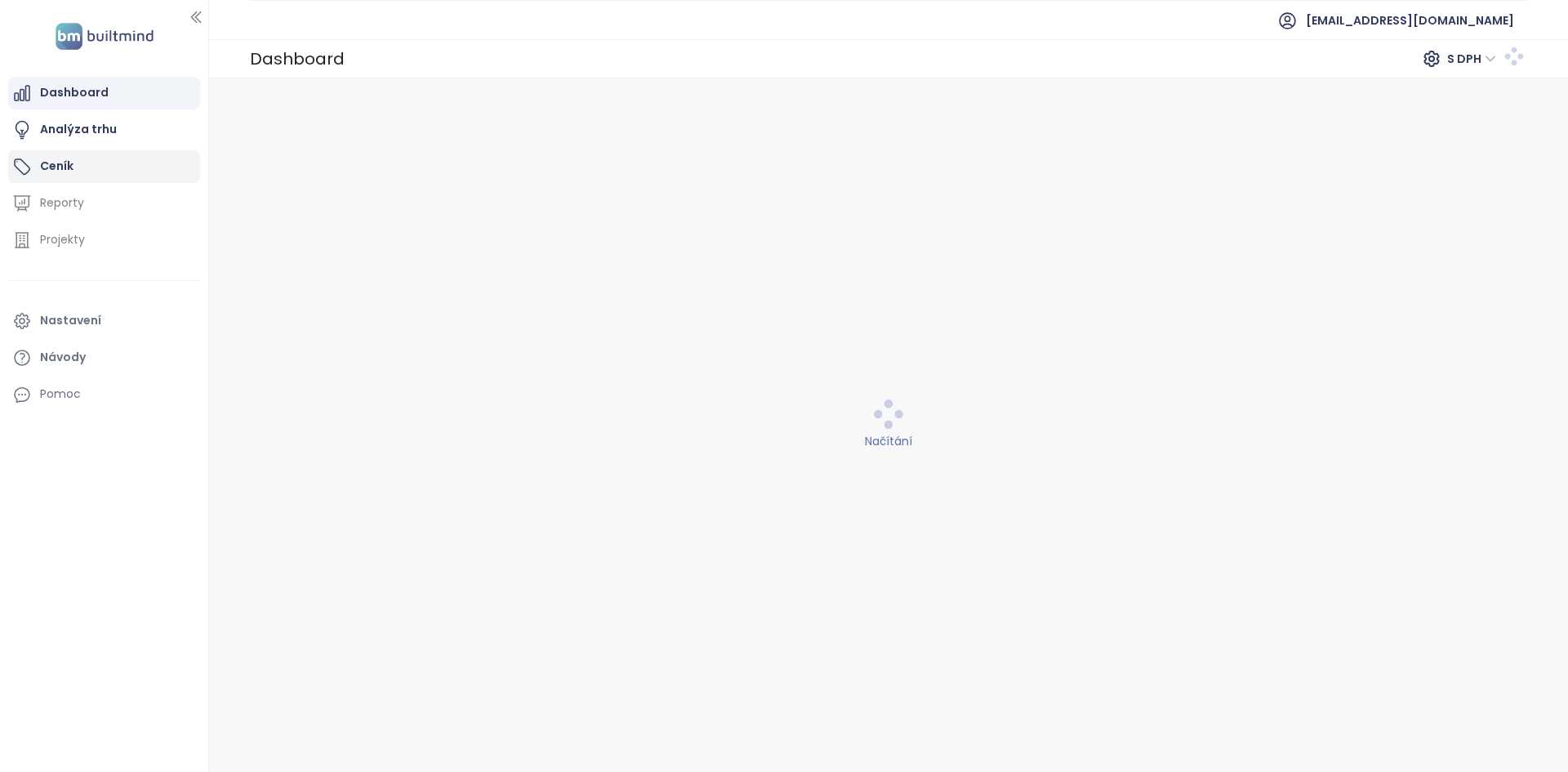click on "Ceník" at bounding box center (104, 167) 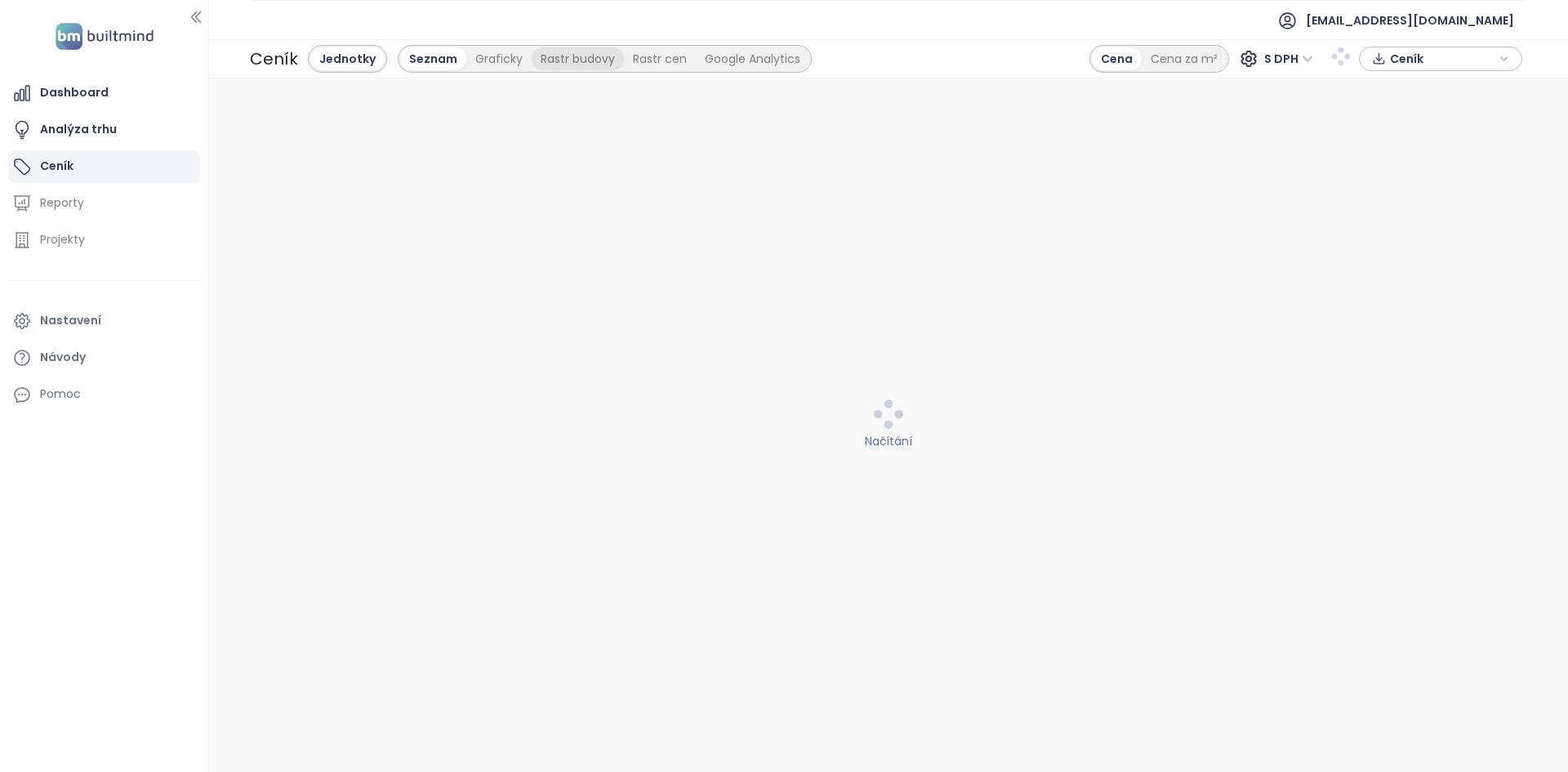 click on "Rastr budovy" at bounding box center [577, 59] 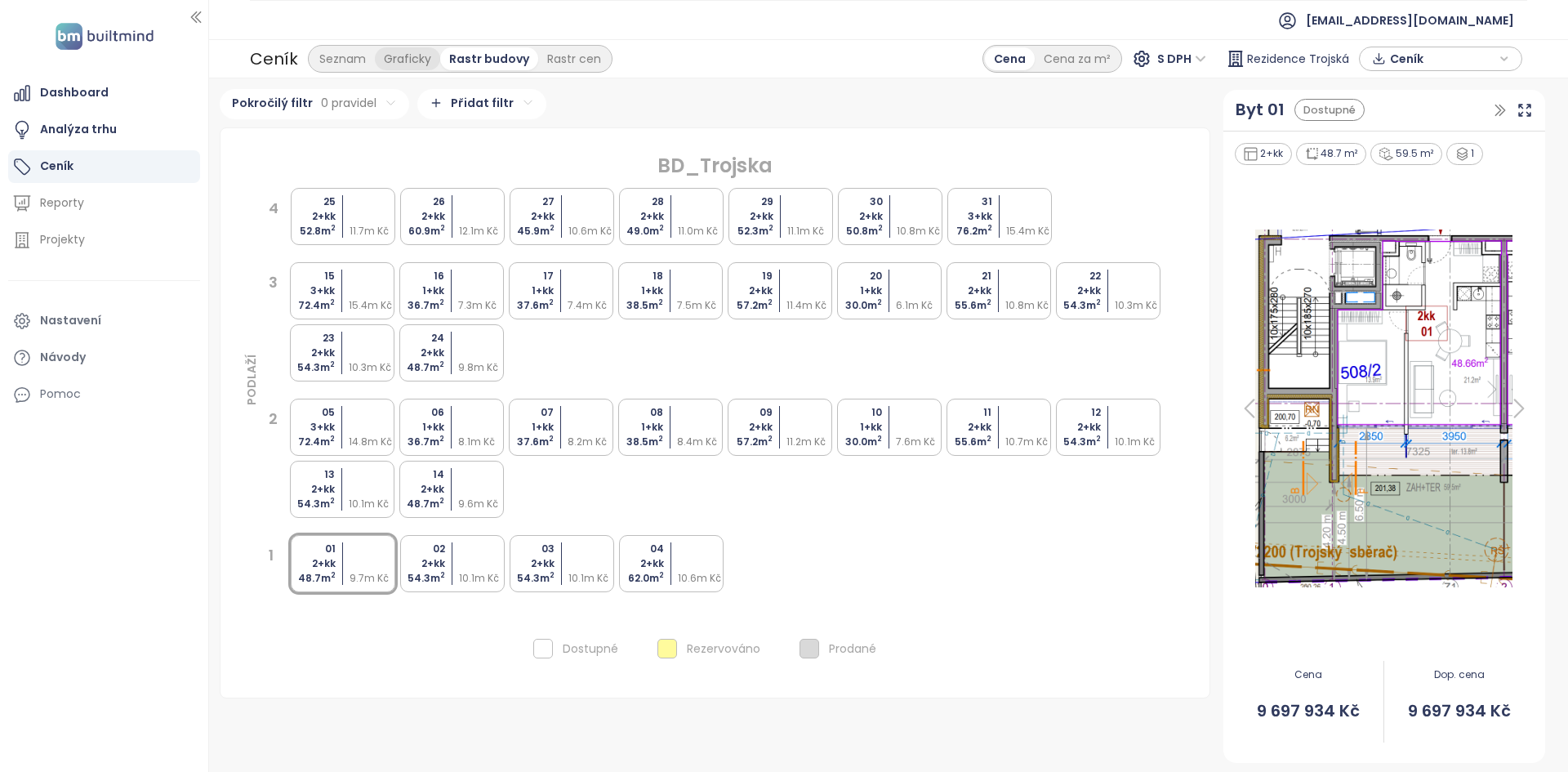 click on "Graficky" at bounding box center (408, 59) 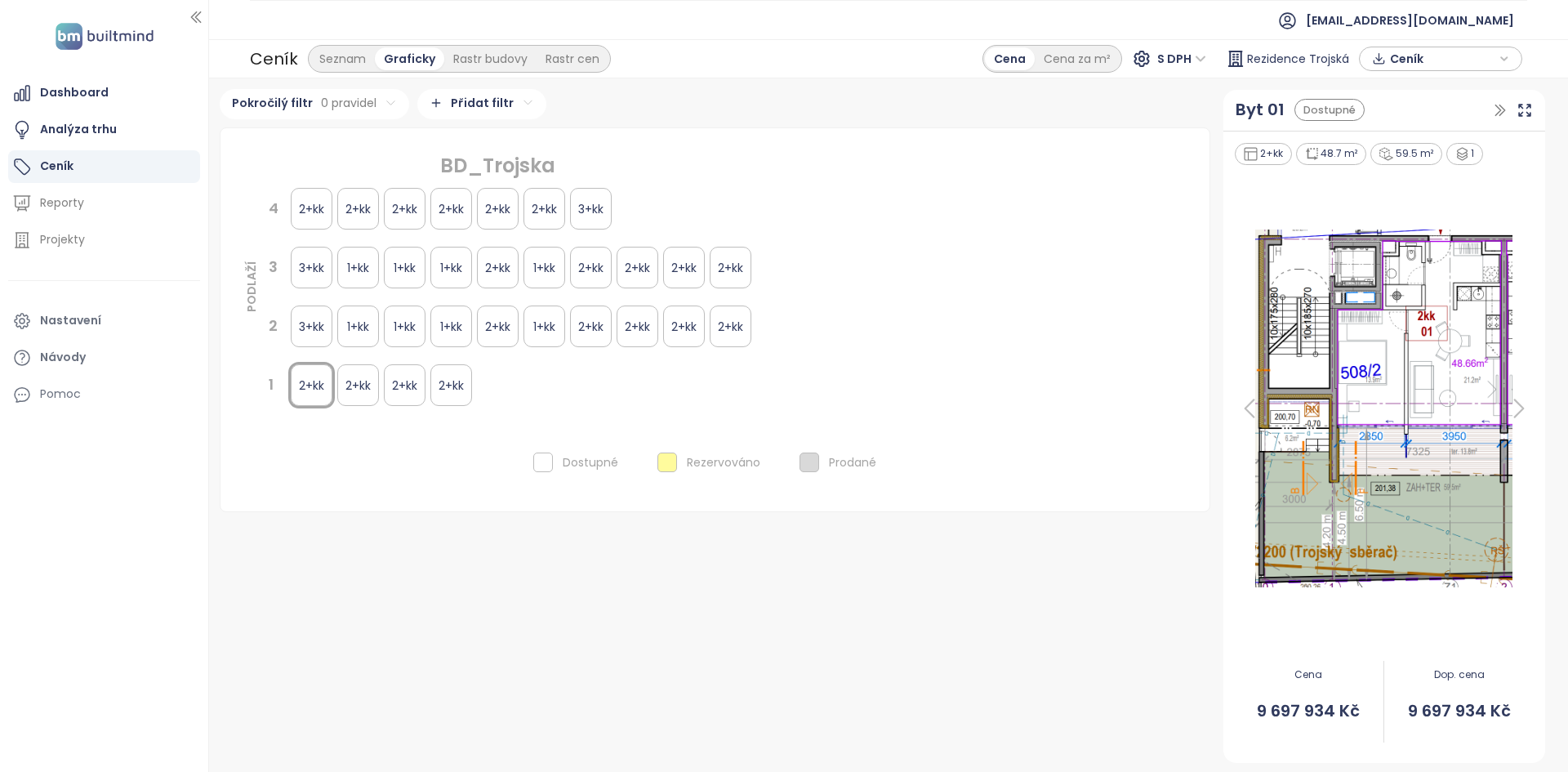 click on "3+kk" at bounding box center (311, 267) 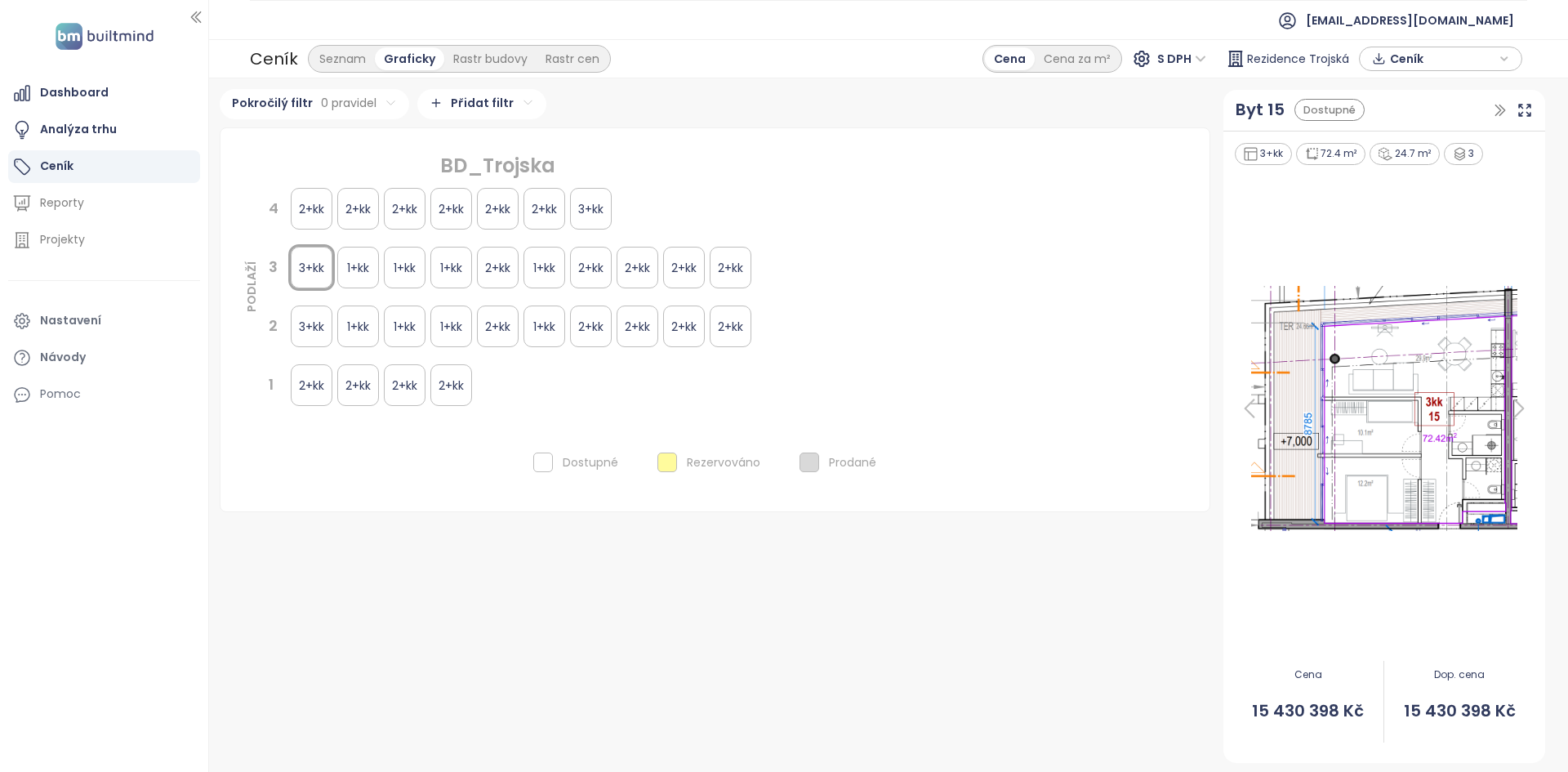 click on "1+kk" at bounding box center [404, 267] 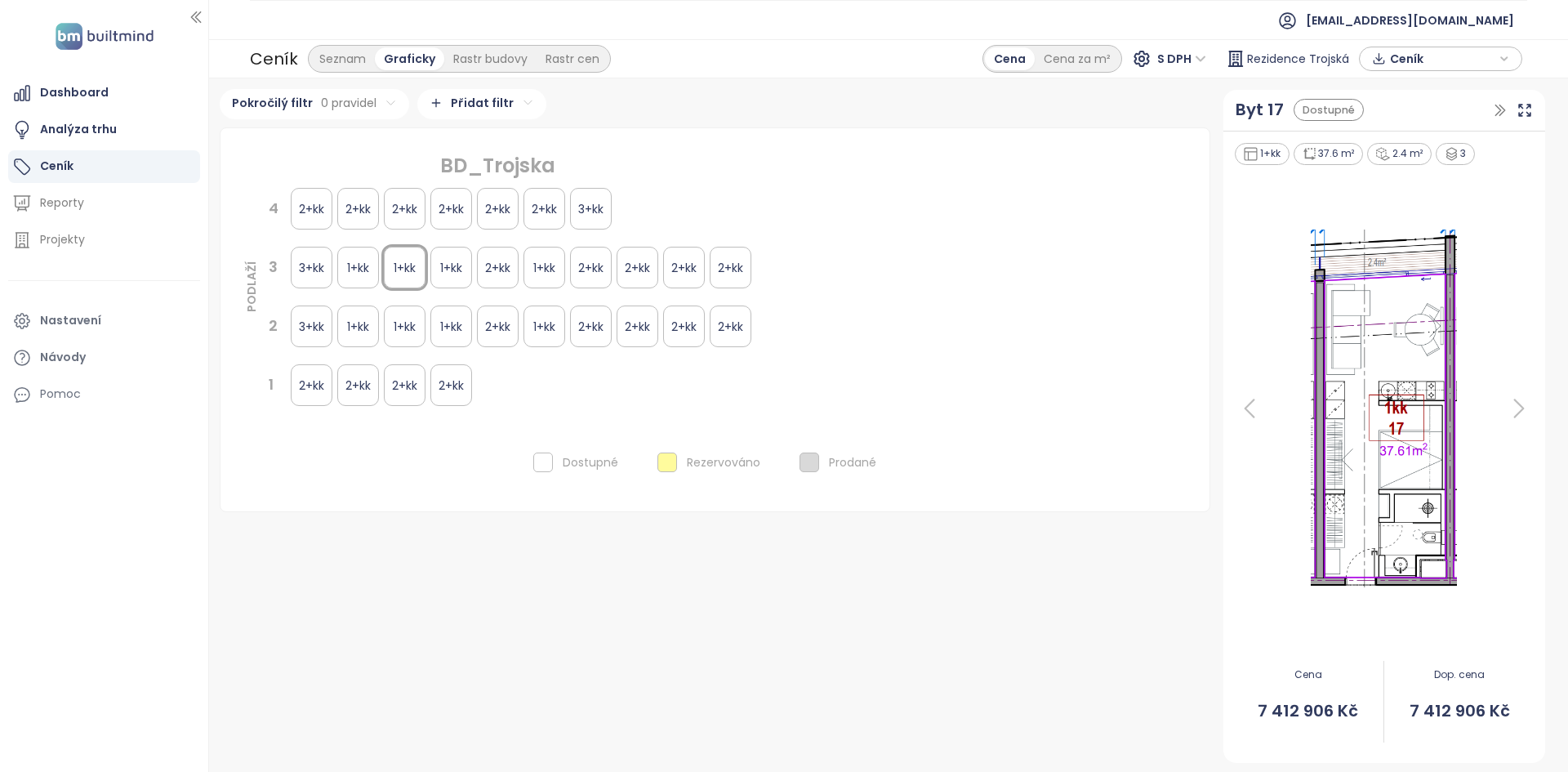 click on "1+kk" at bounding box center (358, 267) 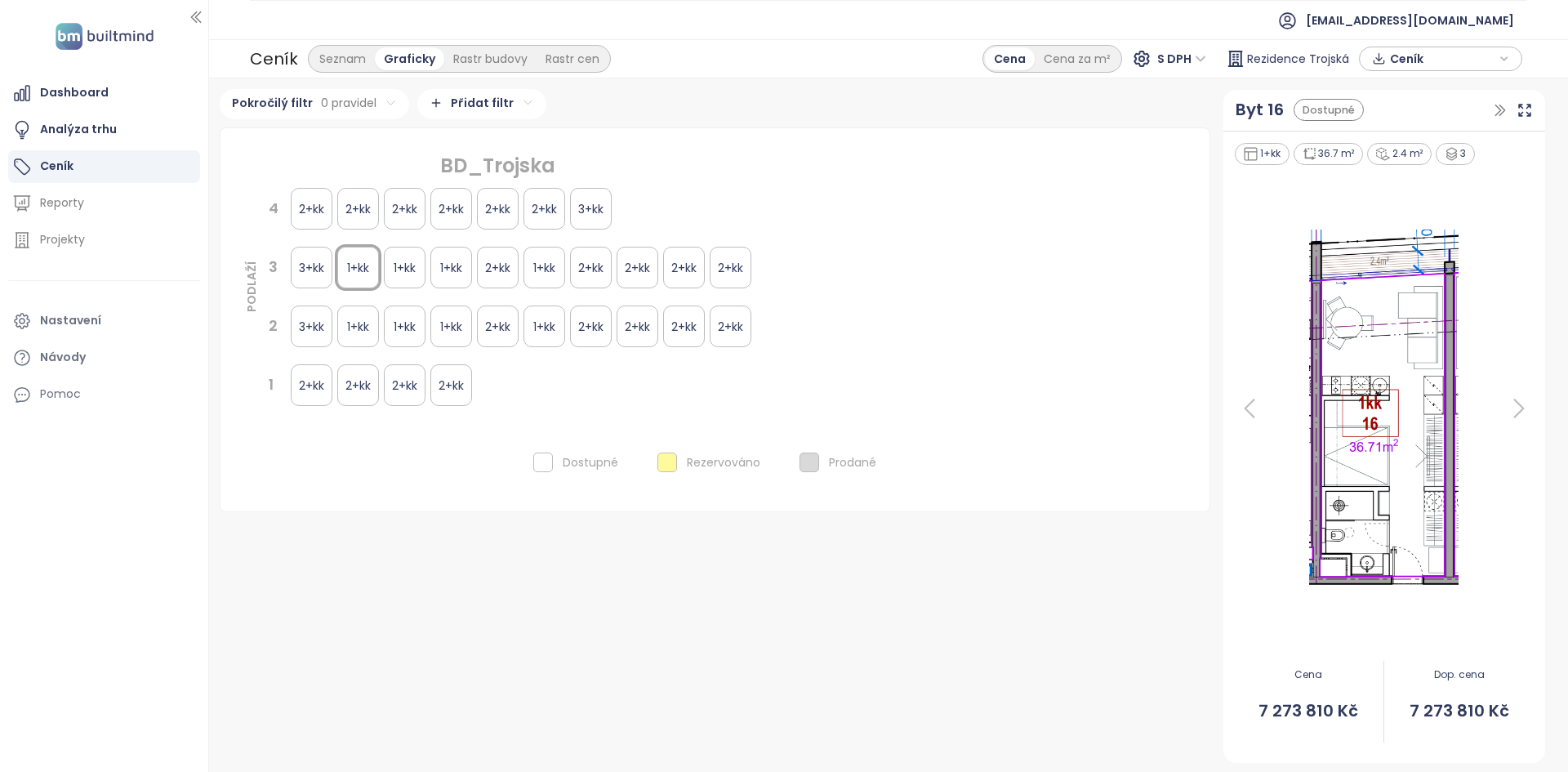 click on "3+kk" at bounding box center (311, 326) 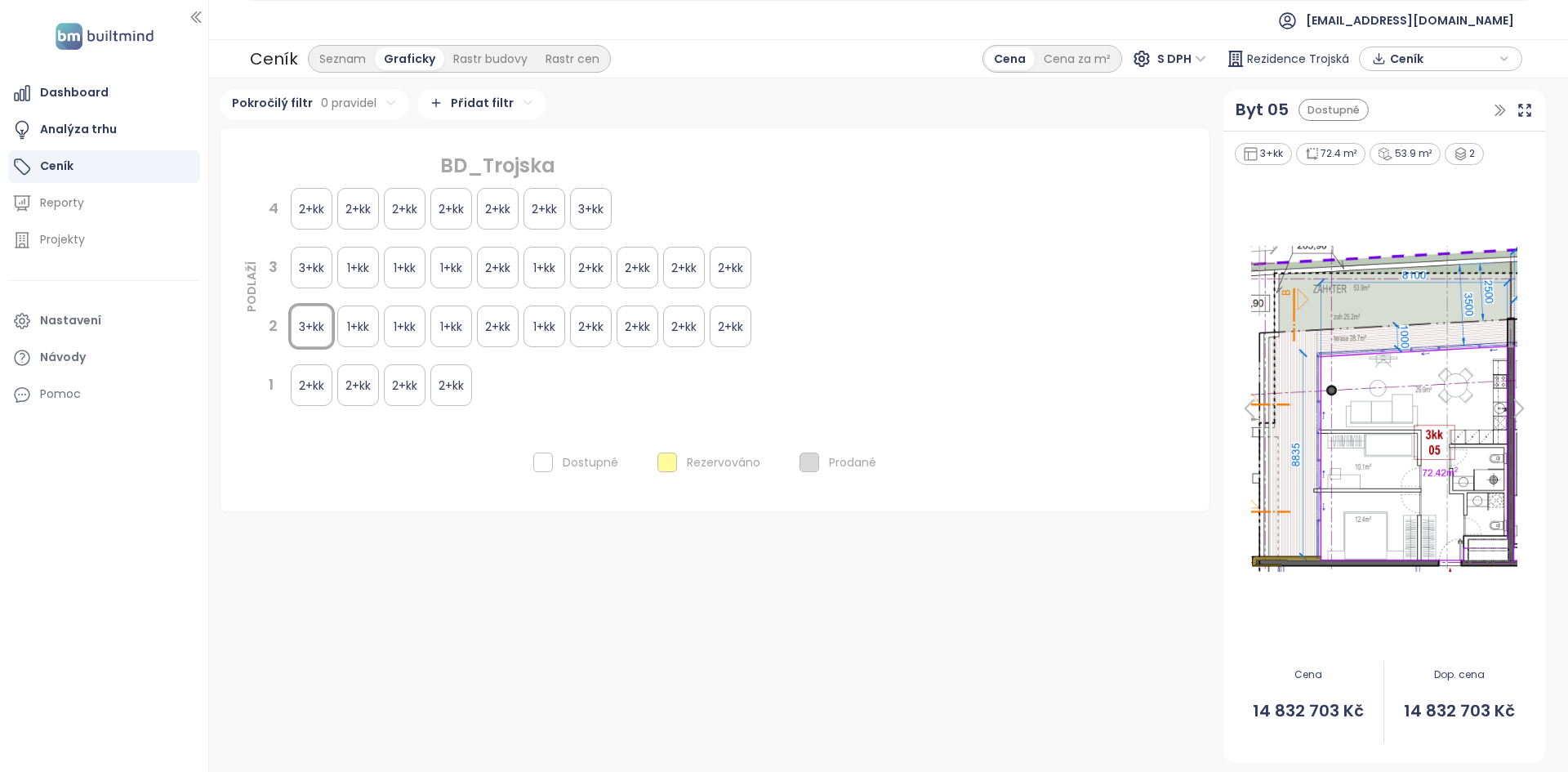 click on "3+kk" at bounding box center (311, 267) 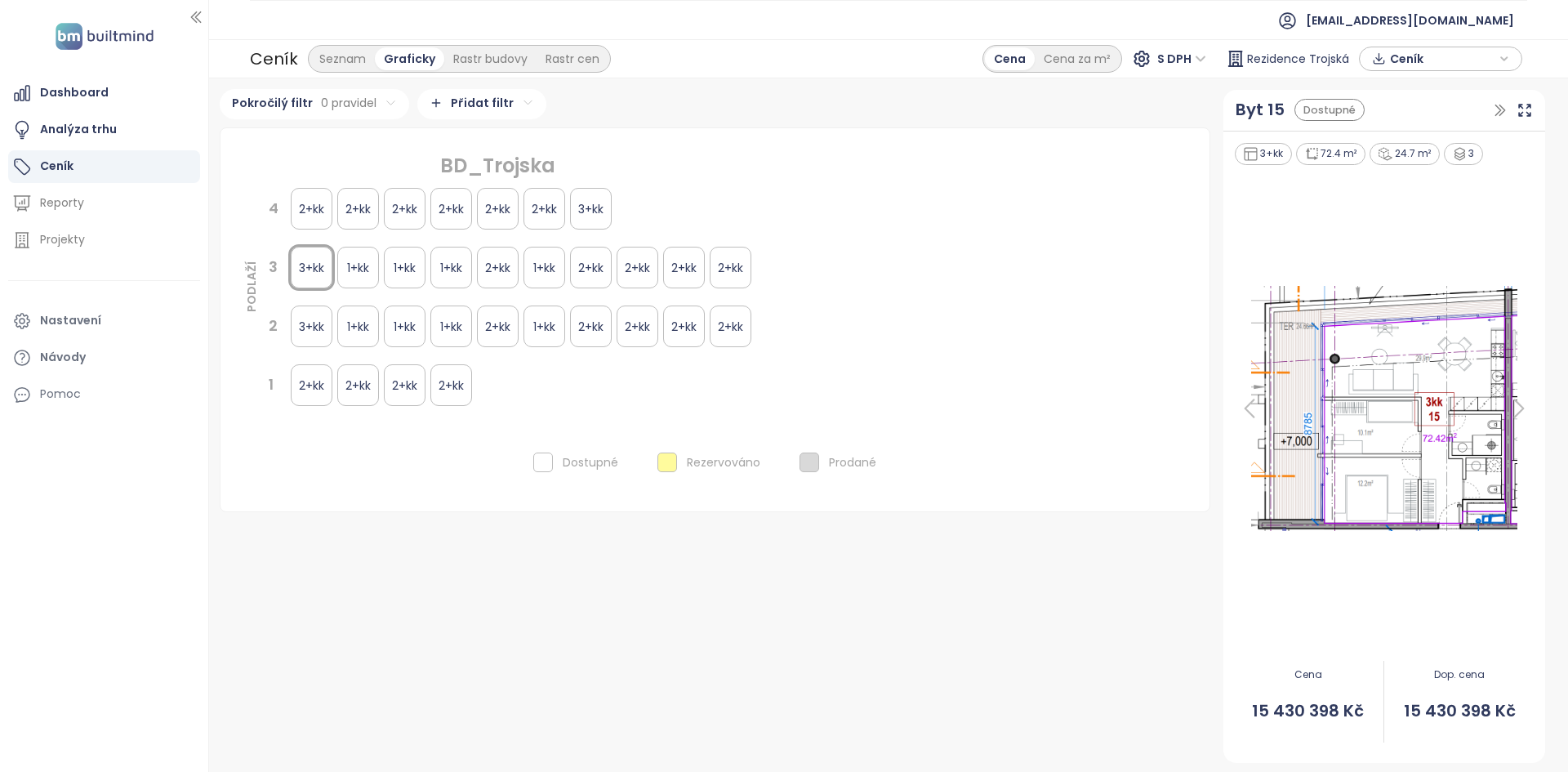 click on "3+kk" at bounding box center [311, 326] 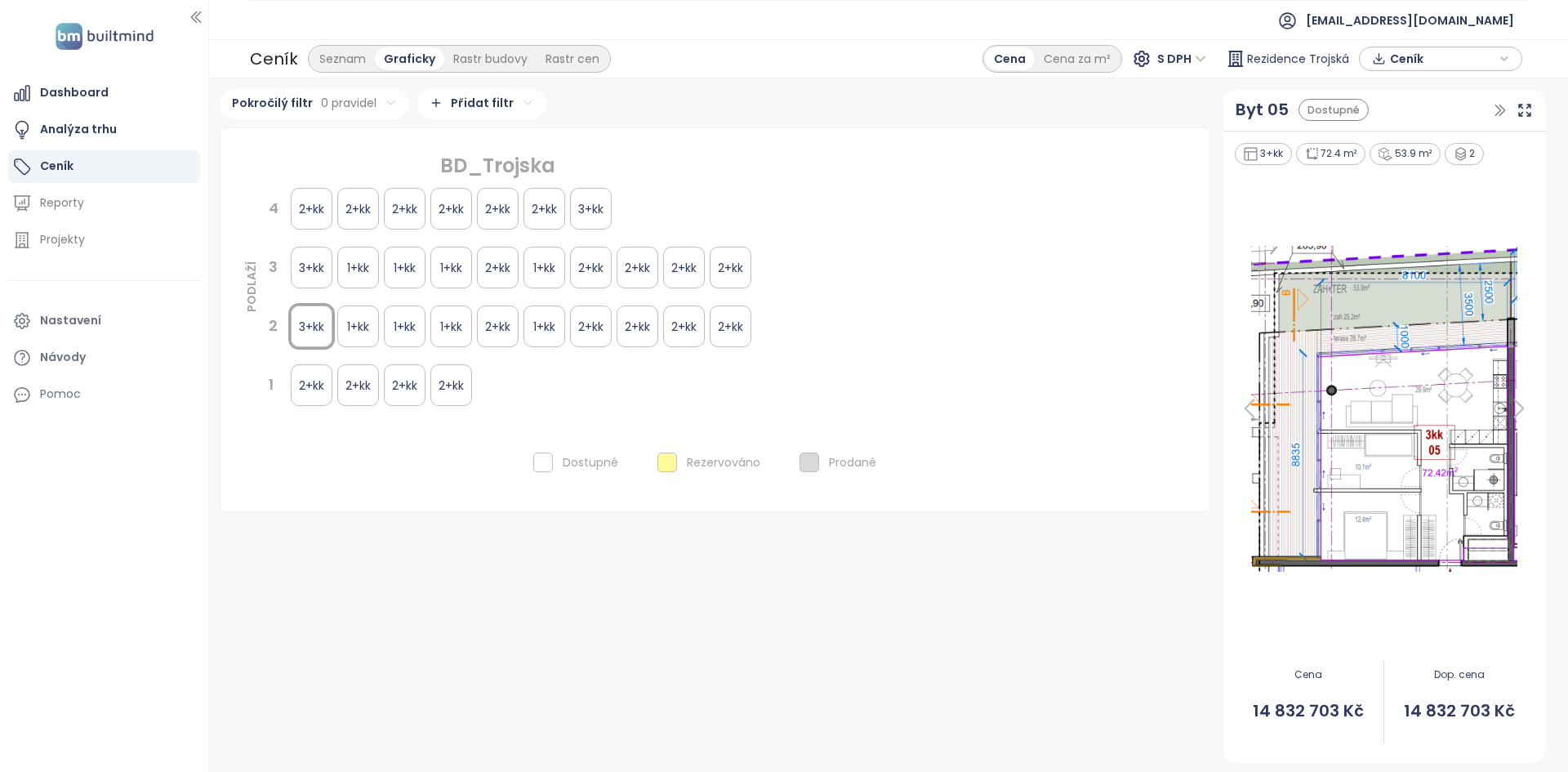 click on "3+kk" at bounding box center (311, 267) 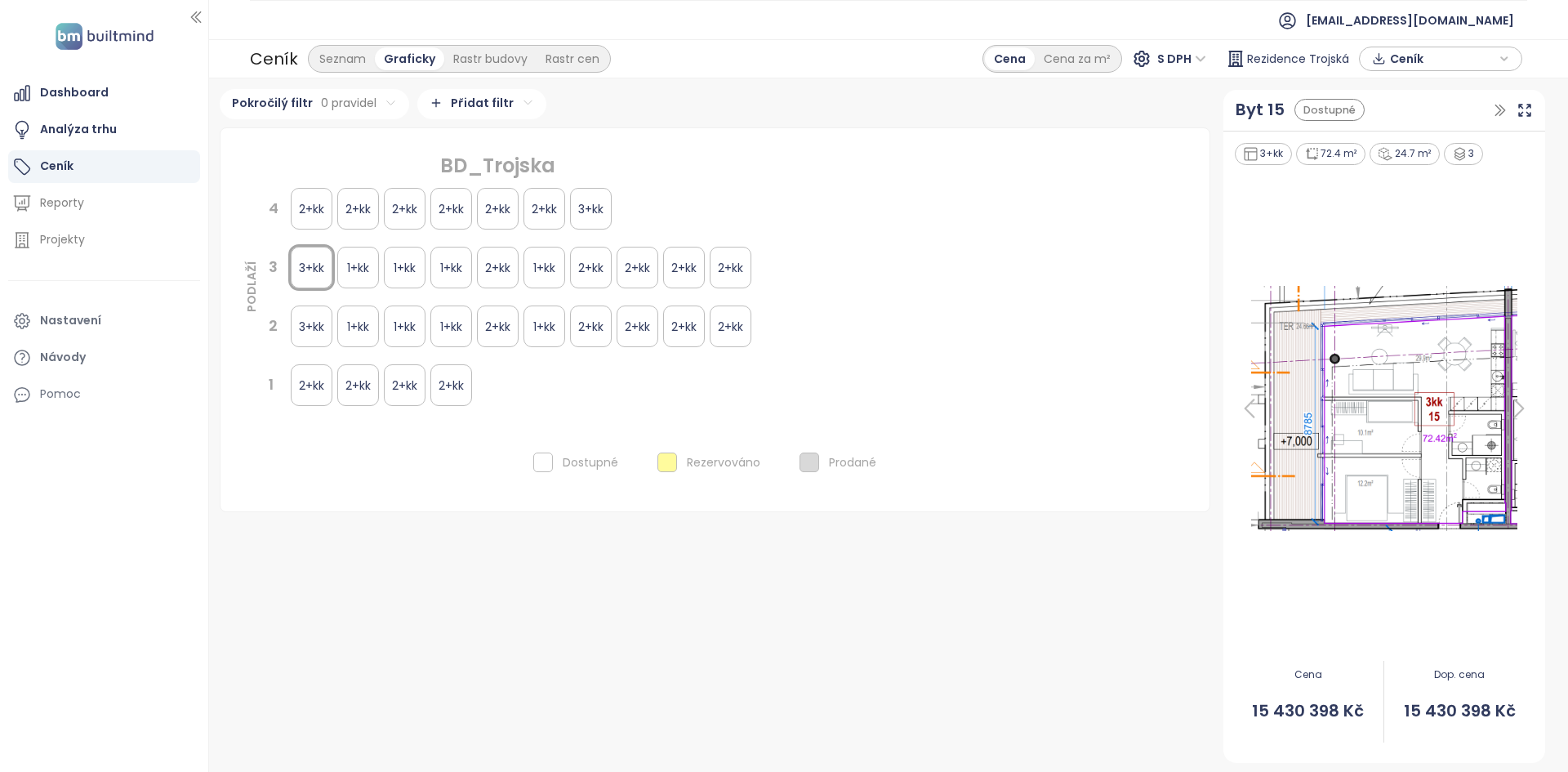 click on "3+kk" at bounding box center [311, 326] 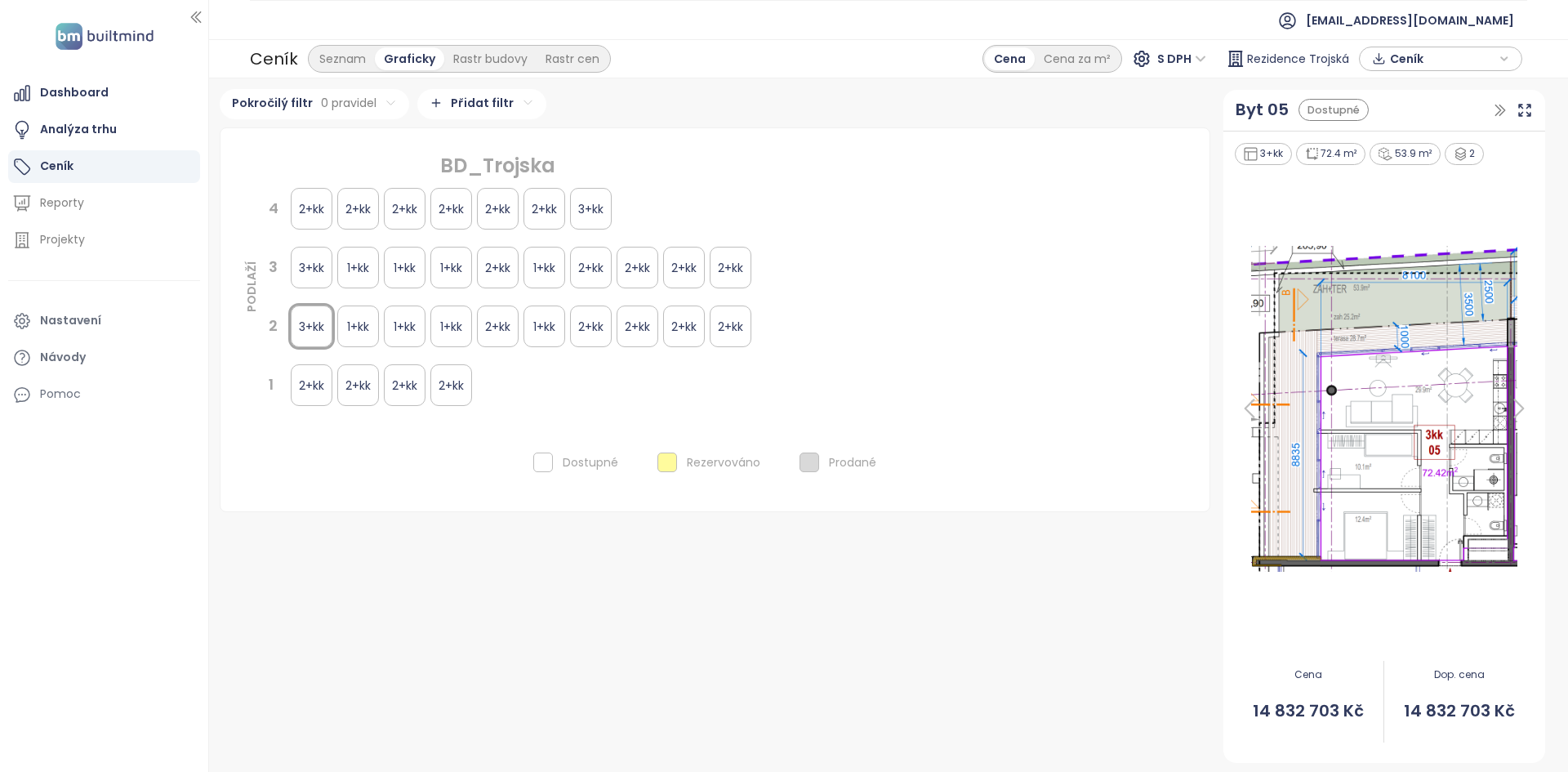 click on "3+kk" at bounding box center [311, 267] 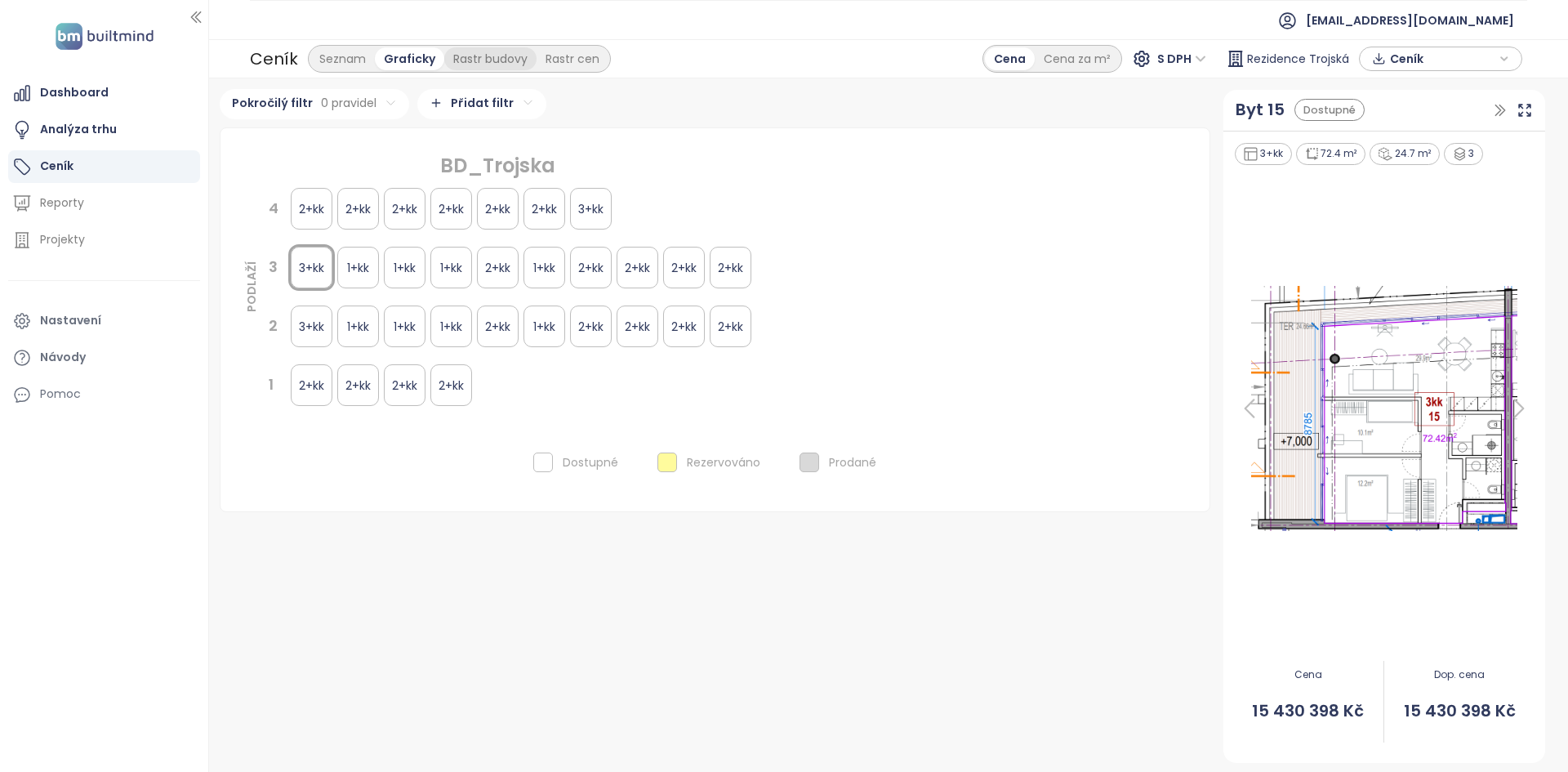 click on "Rastr budovy" at bounding box center (490, 59) 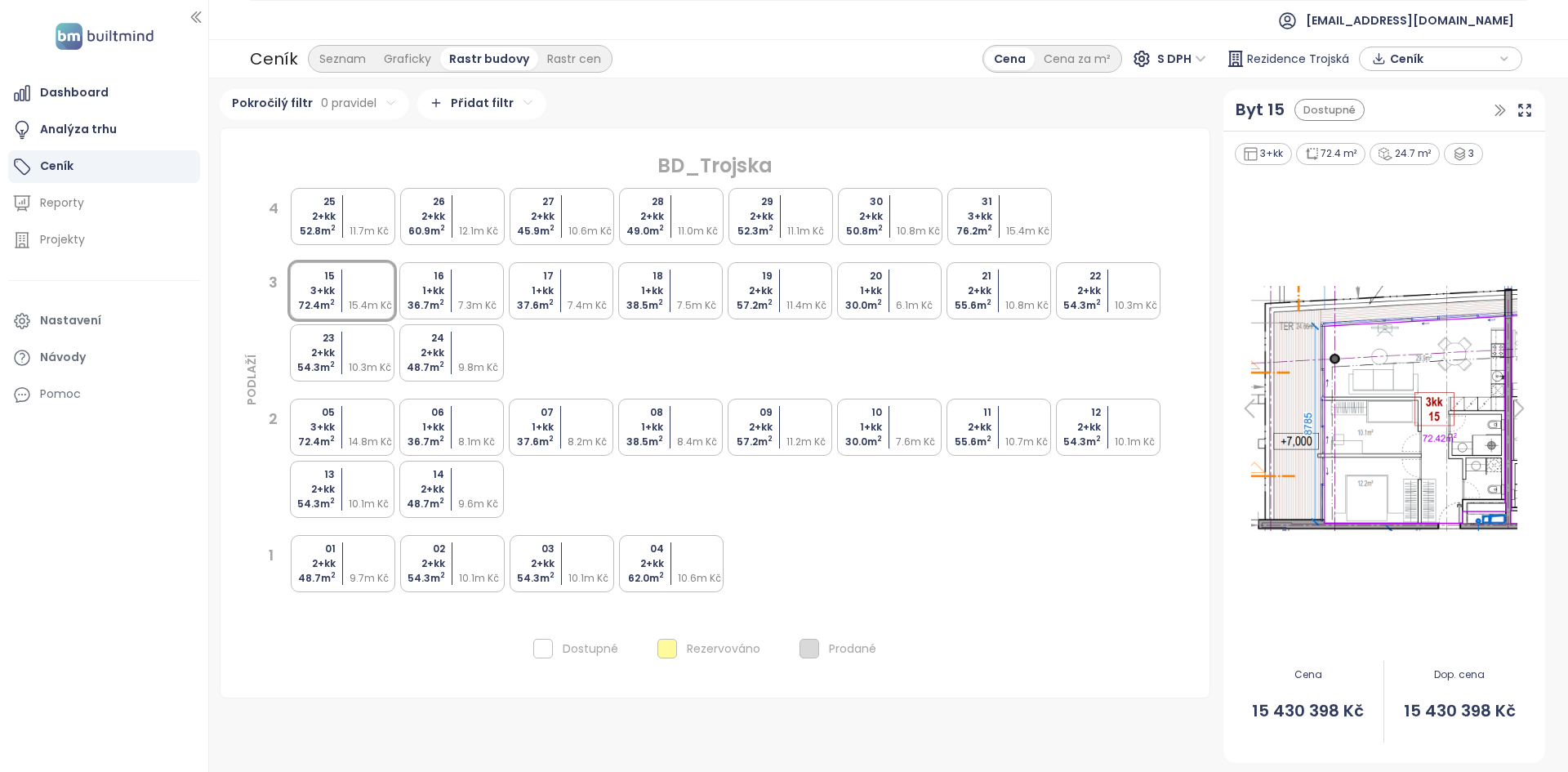 click on "05 3+kk 72.4  m 2   14.8m Kč" at bounding box center (342, 427) 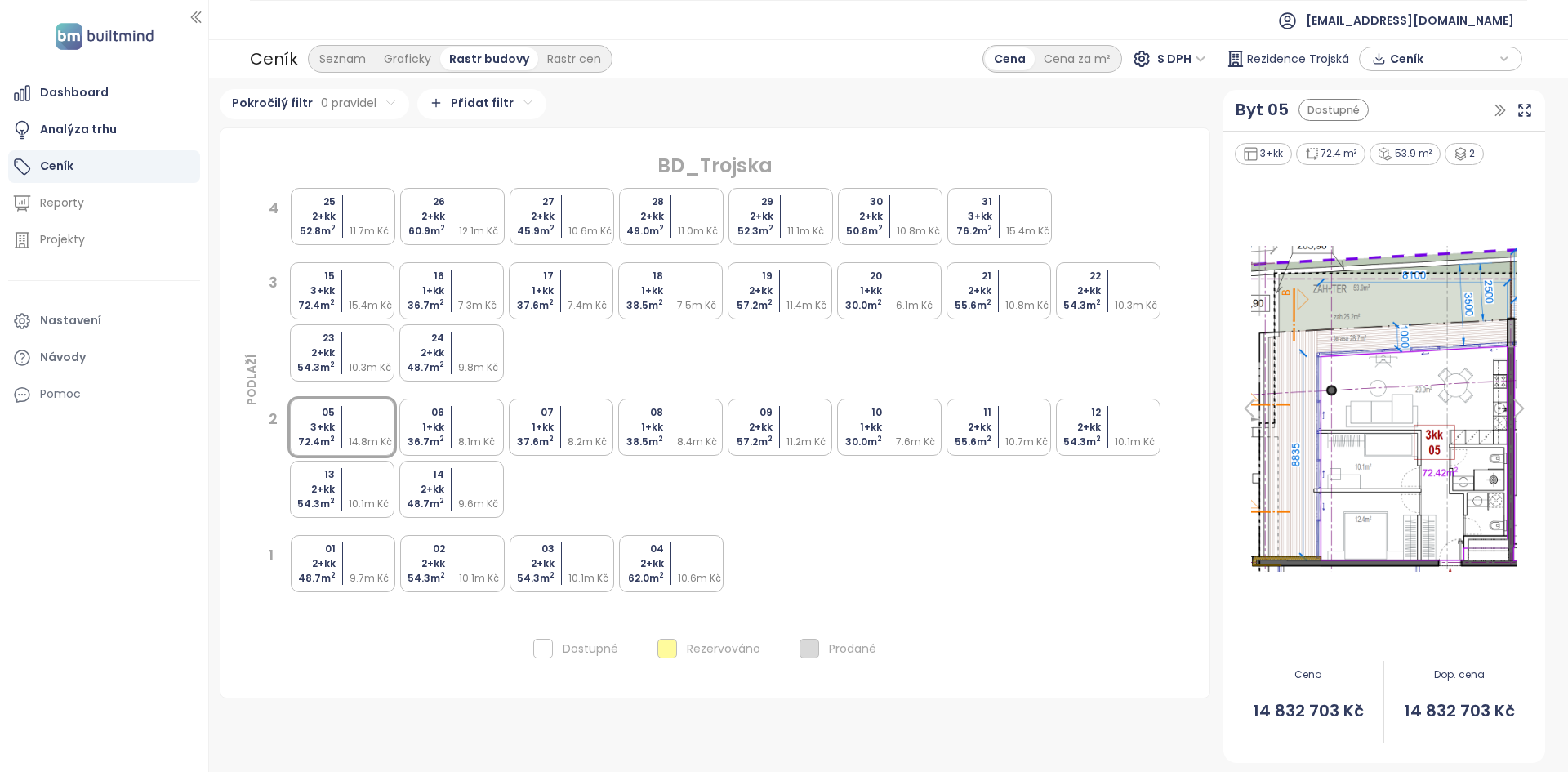 click at bounding box center (372, 291) 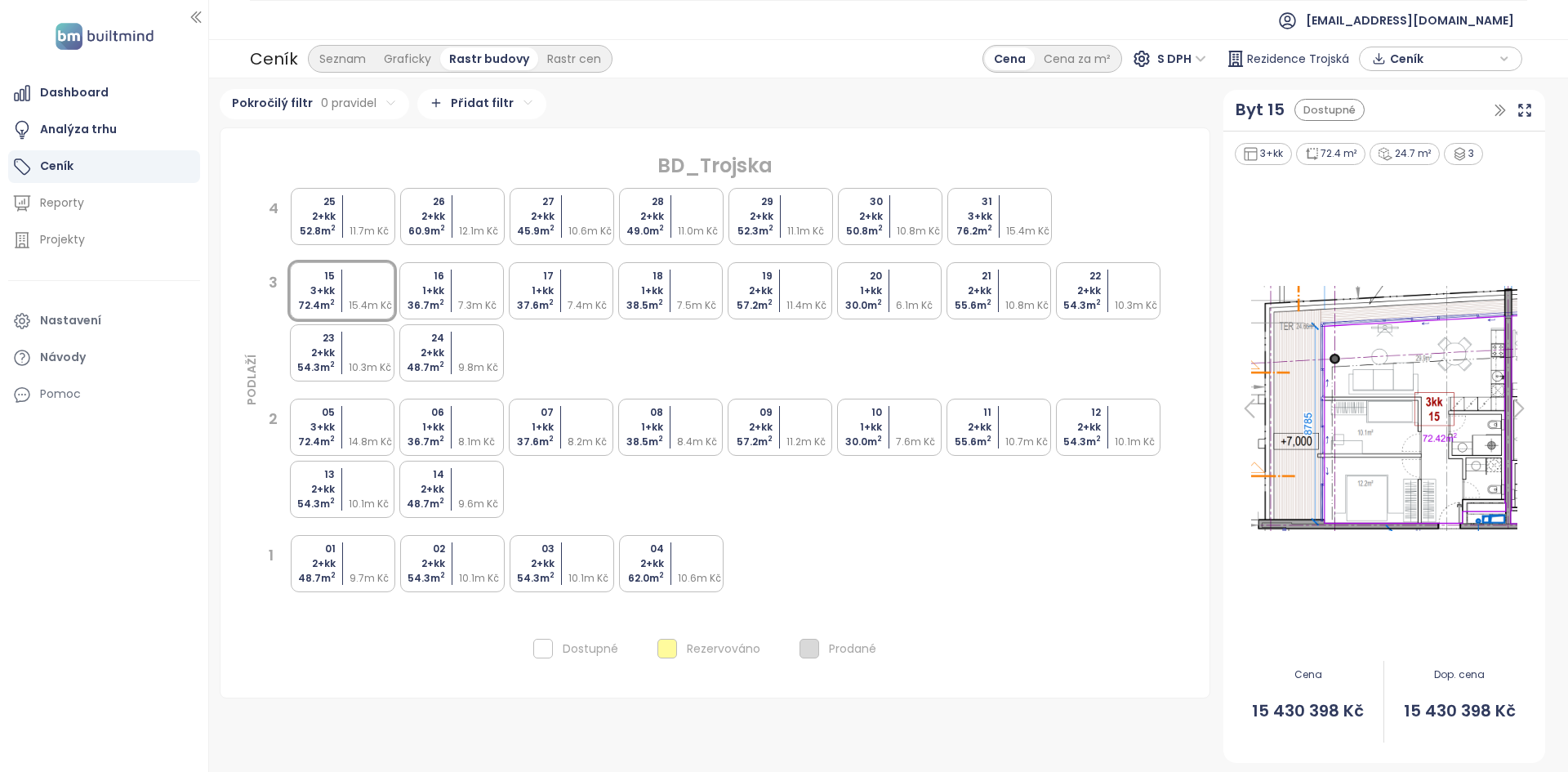 click on "8.1m Kč" at bounding box center (482, 442) 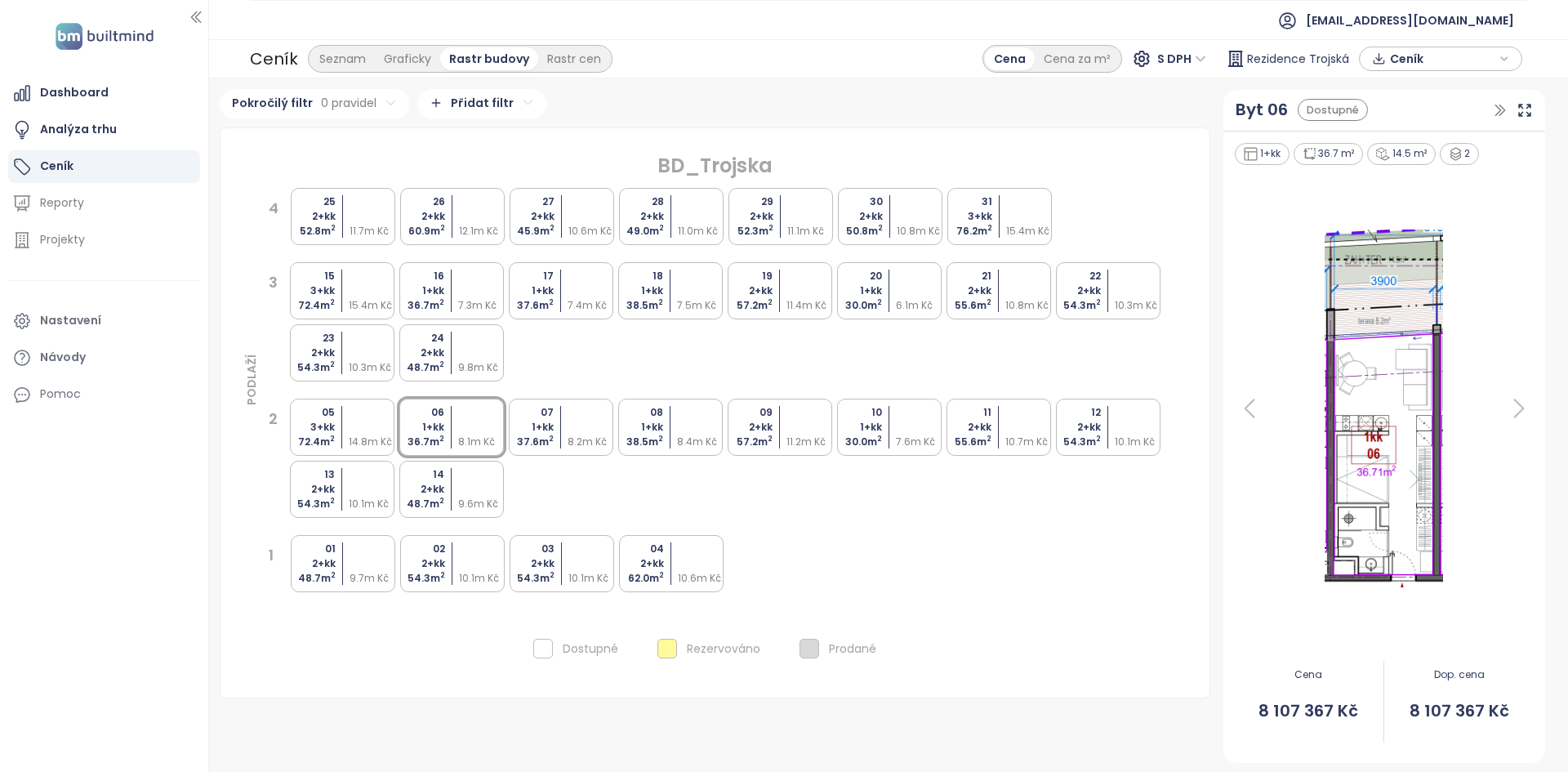 click at bounding box center (482, 276) 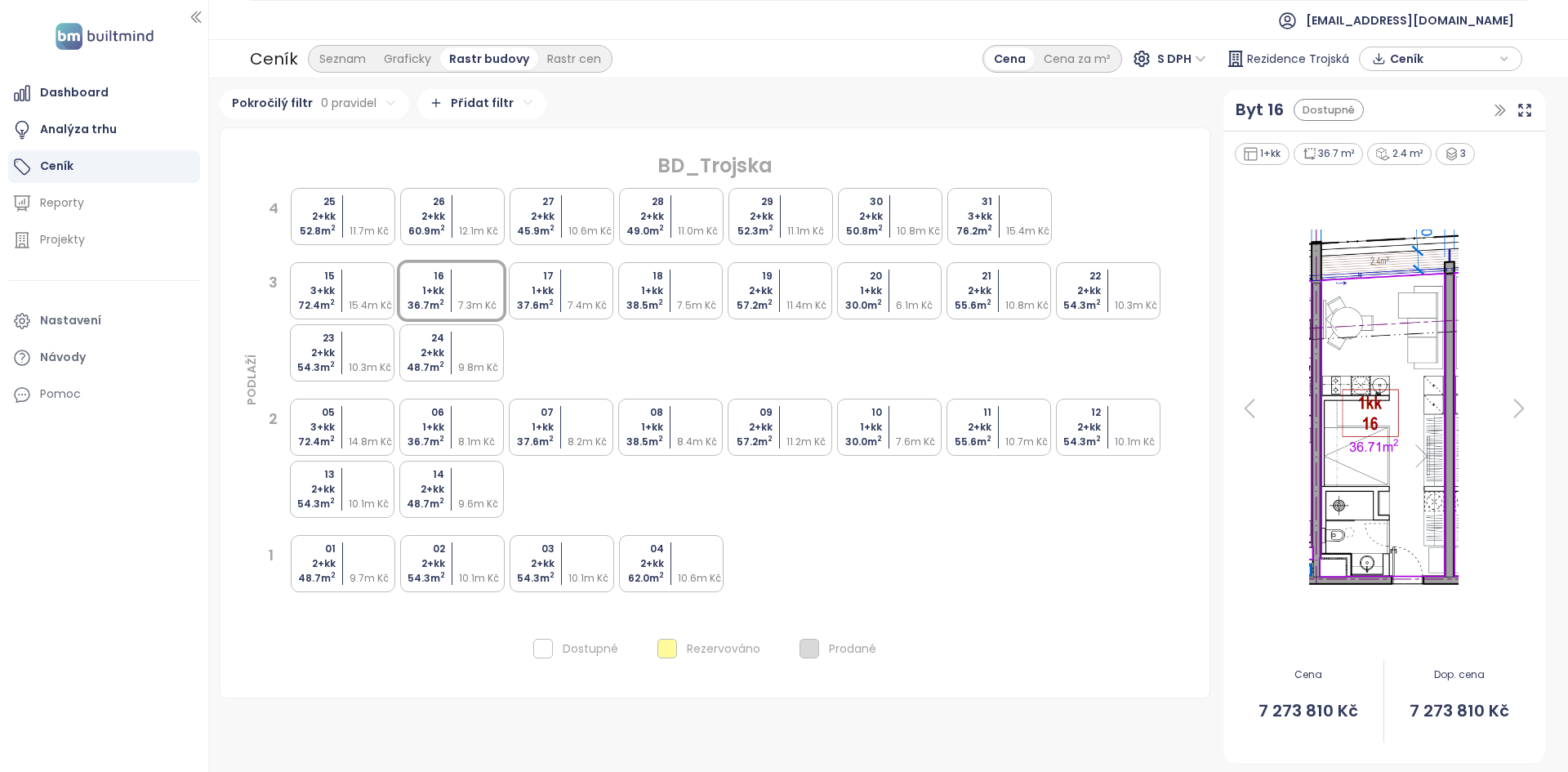 click at bounding box center [482, 427] 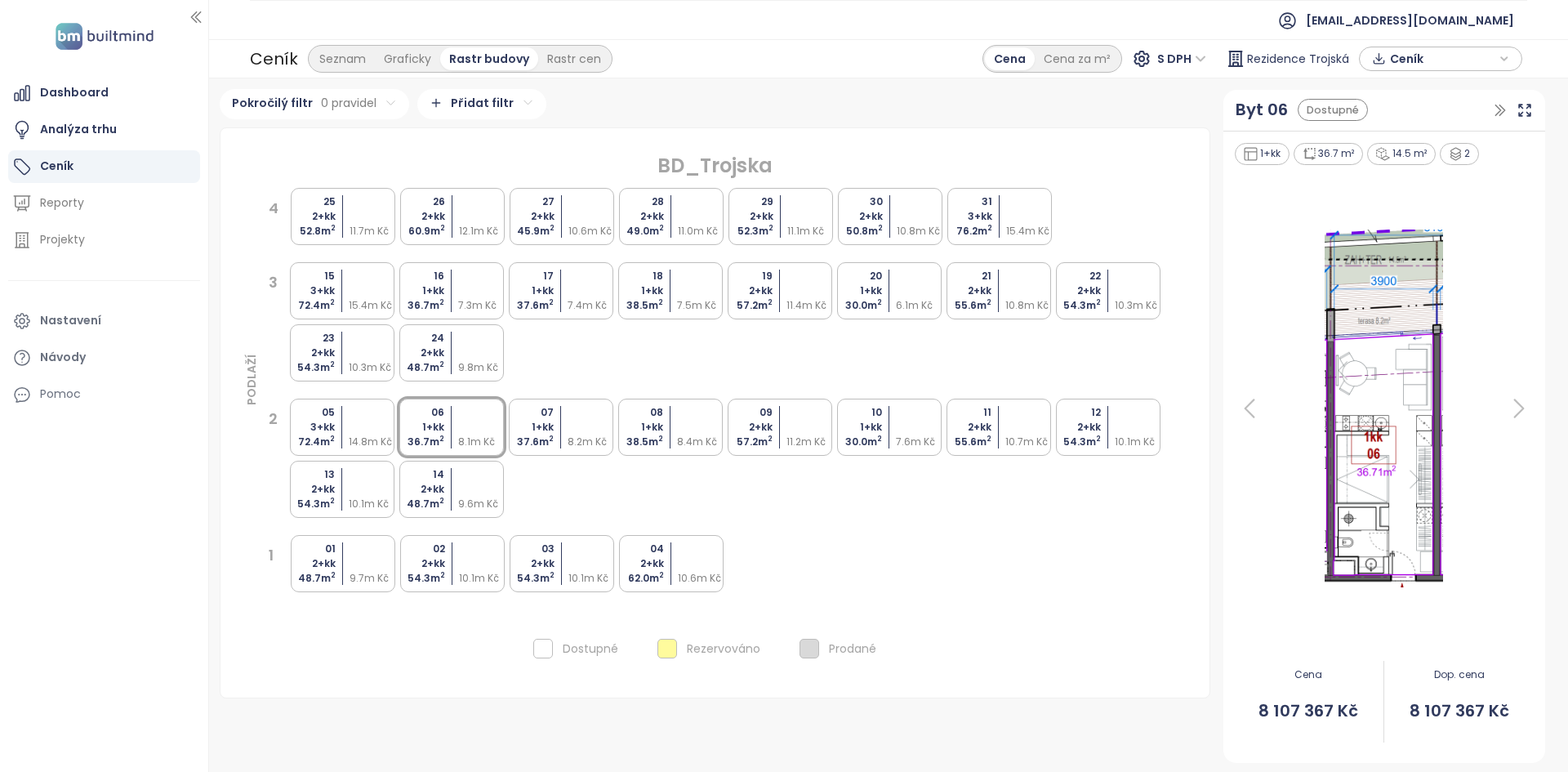 click at bounding box center (482, 276) 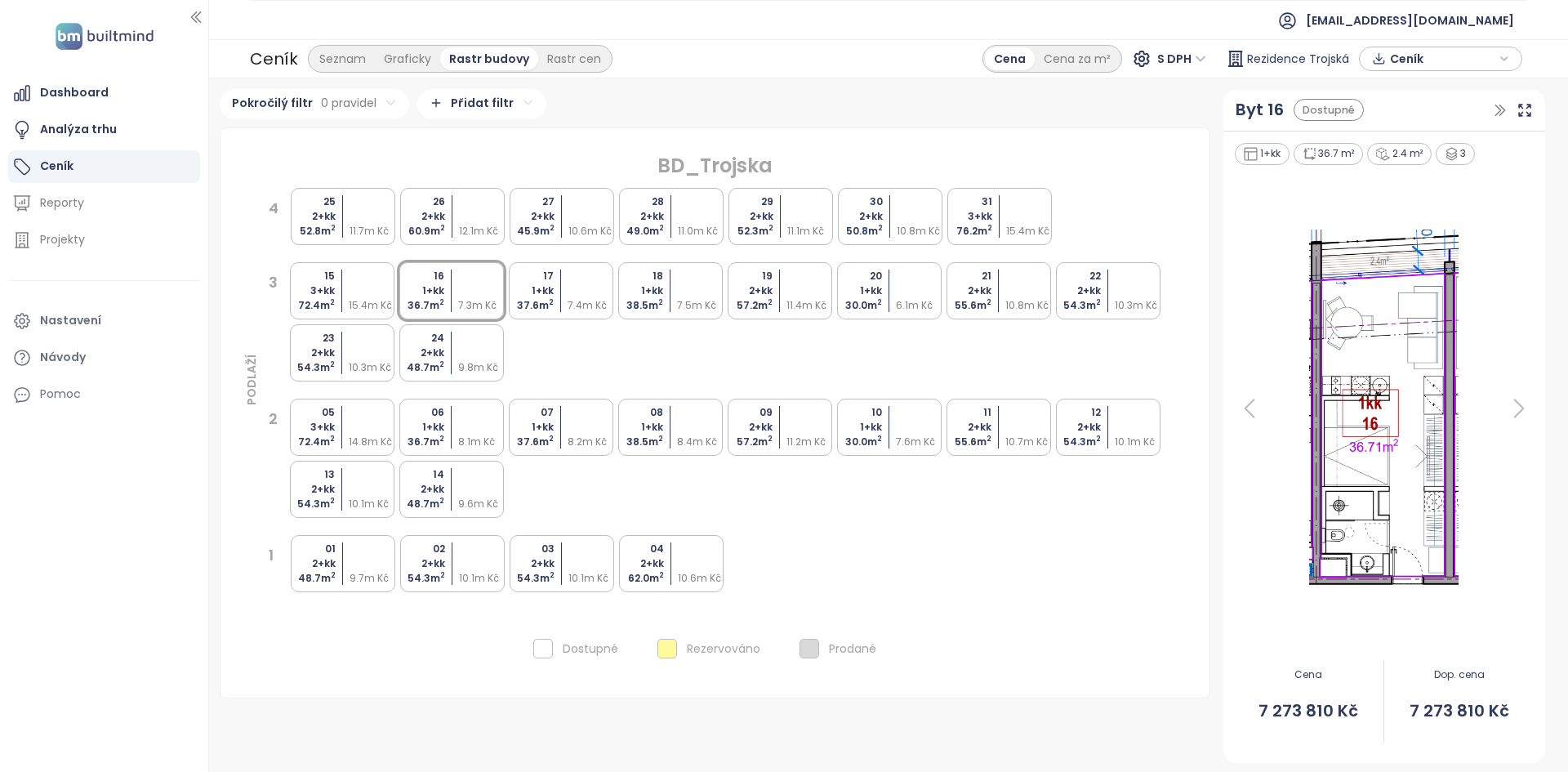 click on "07 1+kk 37.6  m 2   8.2m Kč" at bounding box center (561, 427) 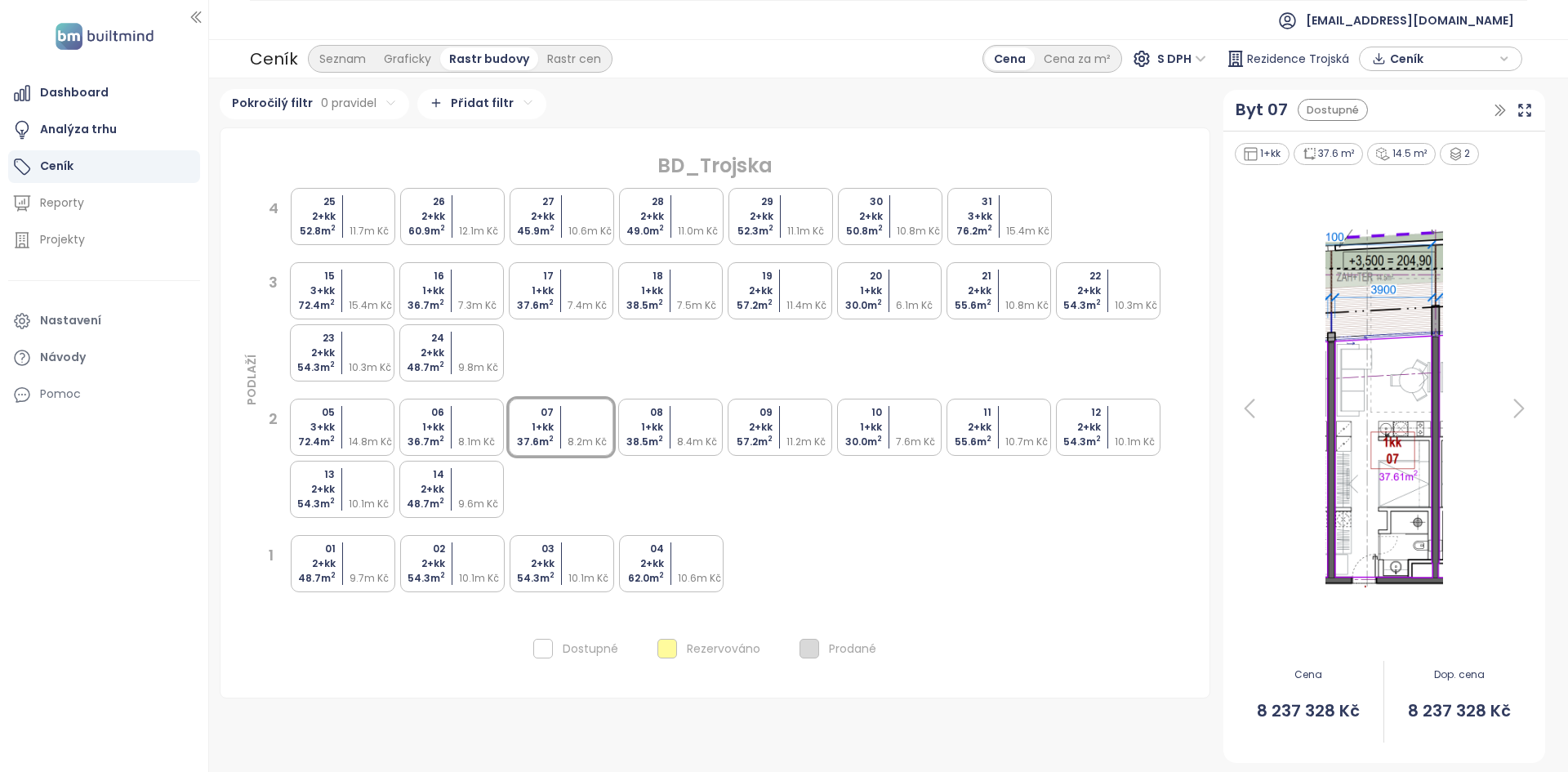 click at bounding box center (591, 276) 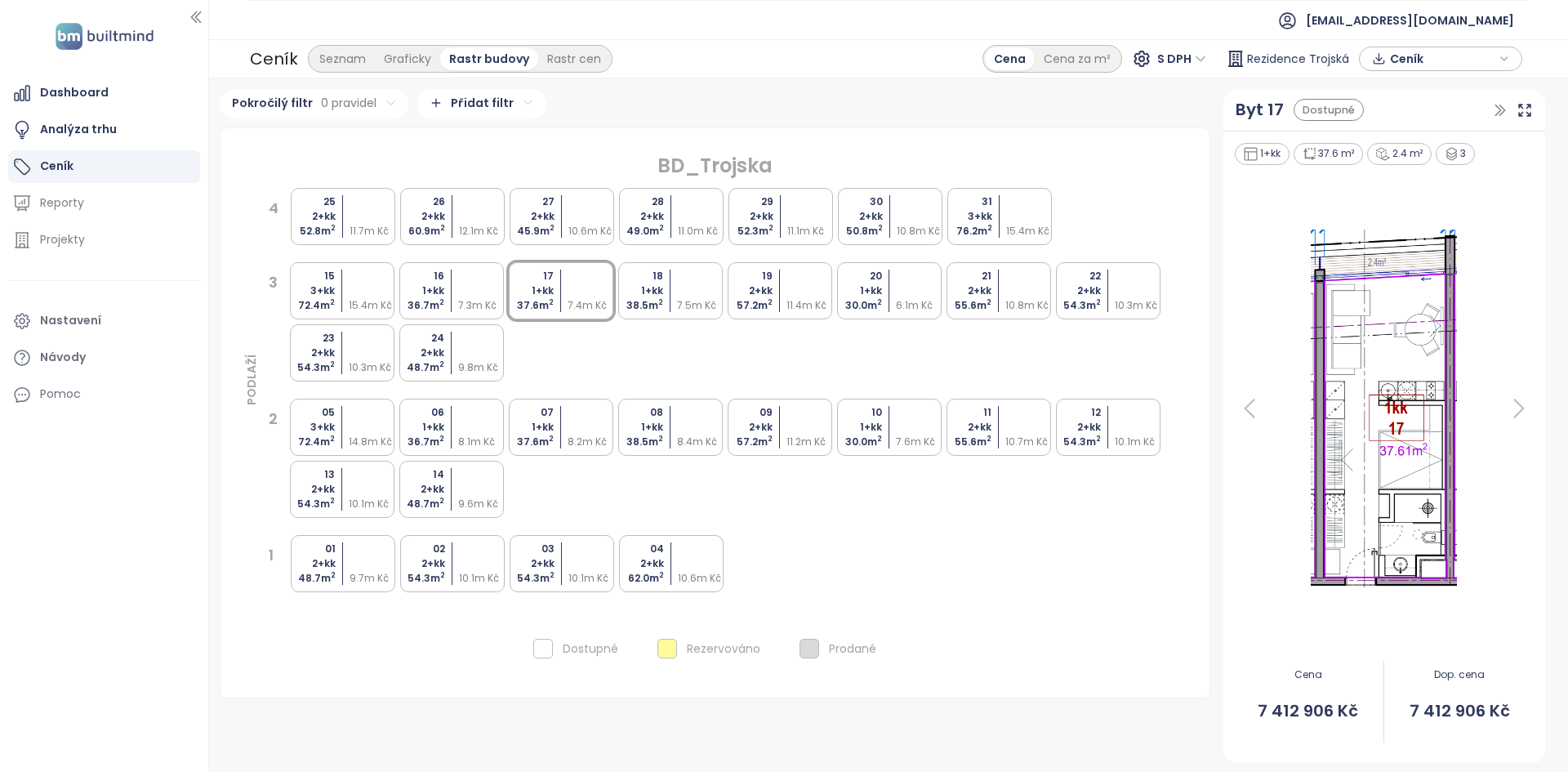 click at bounding box center (591, 427) 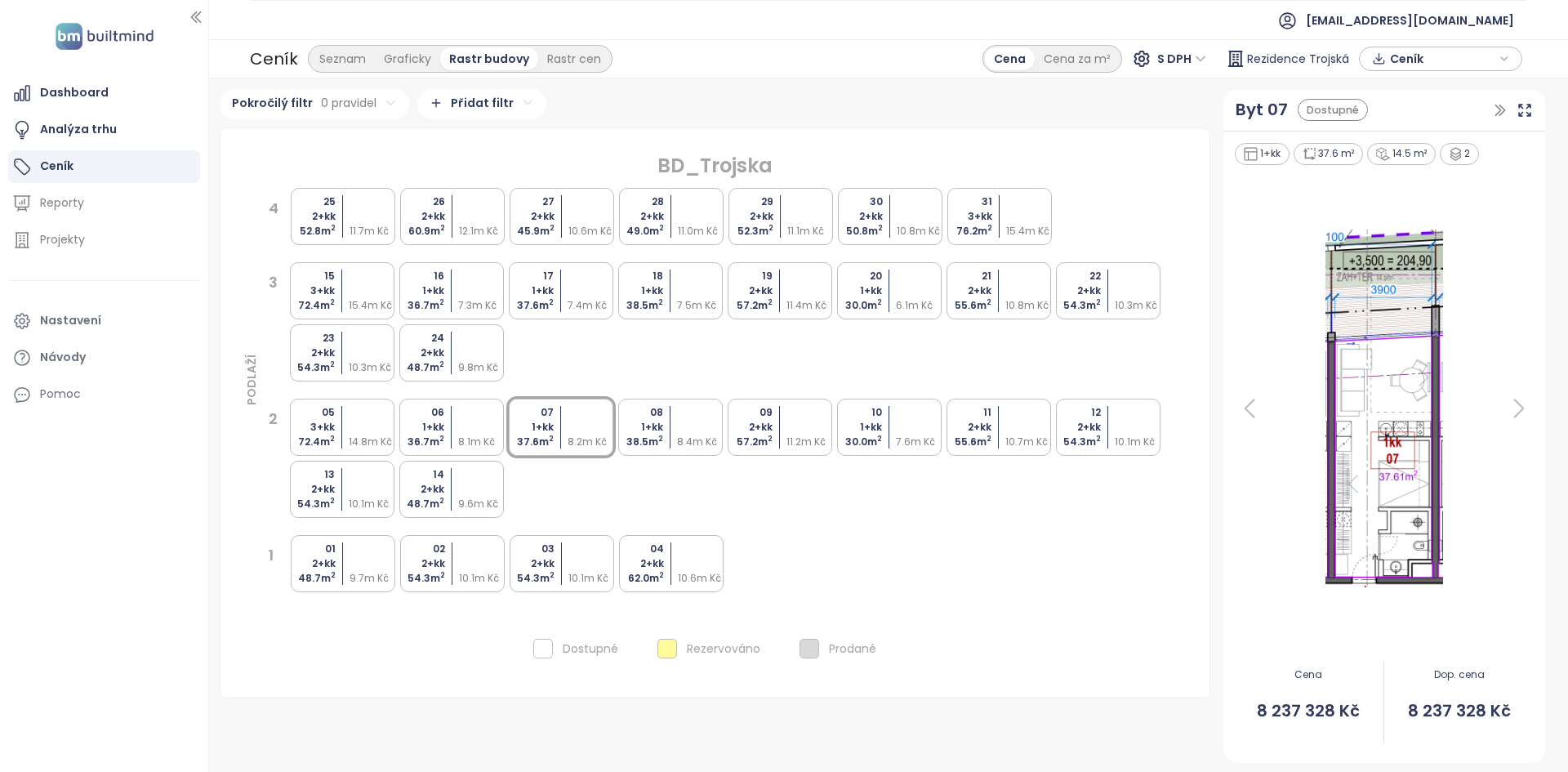 click on "2+kk" at bounding box center [748, 427] 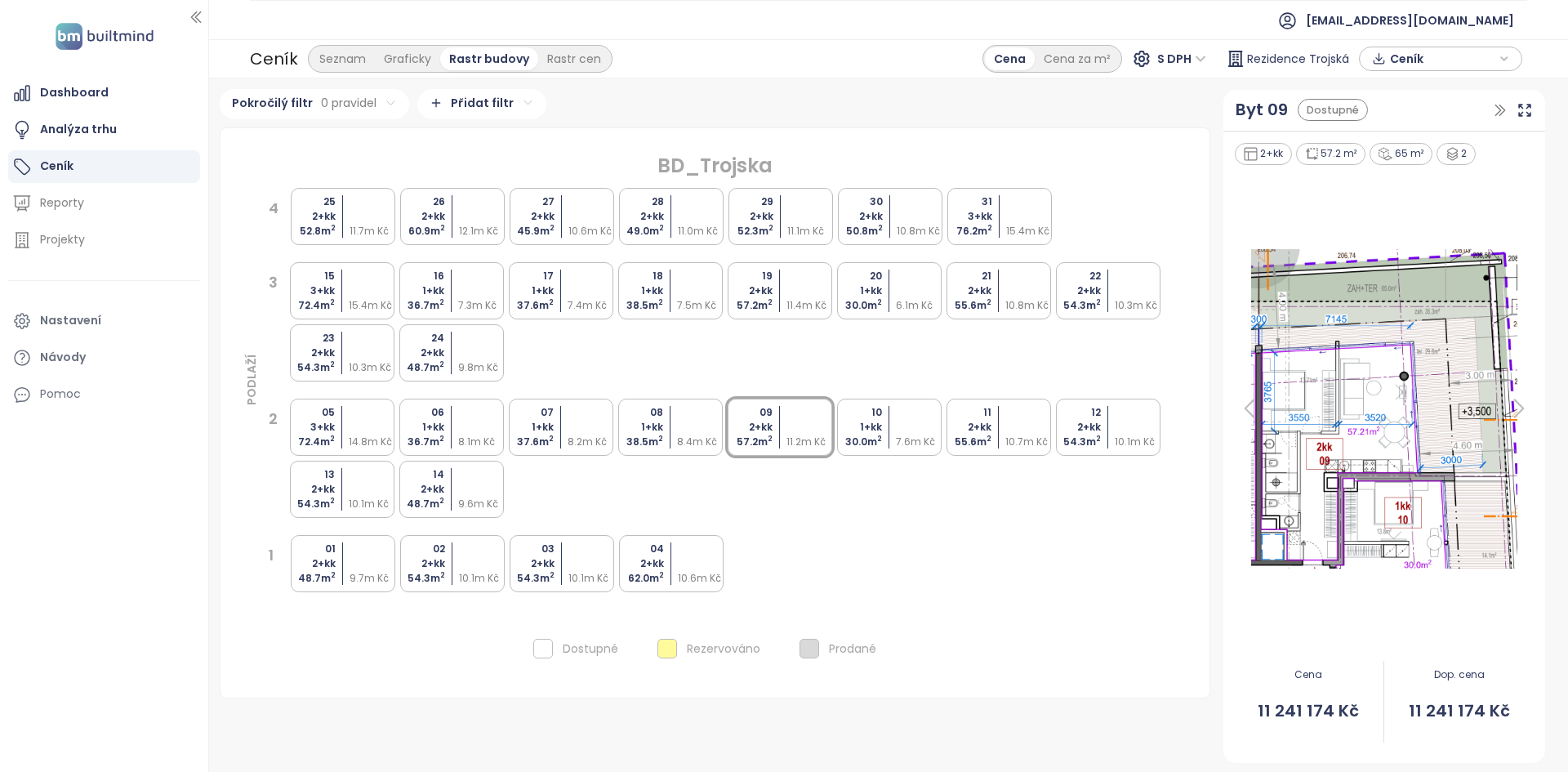 click on "8.4m Kč" at bounding box center (701, 442) 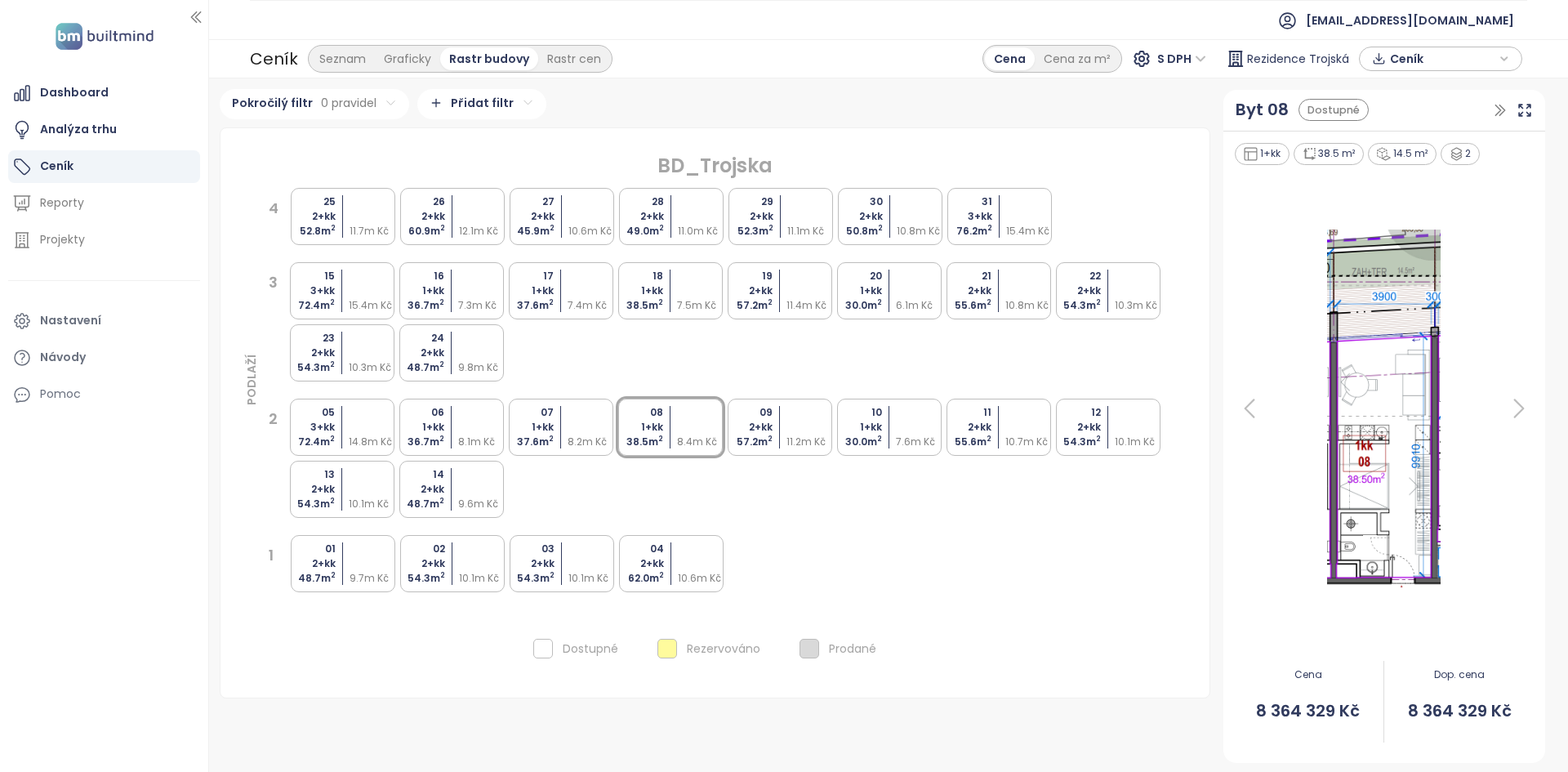 click at bounding box center (701, 276) 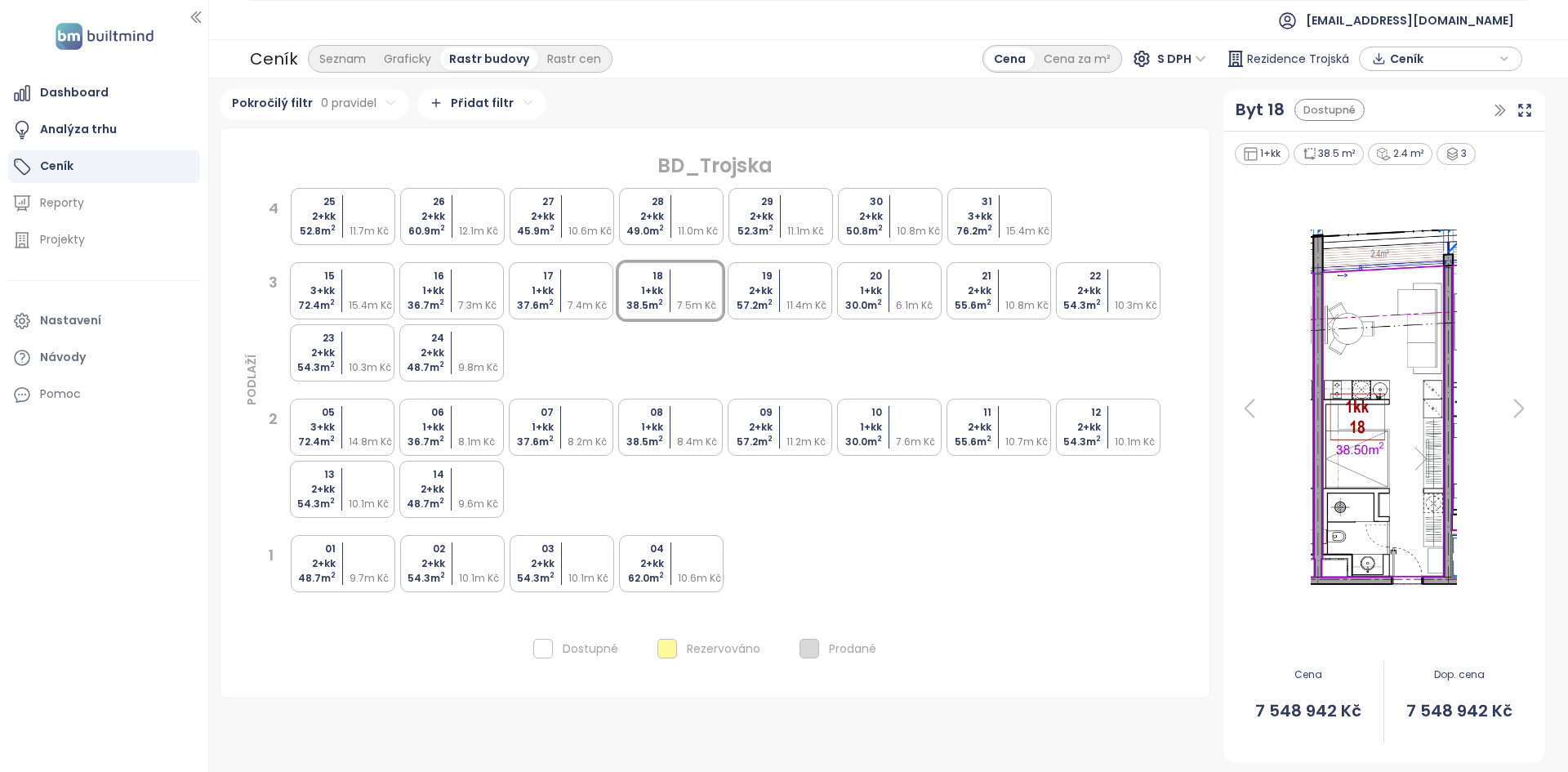 click at bounding box center [810, 427] 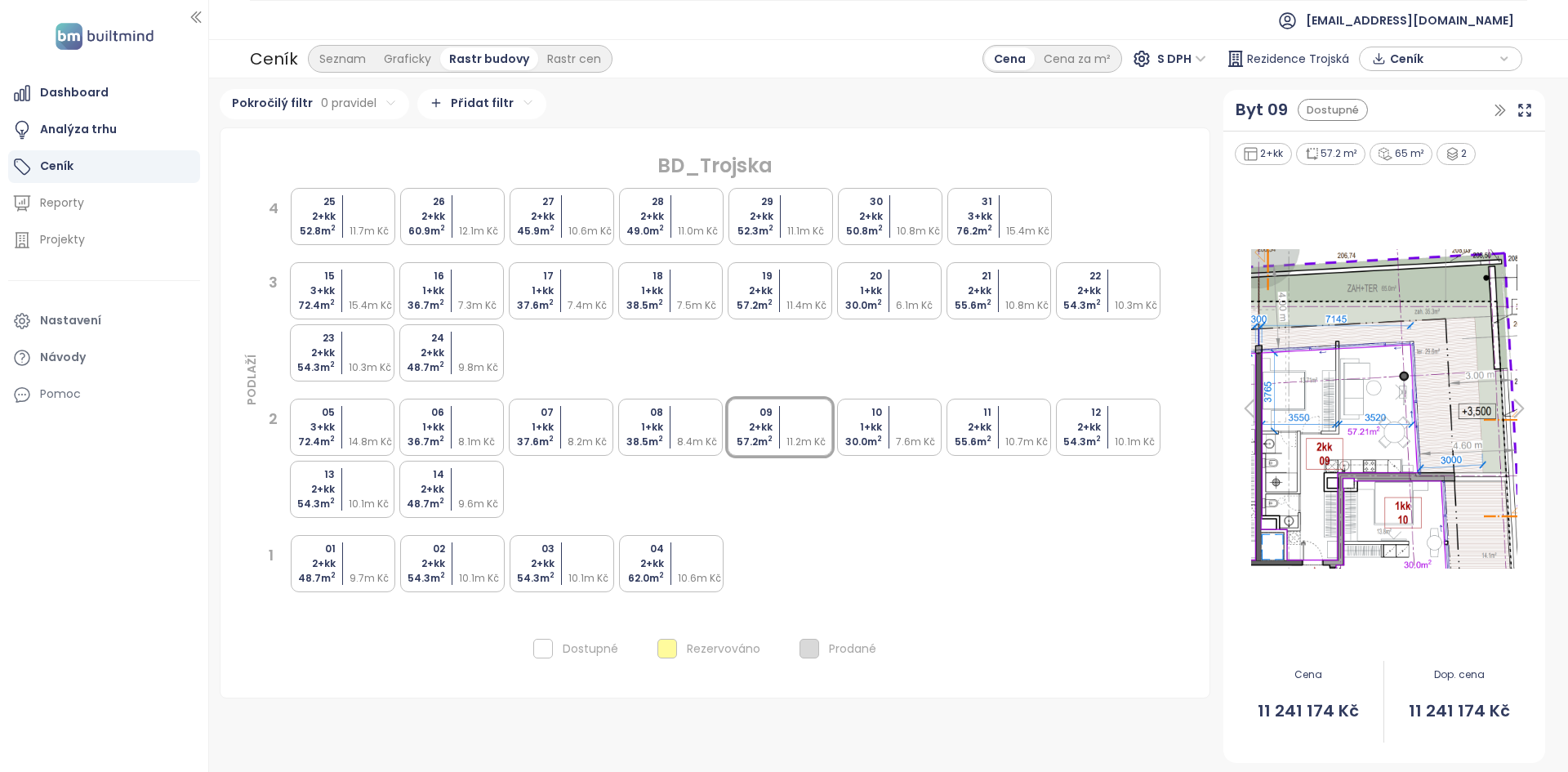 click on "19 2+kk 57.2  m 2   11.4m Kč" at bounding box center [780, 291] 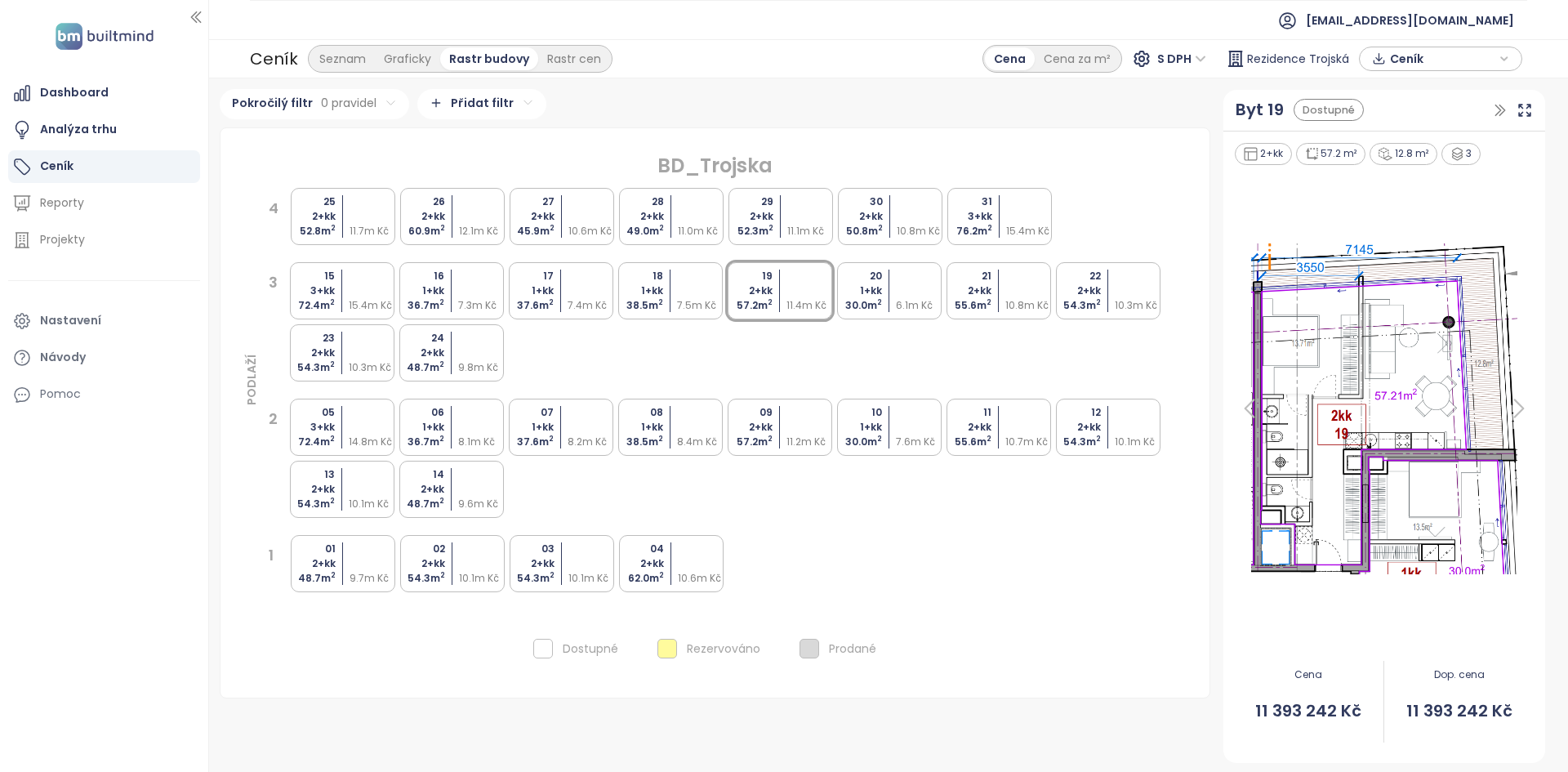click at bounding box center [920, 276] 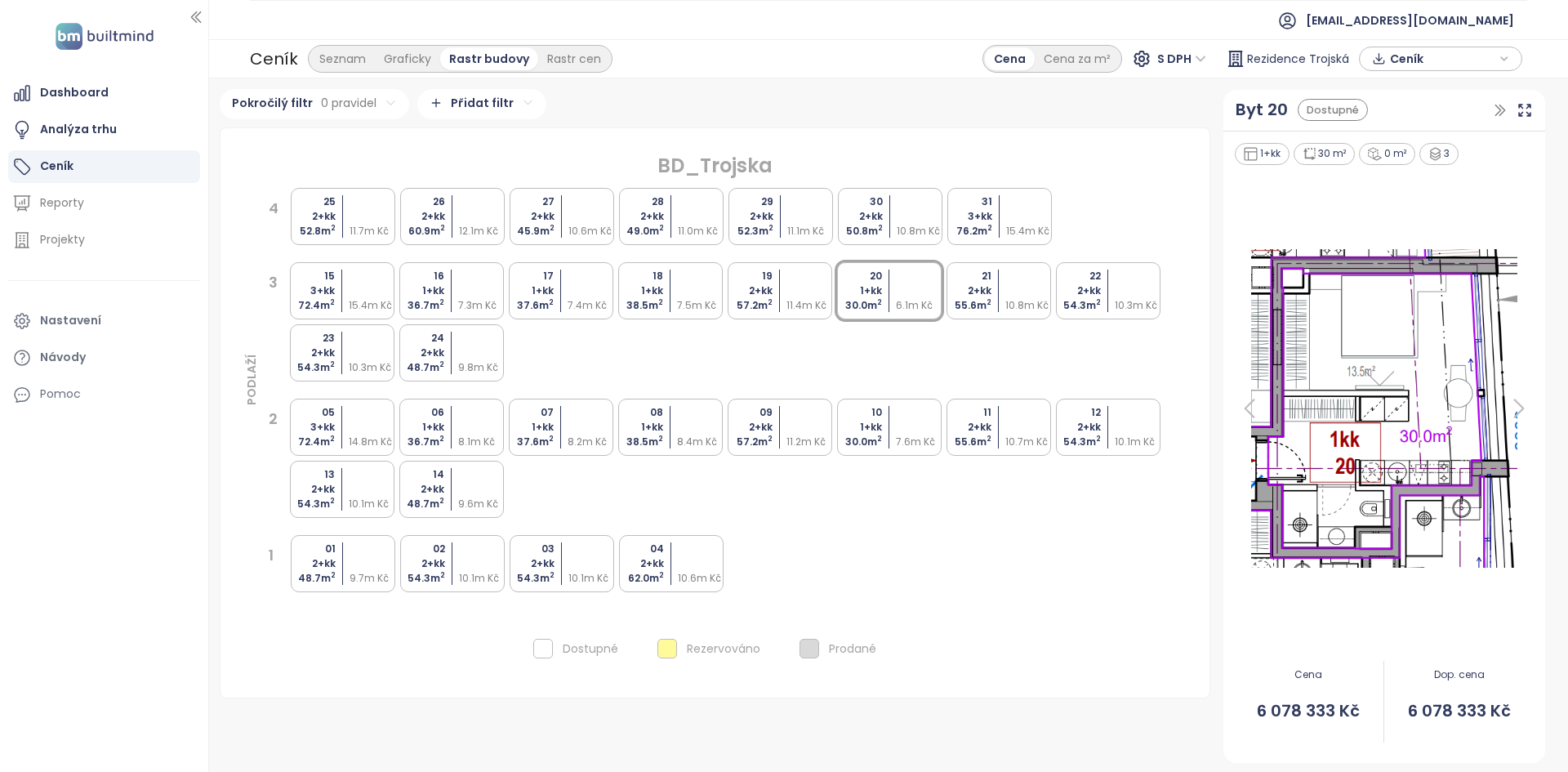 click on "10 1+kk 30.0  m 2   7.6m Kč" at bounding box center [889, 427] 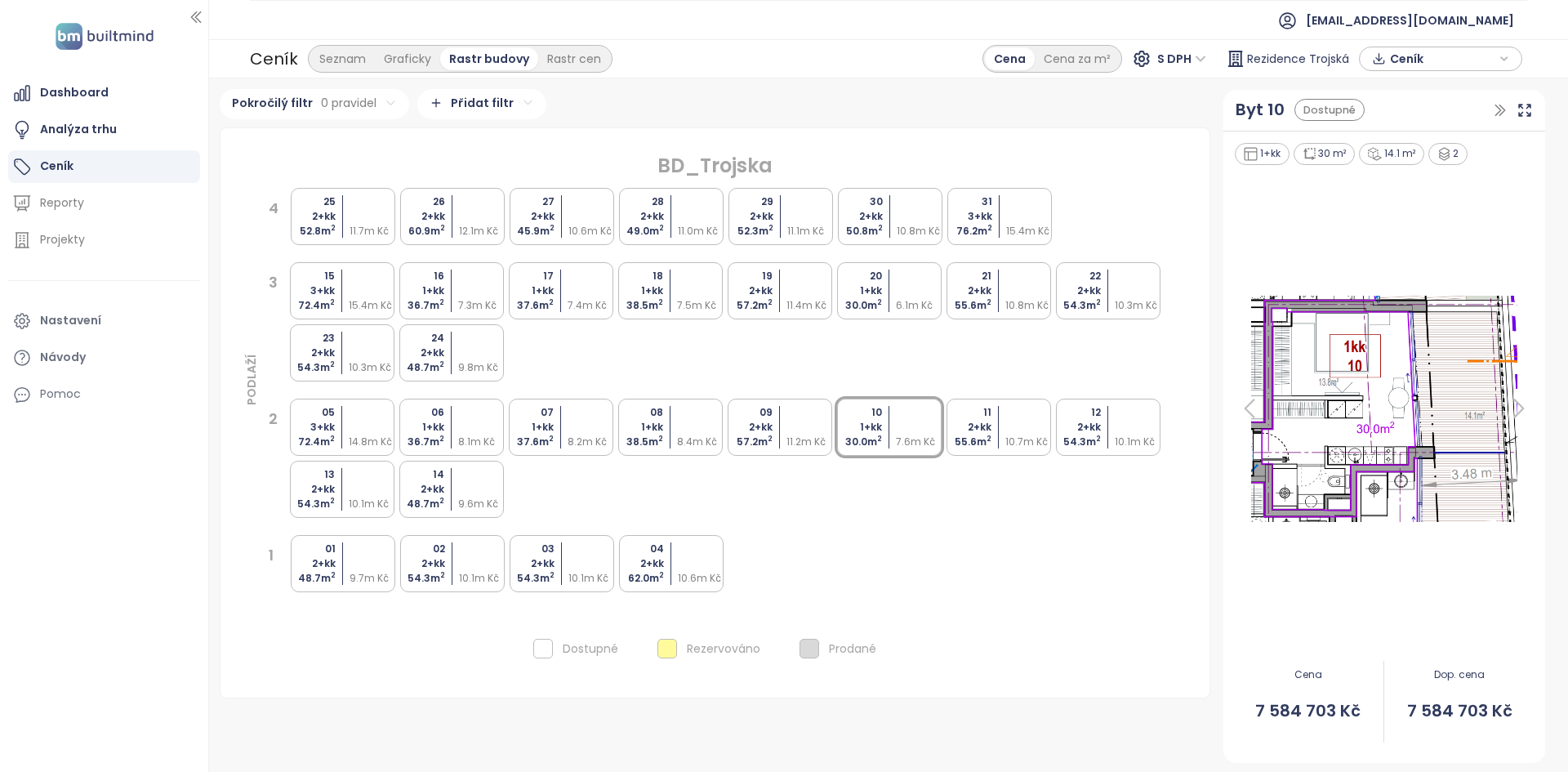 click at bounding box center (372, 427) 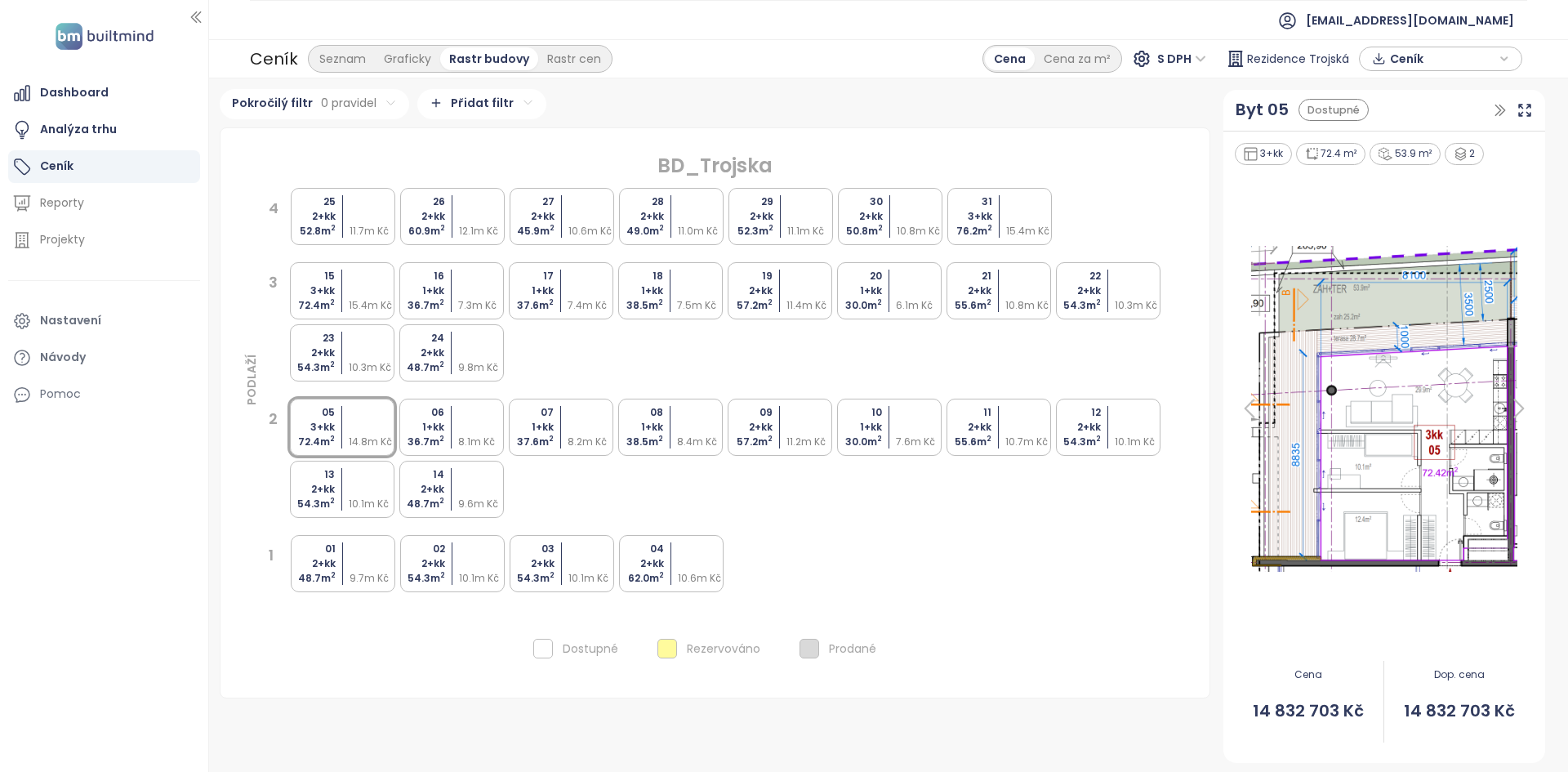 click on "1+kk" at bounding box center [639, 427] 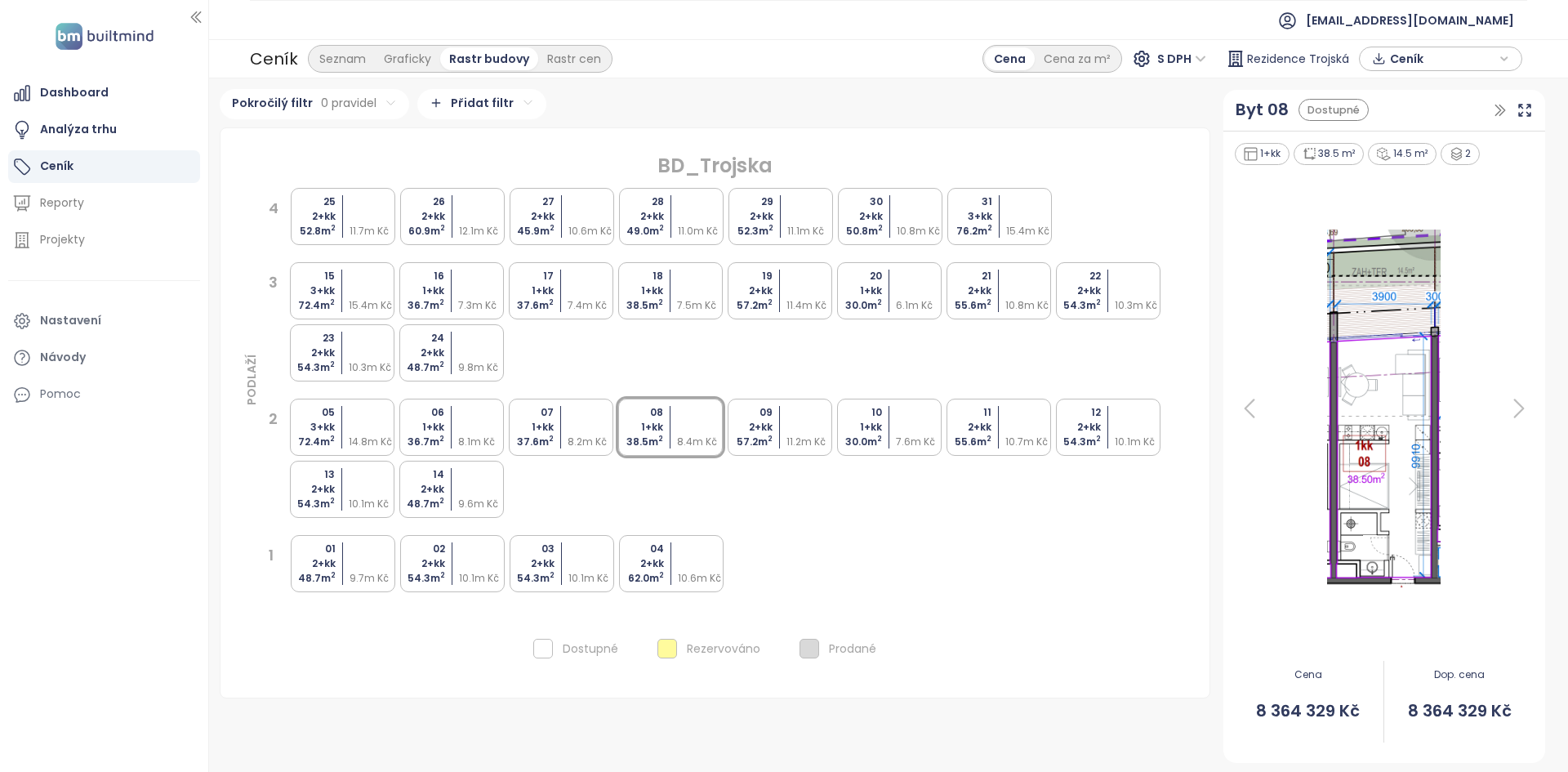 click on "Ceník" at bounding box center [104, 167] 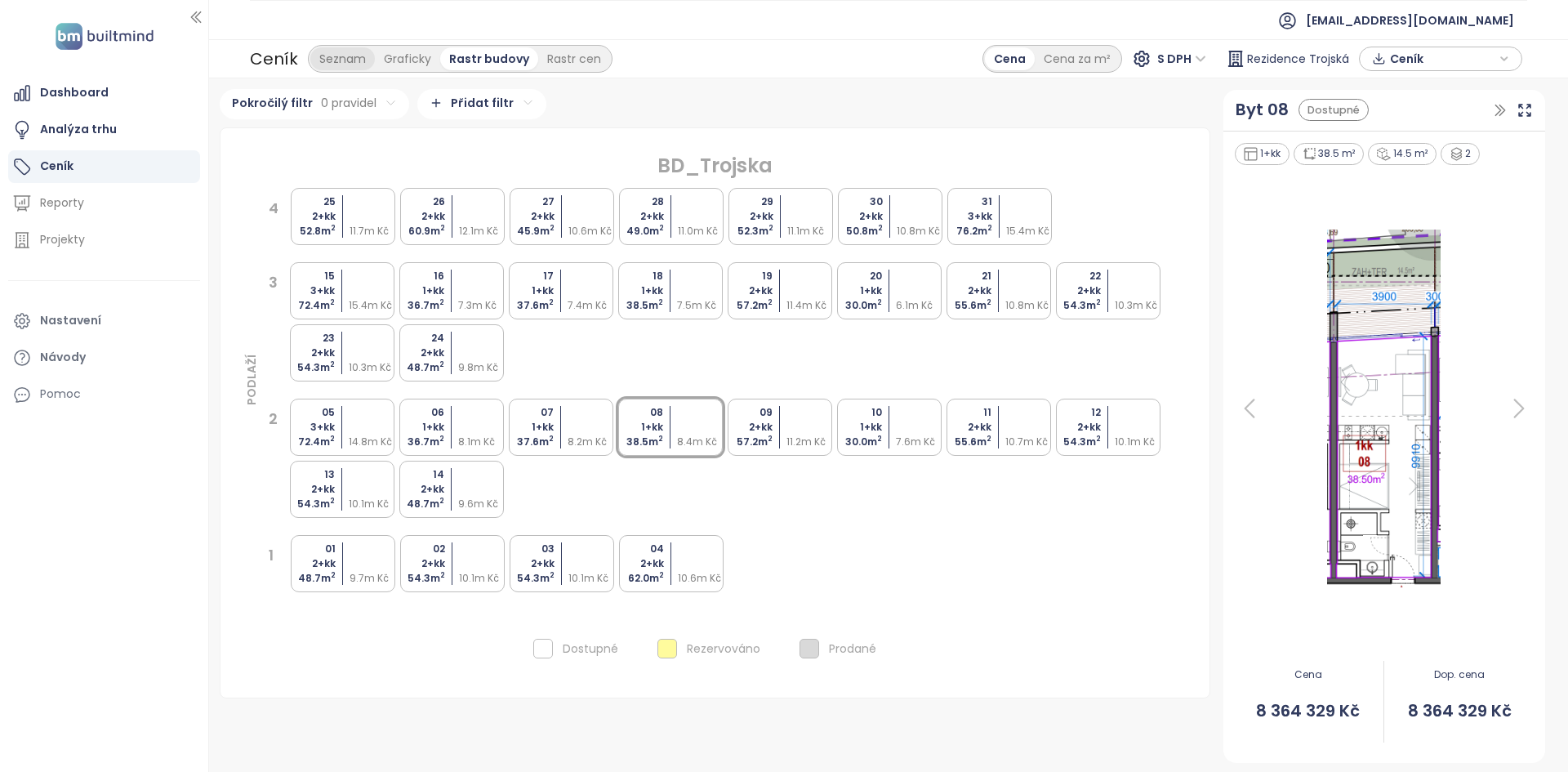click on "Seznam" at bounding box center (342, 59) 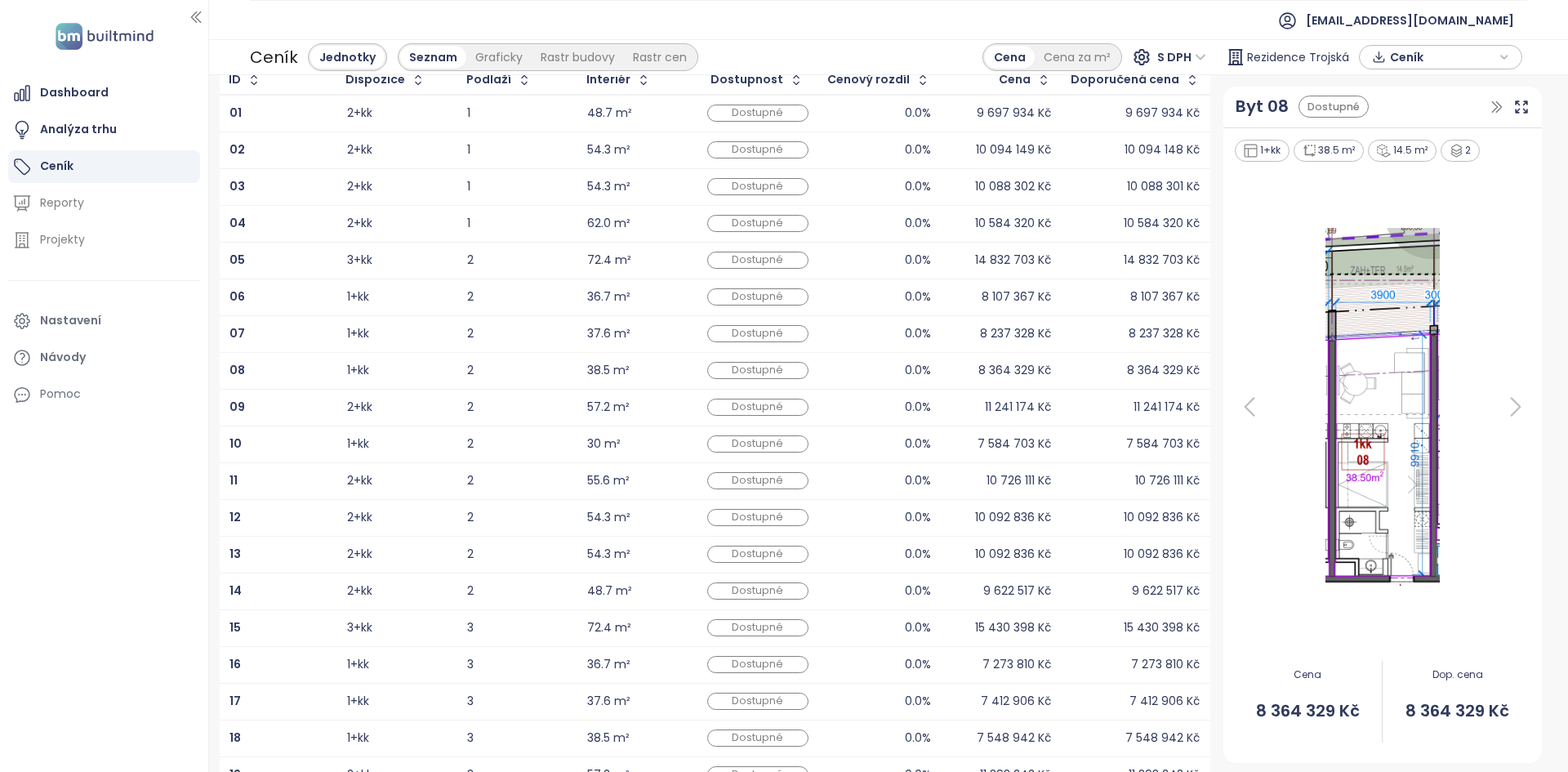 scroll, scrollTop: 0, scrollLeft: 0, axis: both 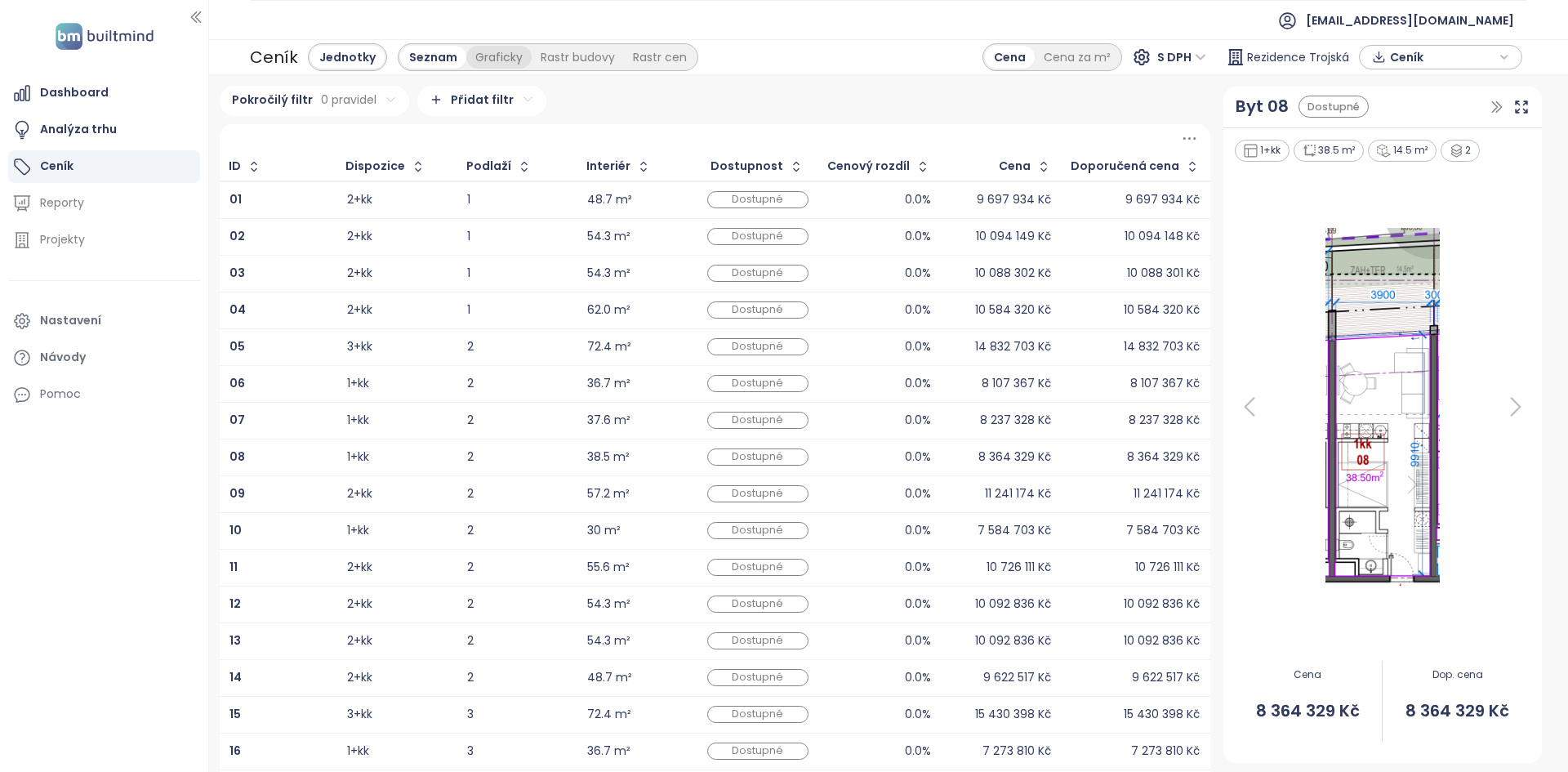 click on "Graficky" at bounding box center (499, 57) 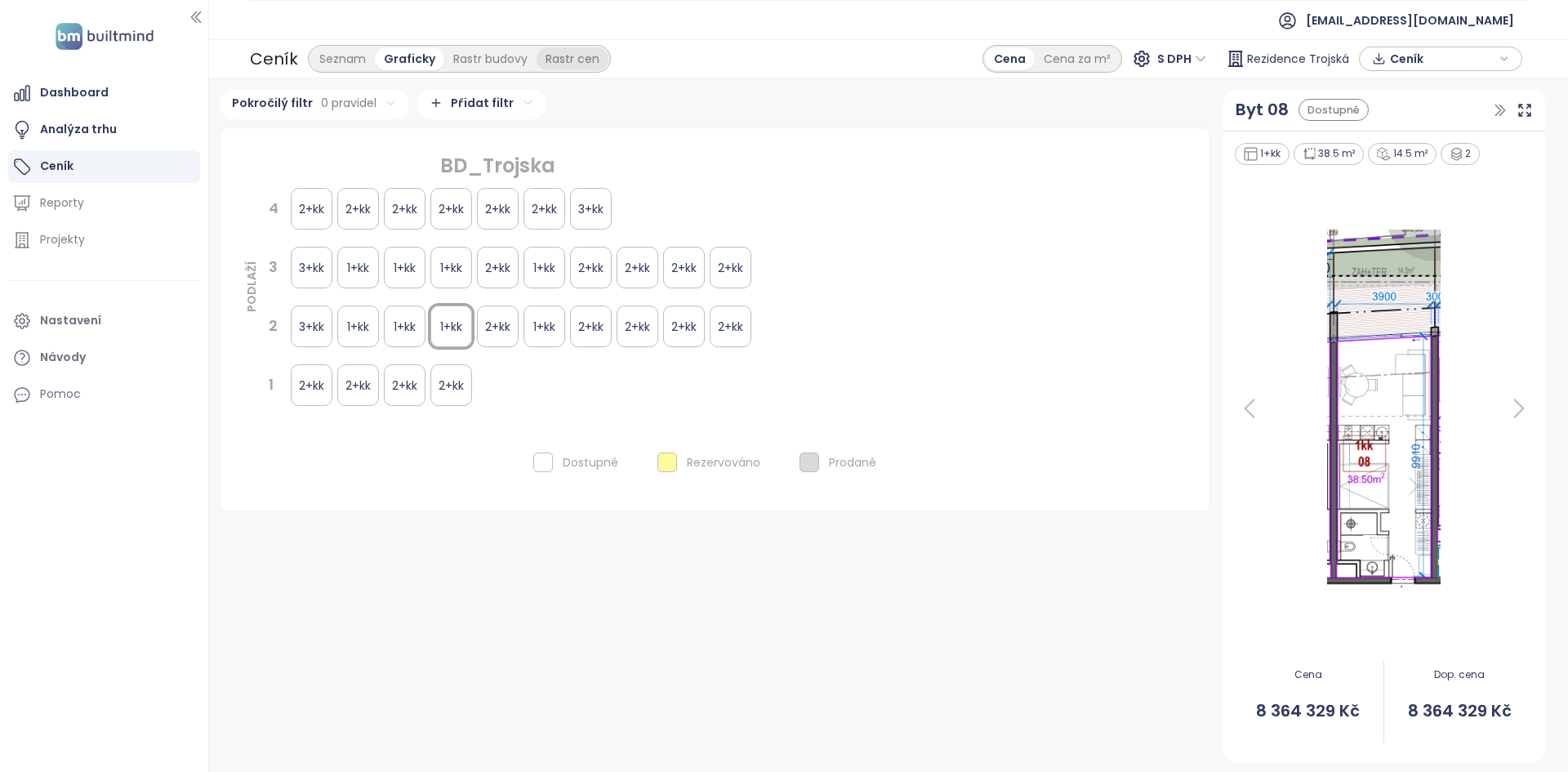 click on "Rastr cen" at bounding box center [572, 59] 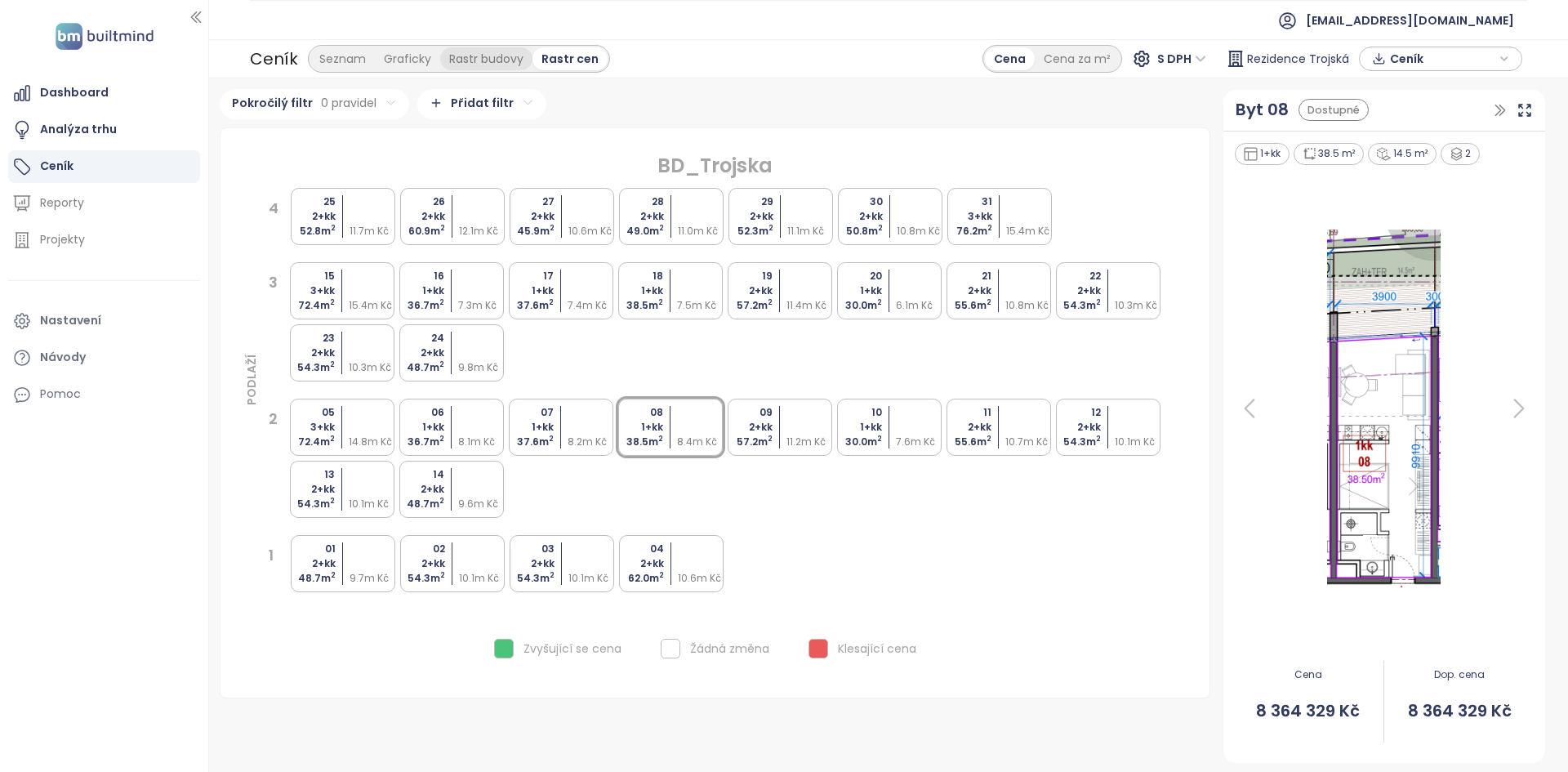 click on "Rastr budovy" at bounding box center (486, 59) 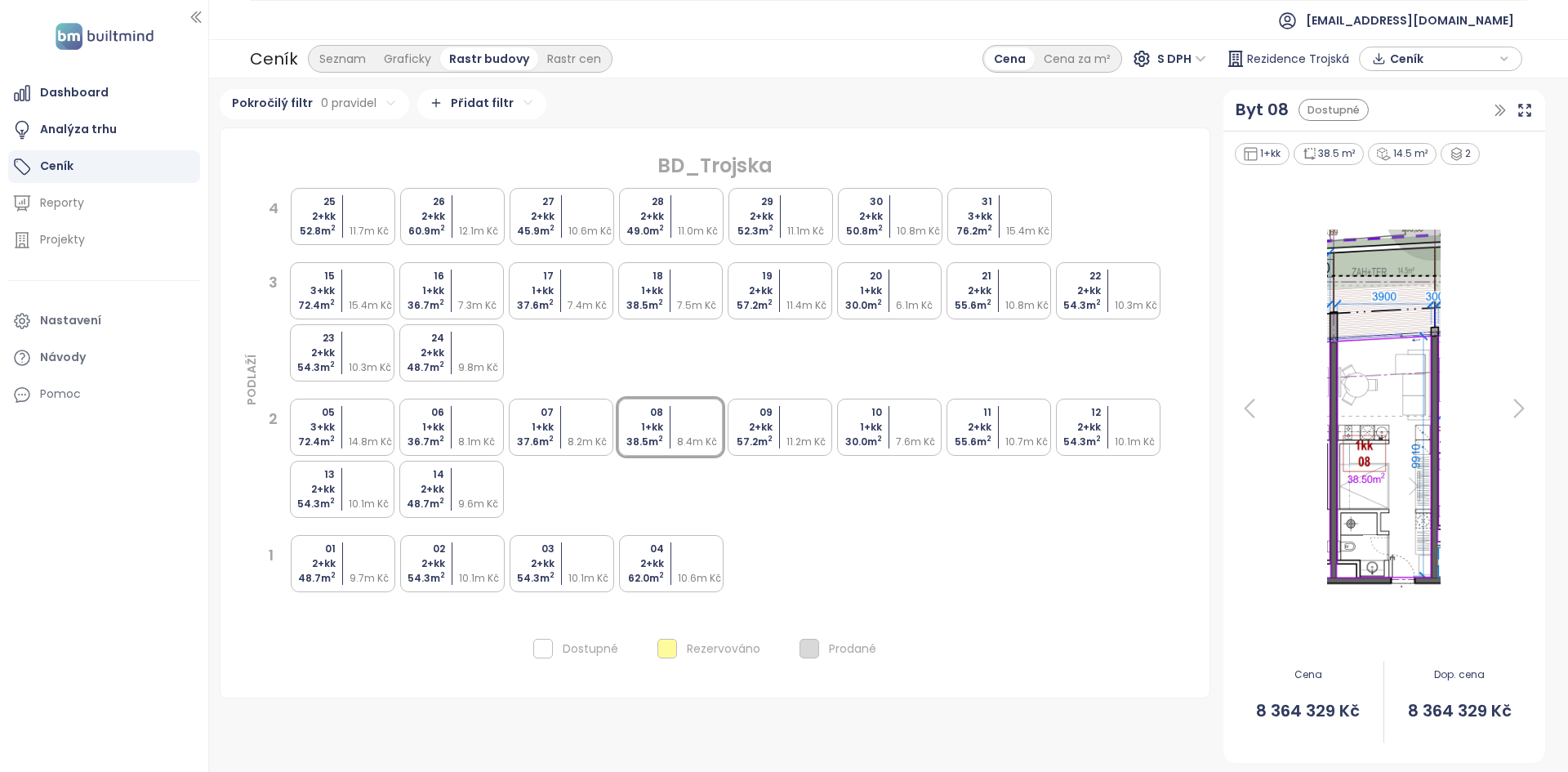 click at bounding box center [482, 413] 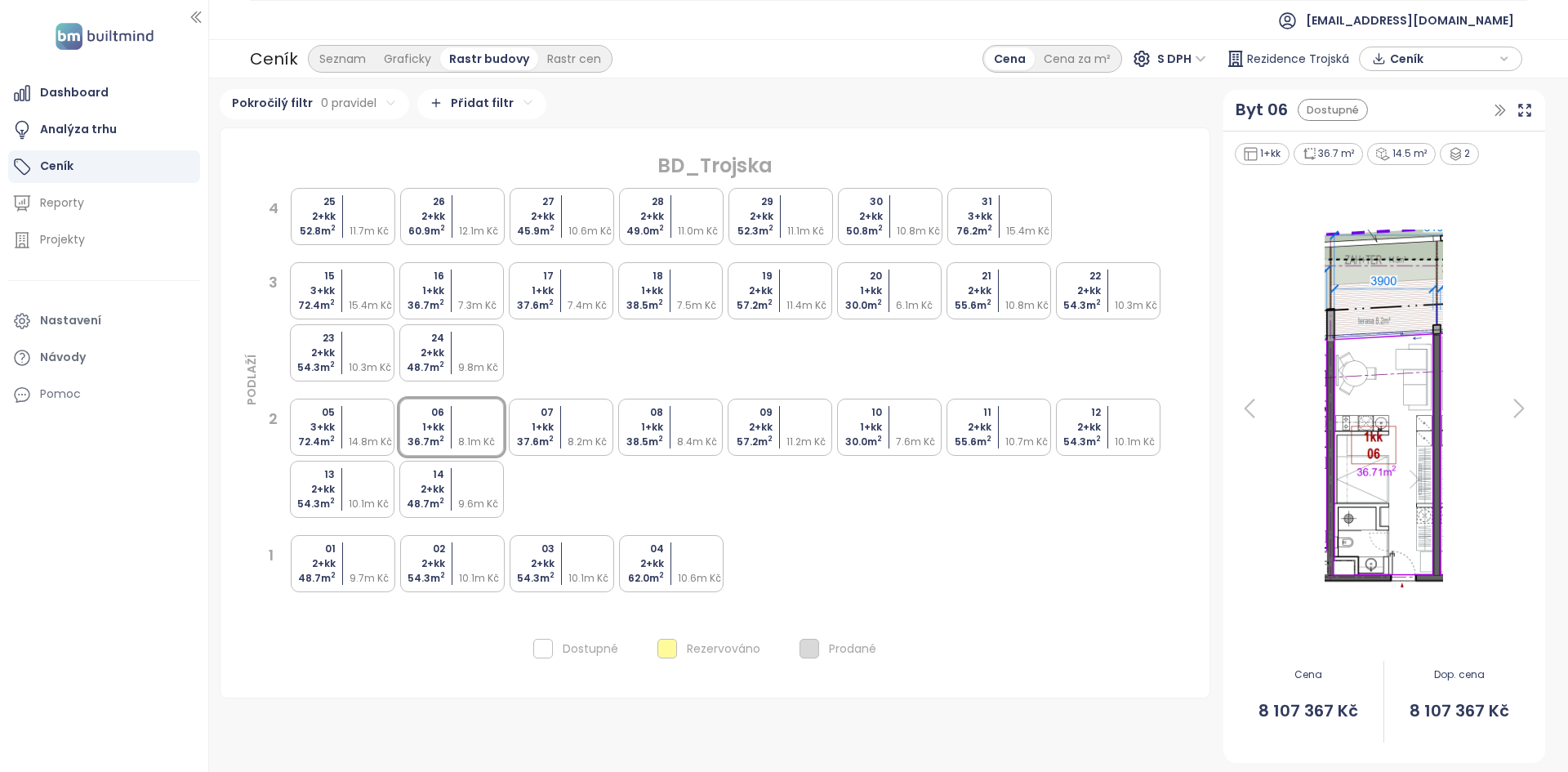 click at bounding box center [482, 291] 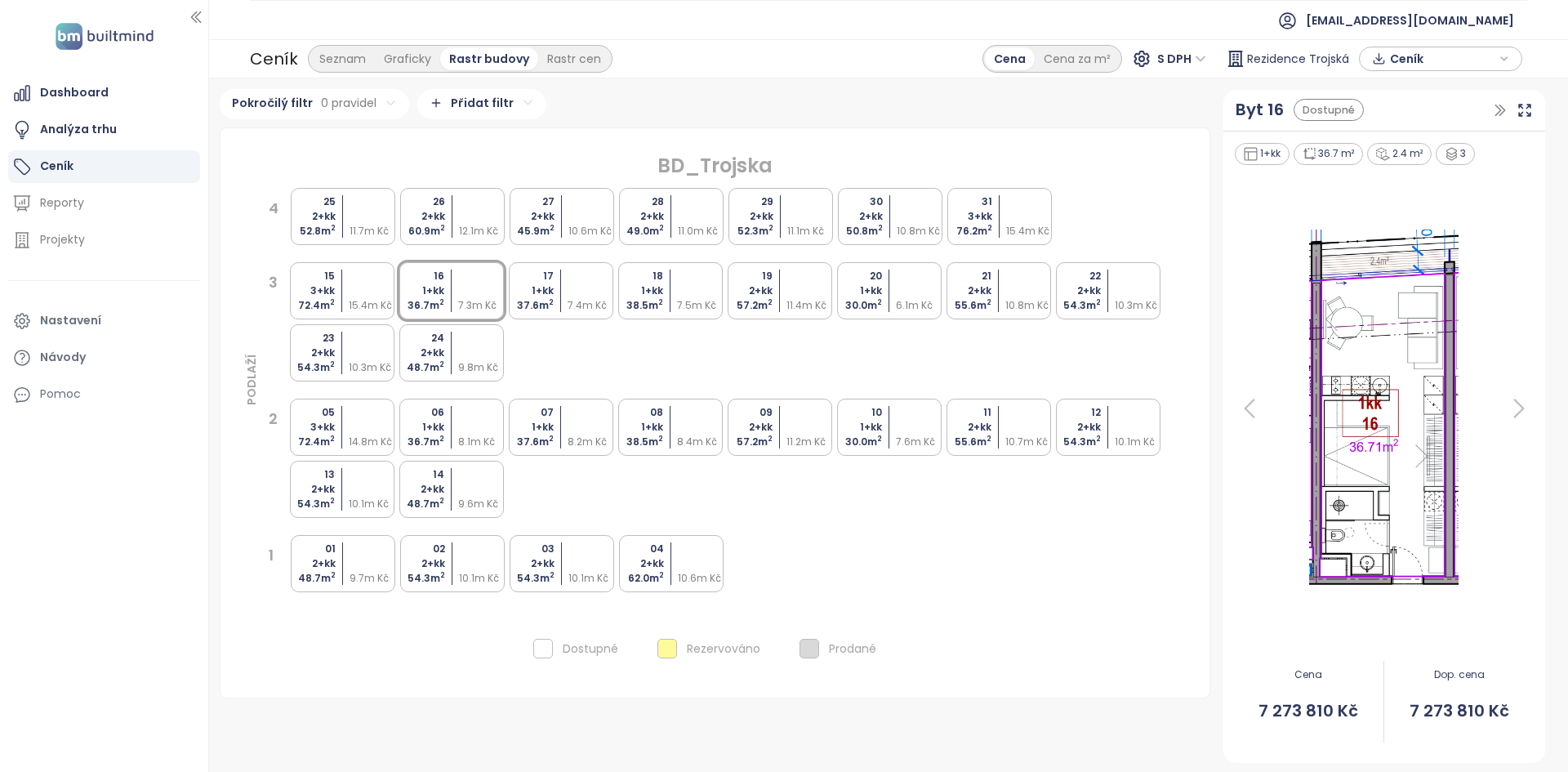 click at bounding box center [451, 427] 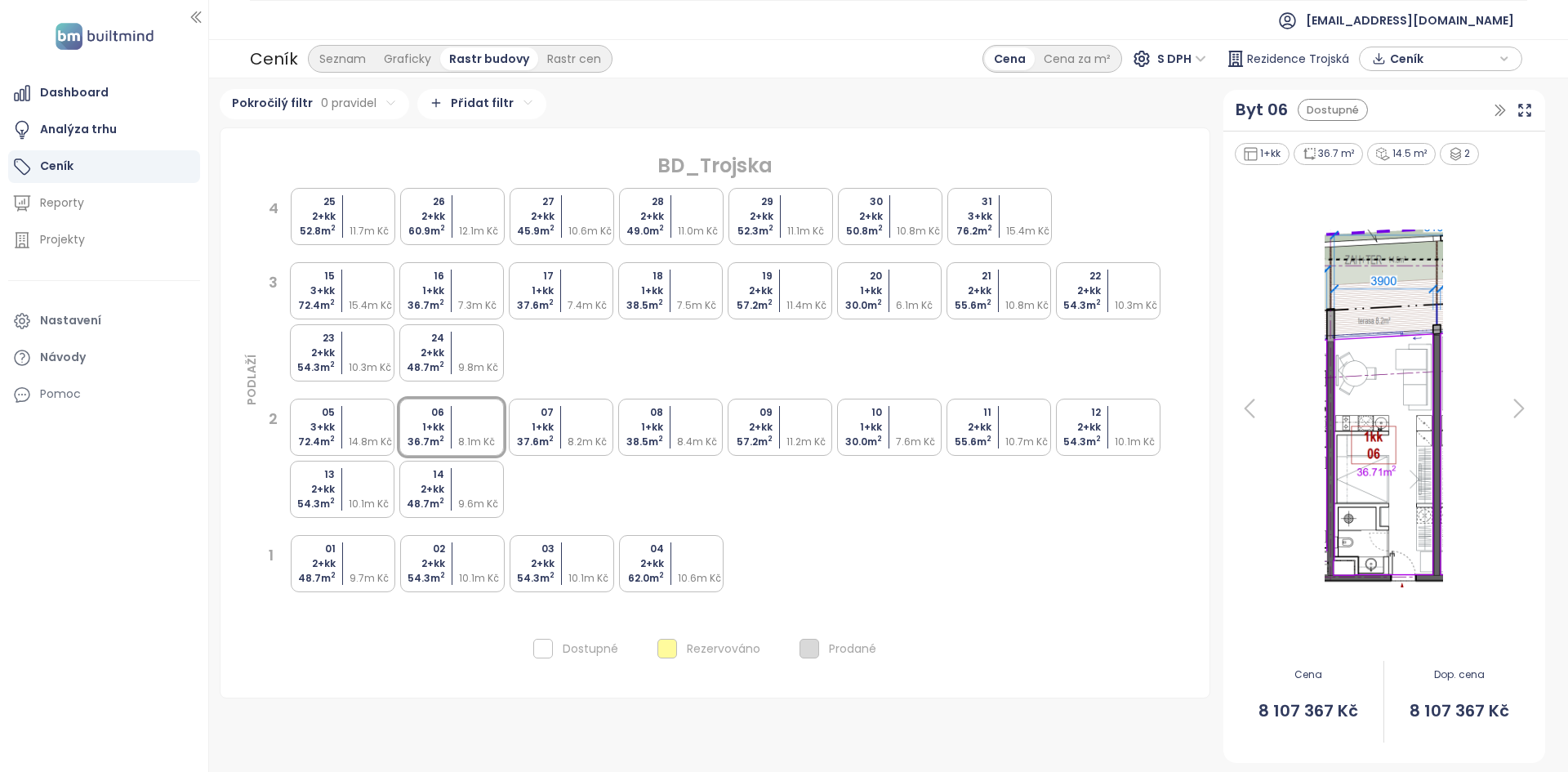 click at bounding box center [482, 276] 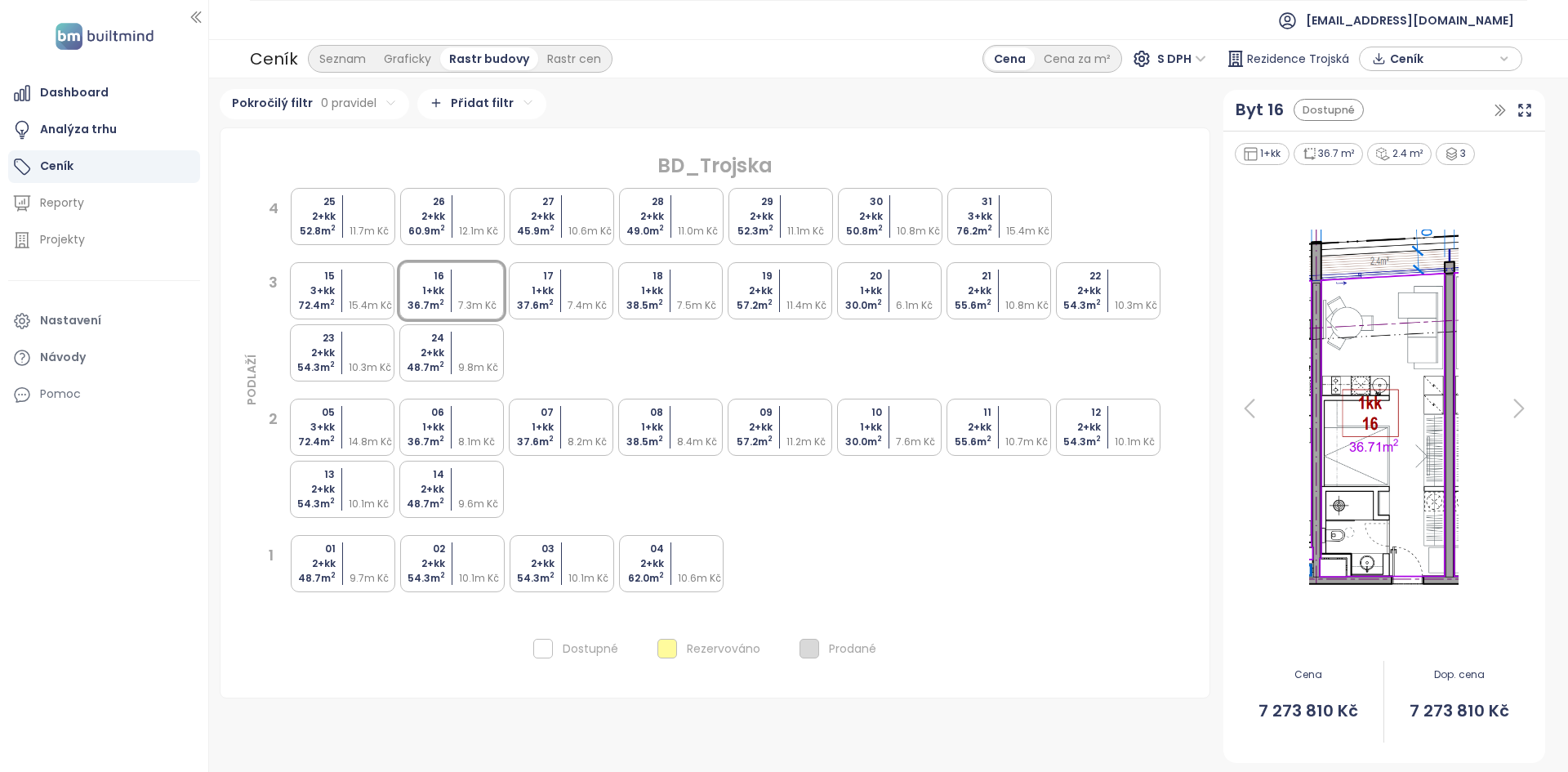 click at bounding box center (482, 427) 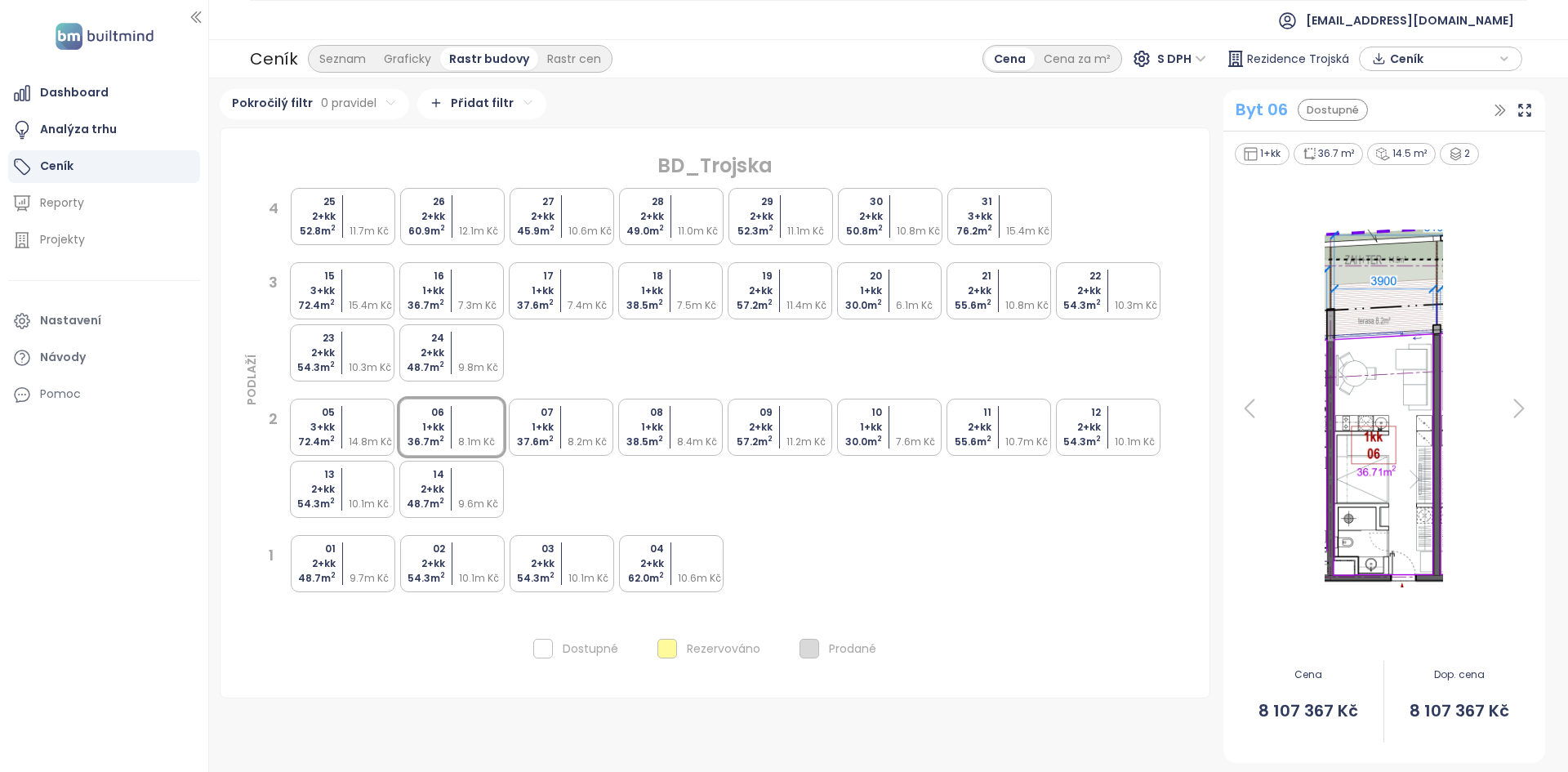 click on "Byt    06" at bounding box center [1262, 109] 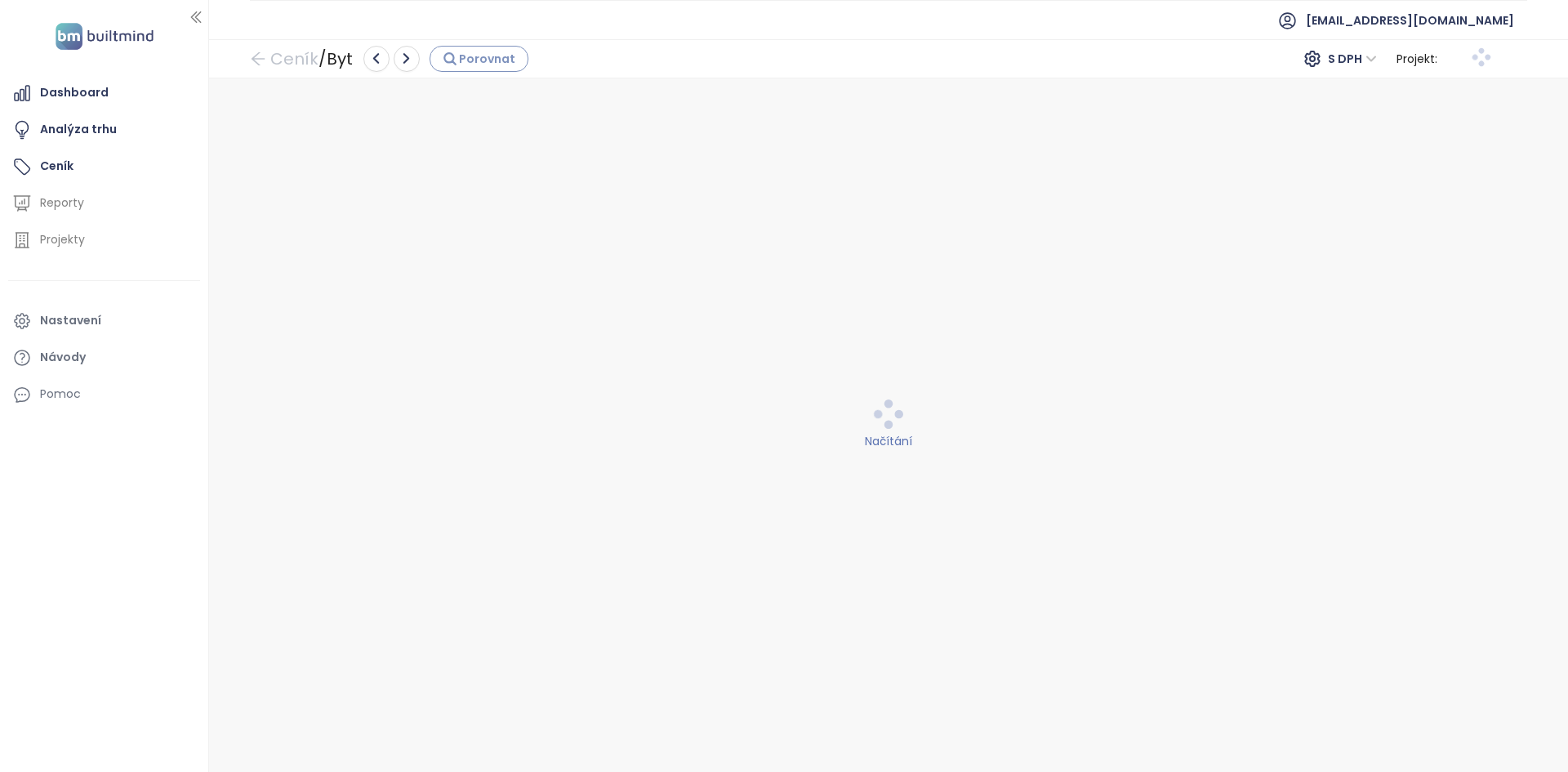 click on "Porovnat" at bounding box center [487, 59] 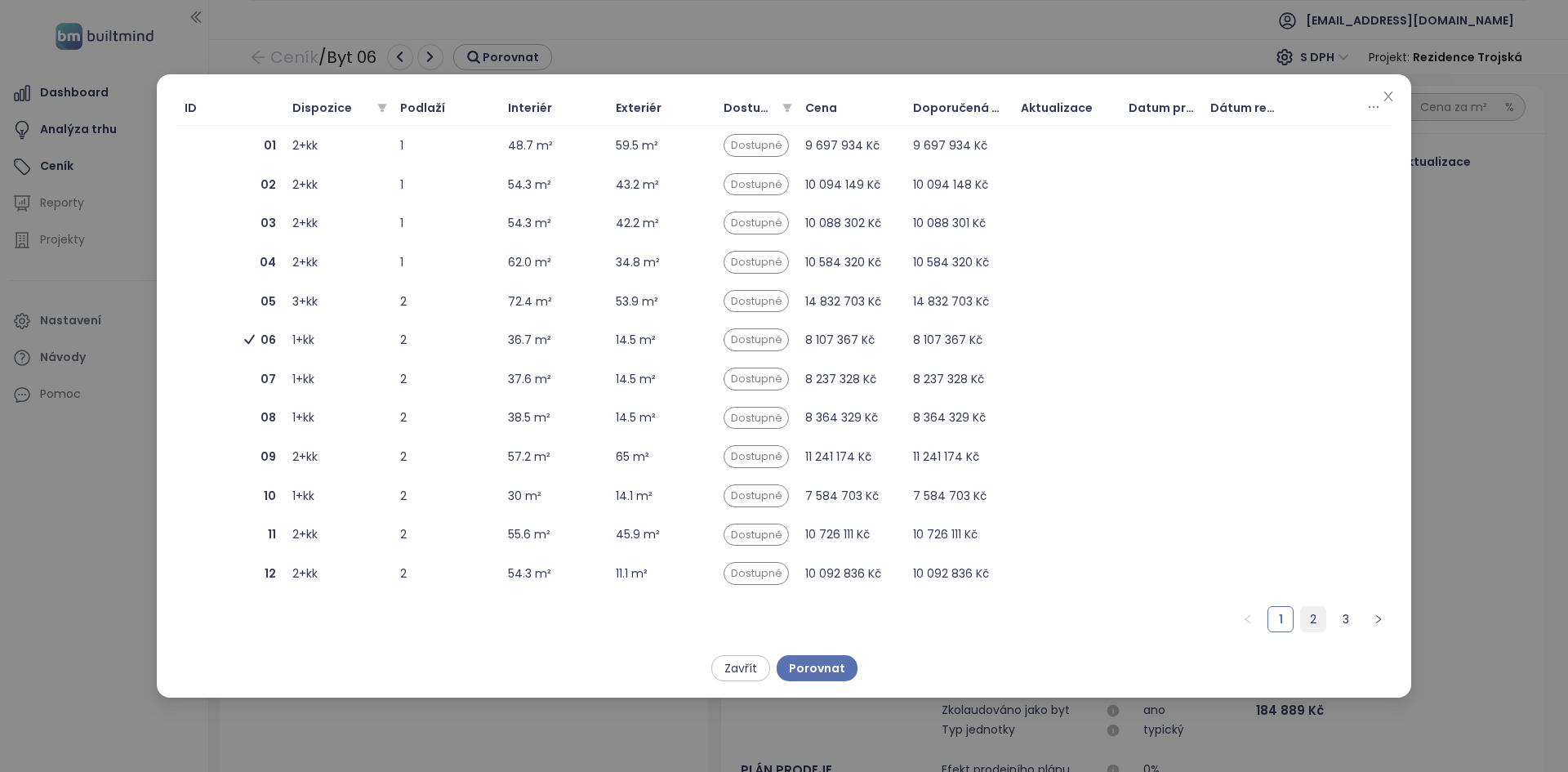 click on "2" at bounding box center (1313, 619) 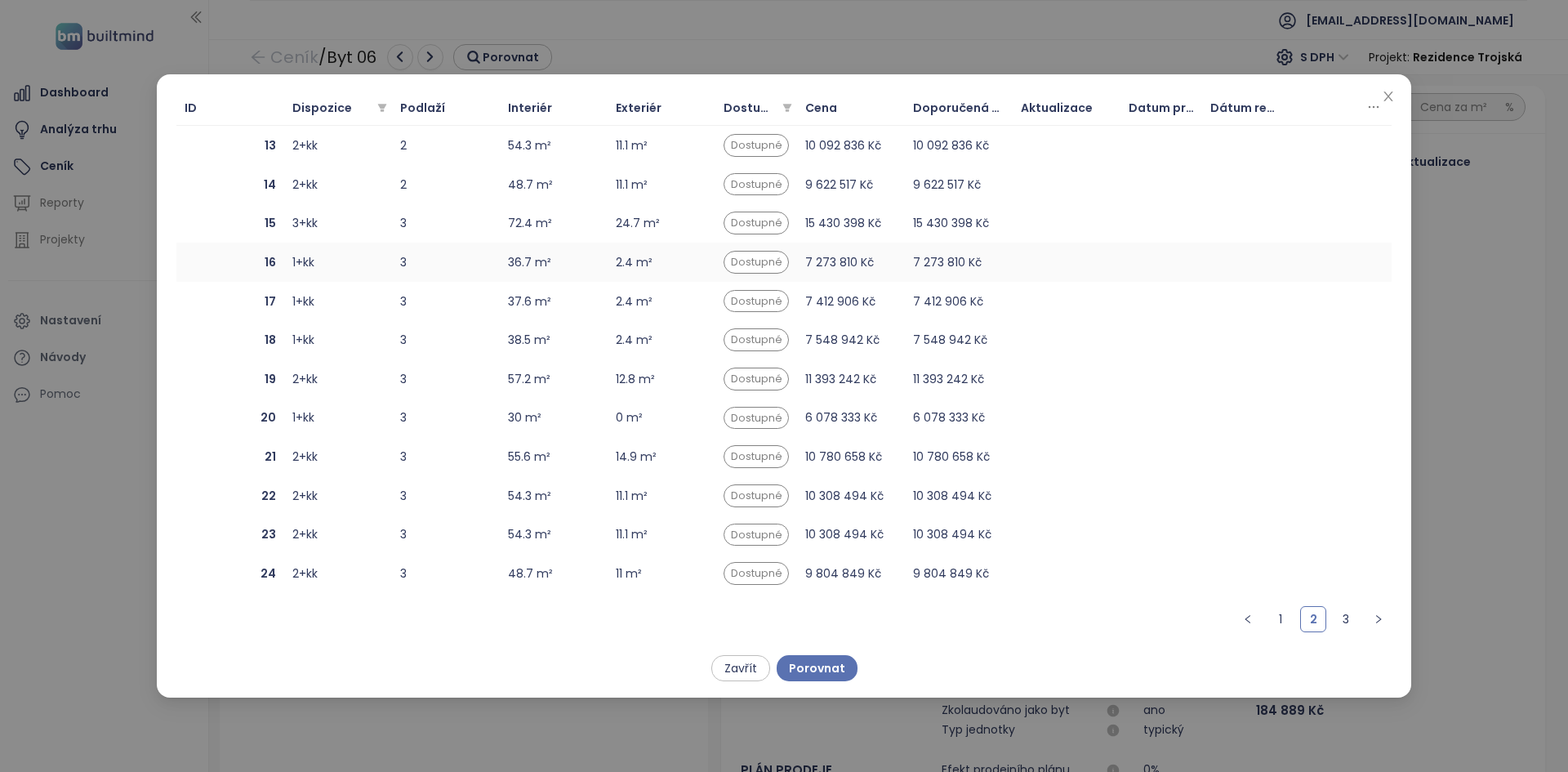 click on "16" at bounding box center [230, 262] 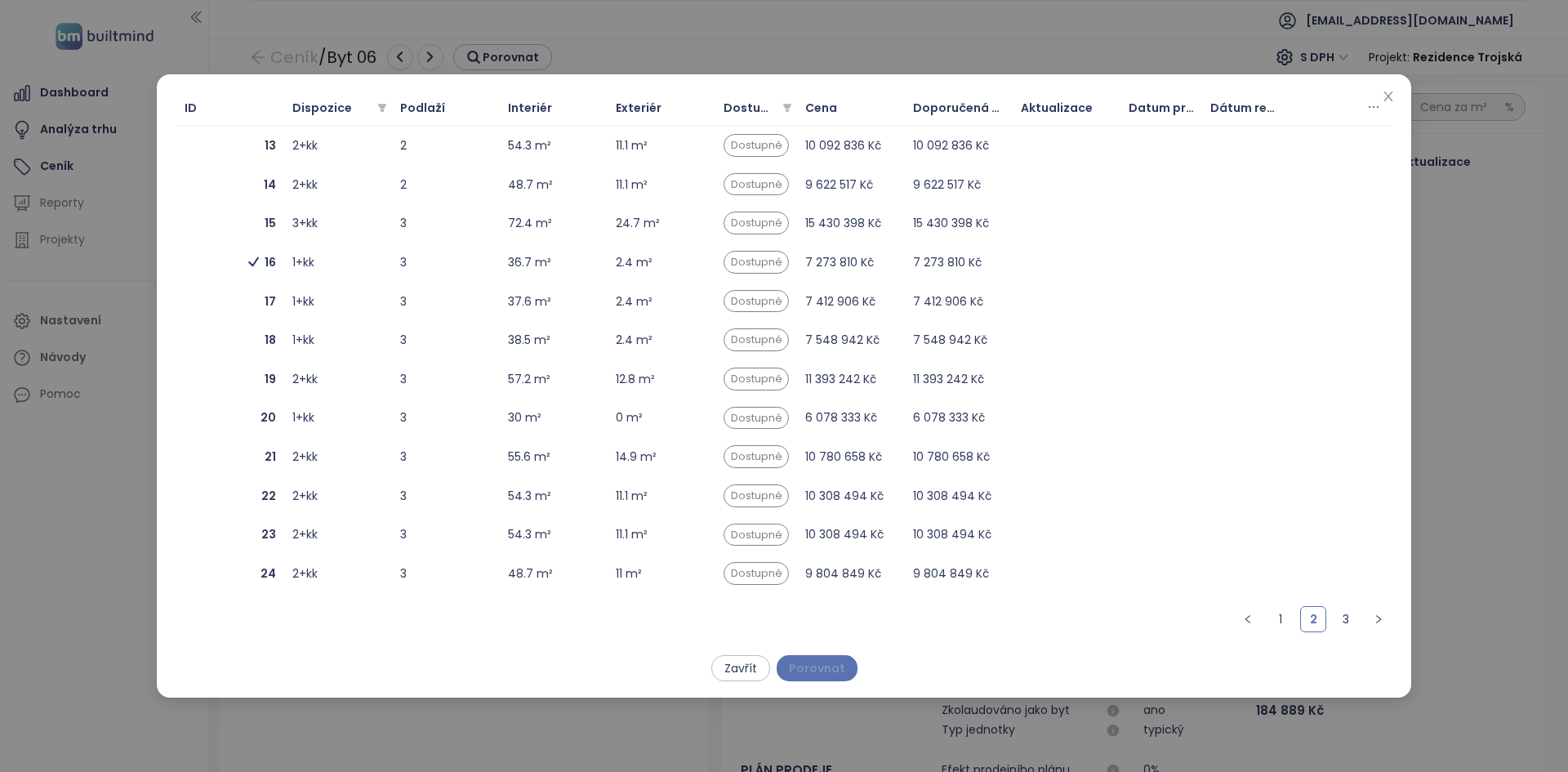 click on "Porovnat" at bounding box center (817, 668) 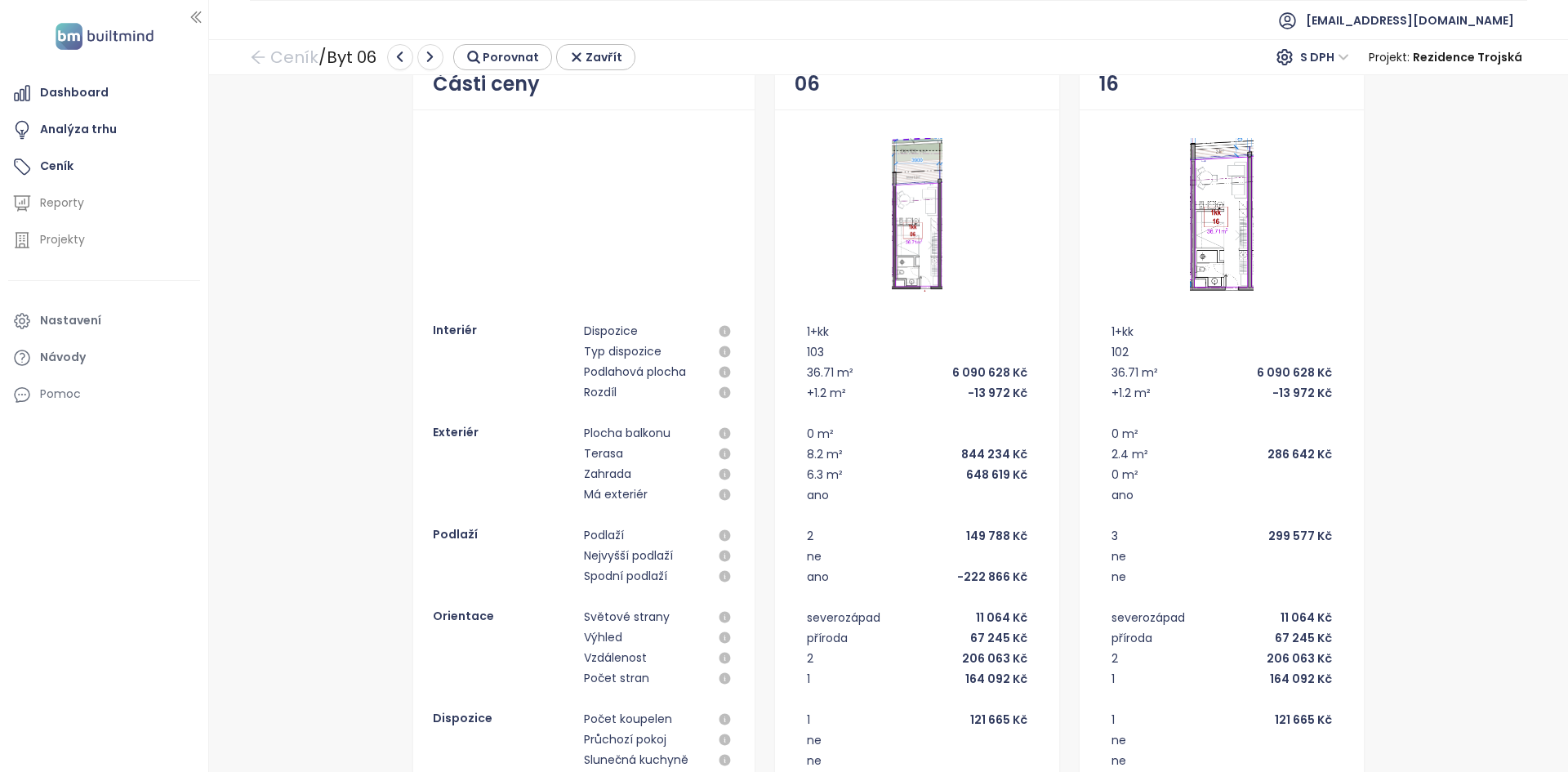 scroll, scrollTop: 23, scrollLeft: 0, axis: vertical 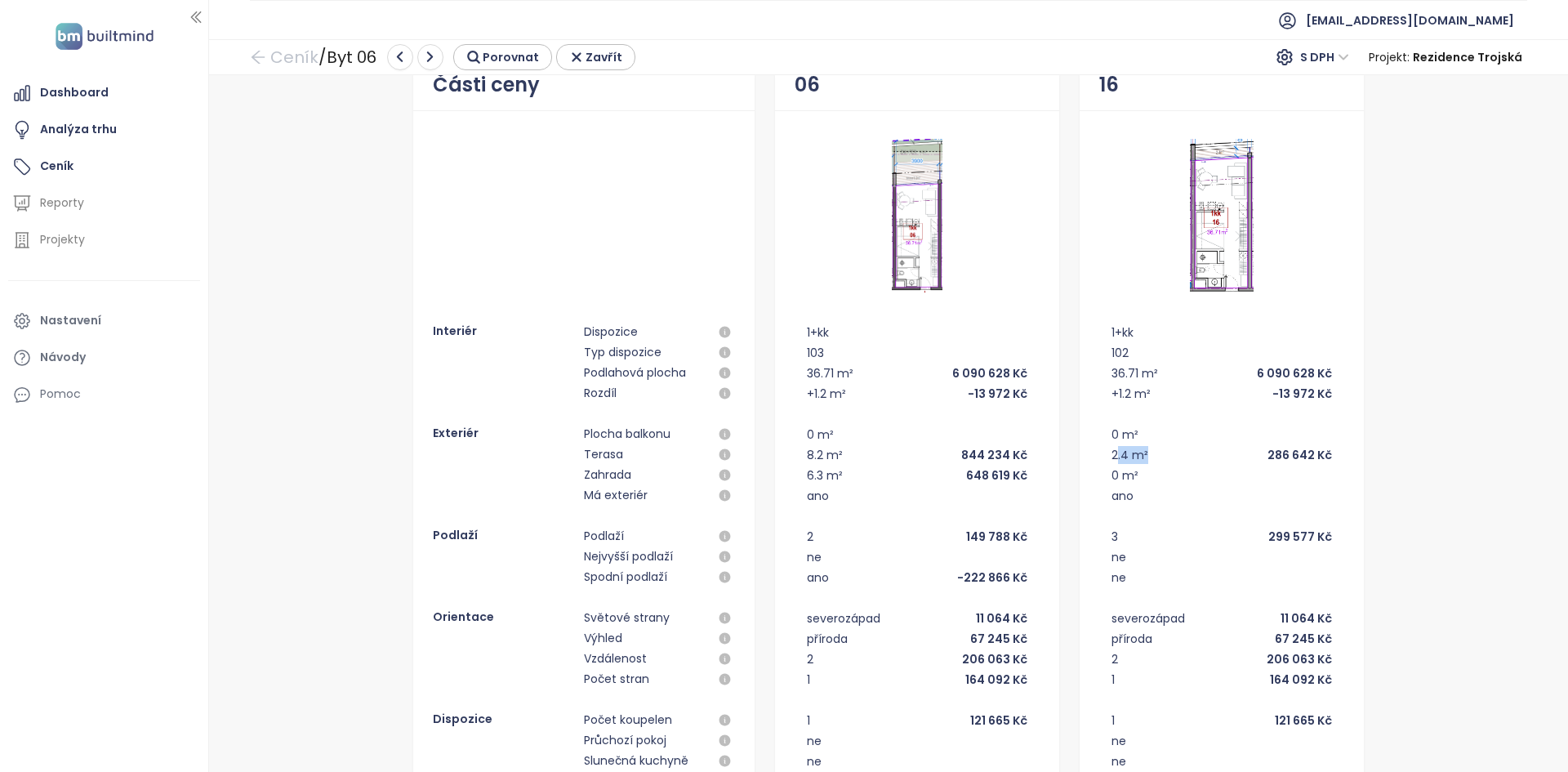 drag, startPoint x: 1140, startPoint y: 462, endPoint x: 1110, endPoint y: 462, distance: 30 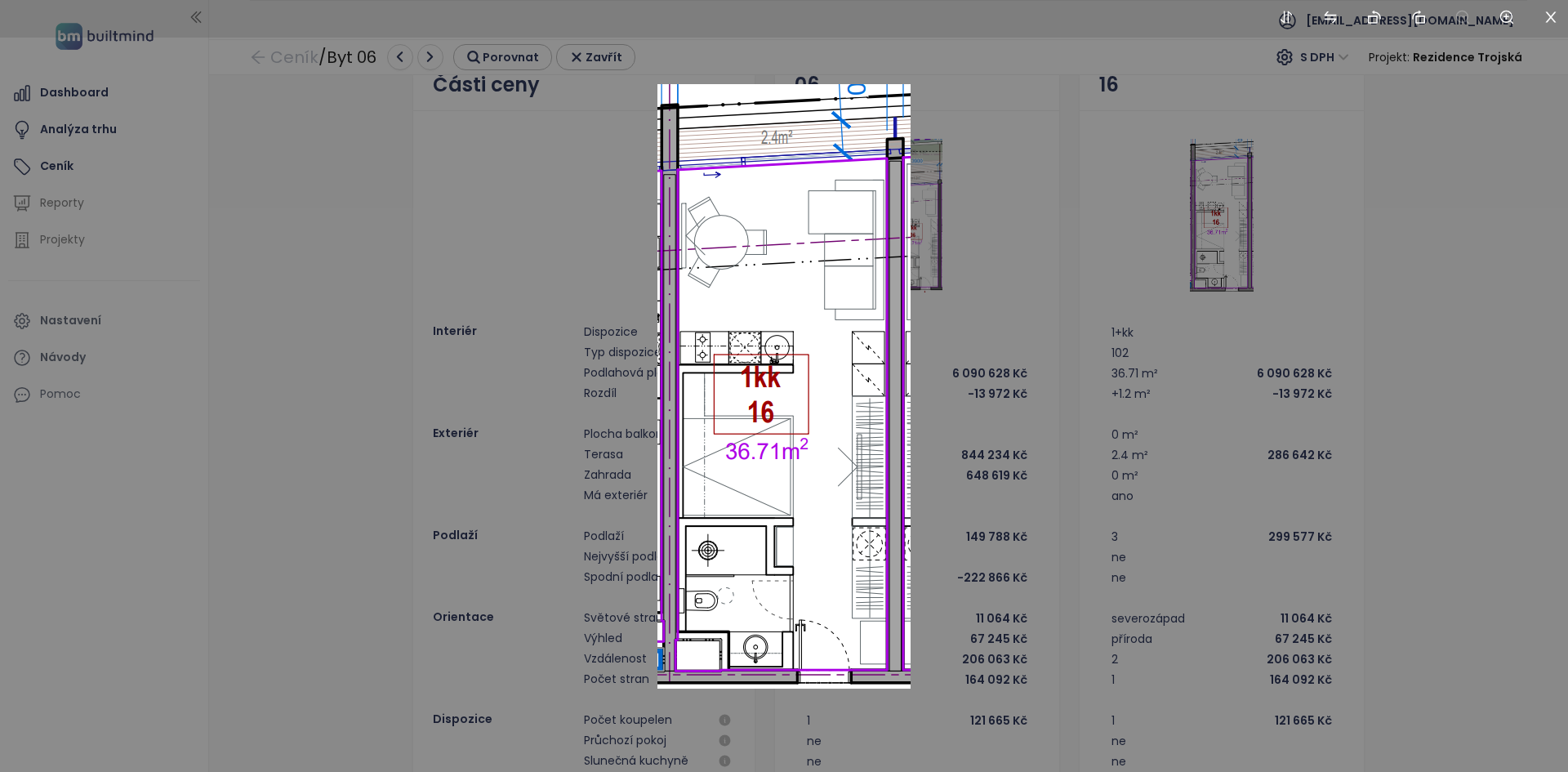 click at bounding box center (784, 386) 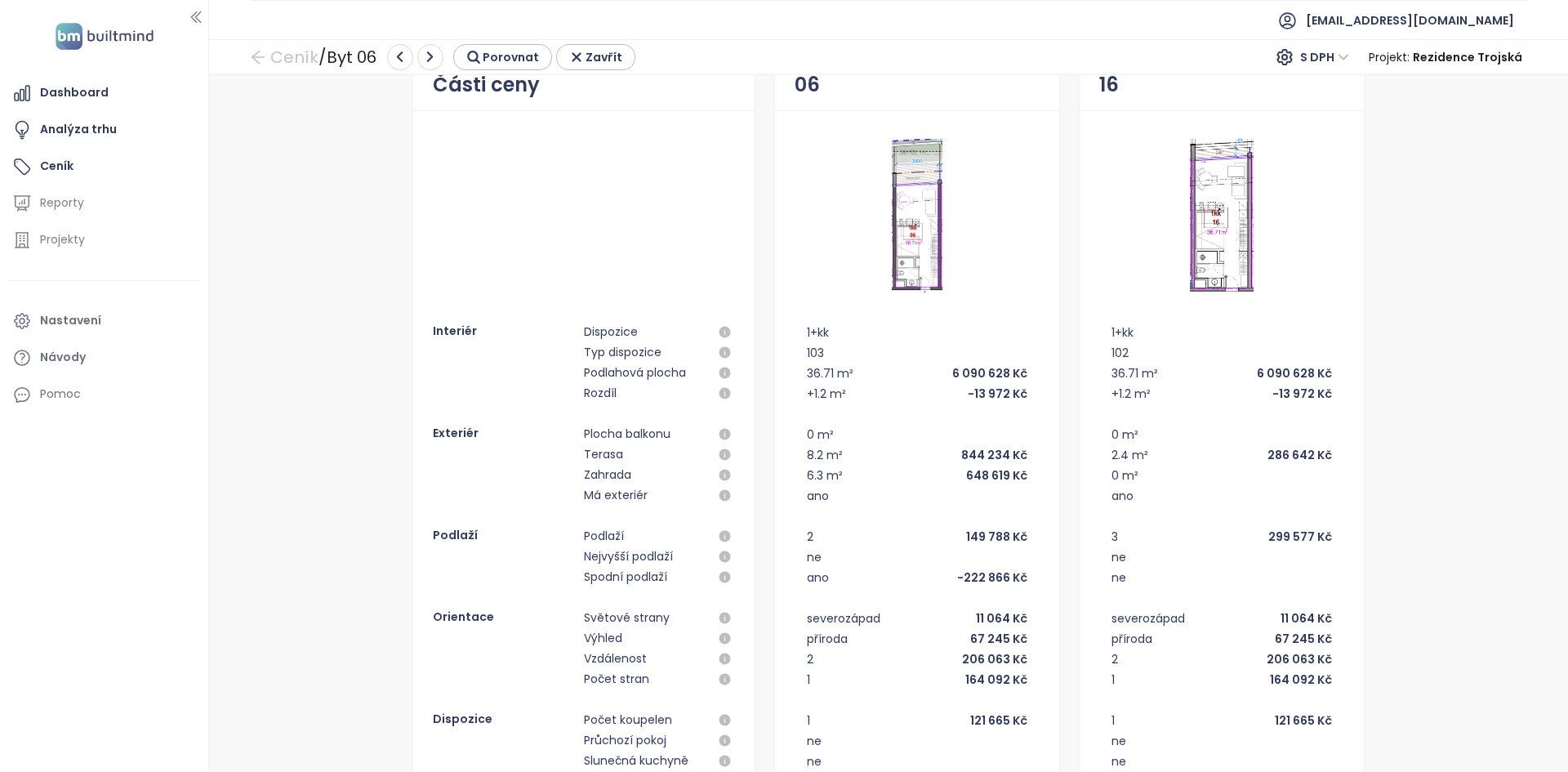 click at bounding box center (1222, 216) 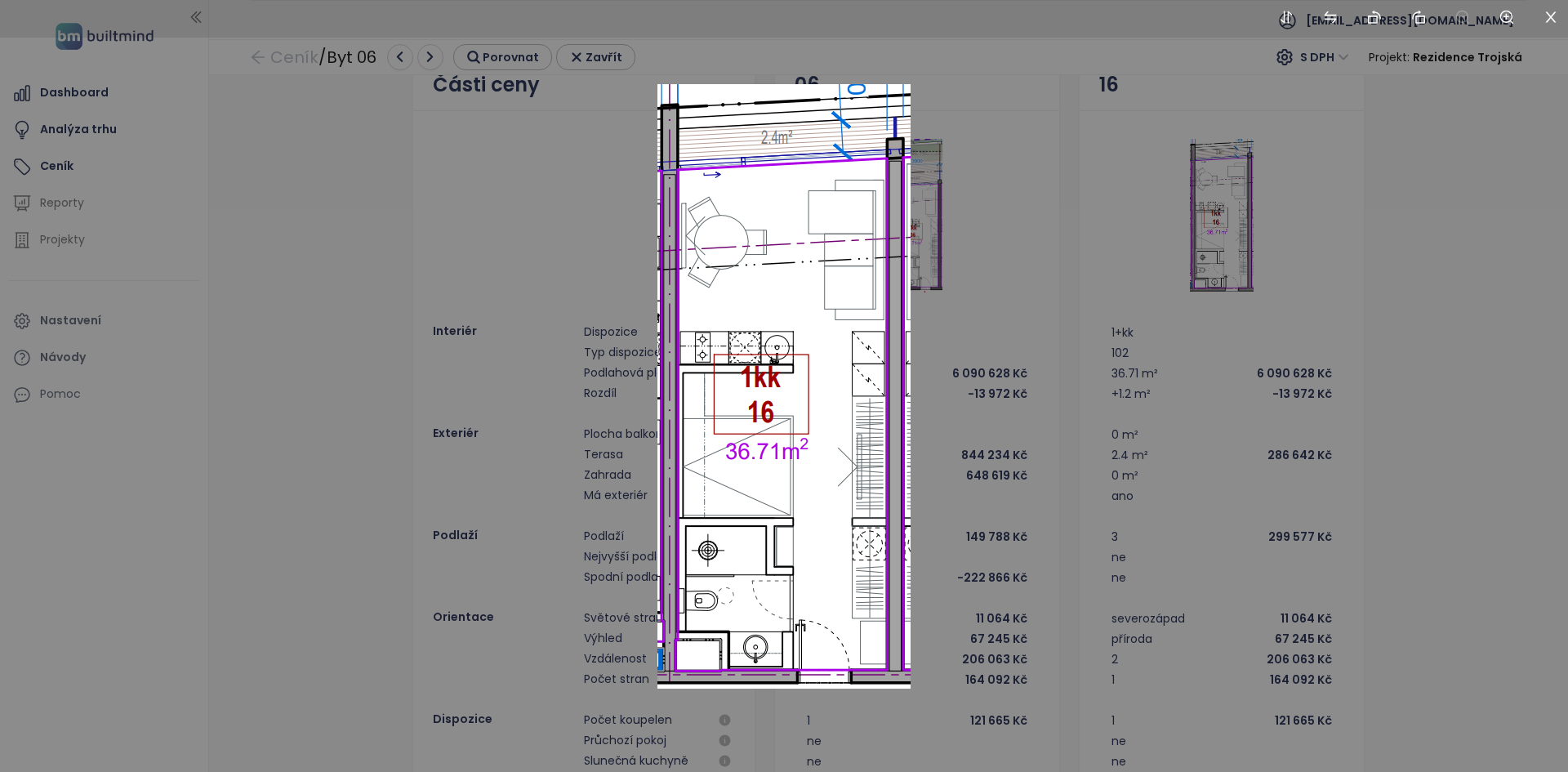 click at bounding box center [784, 386] 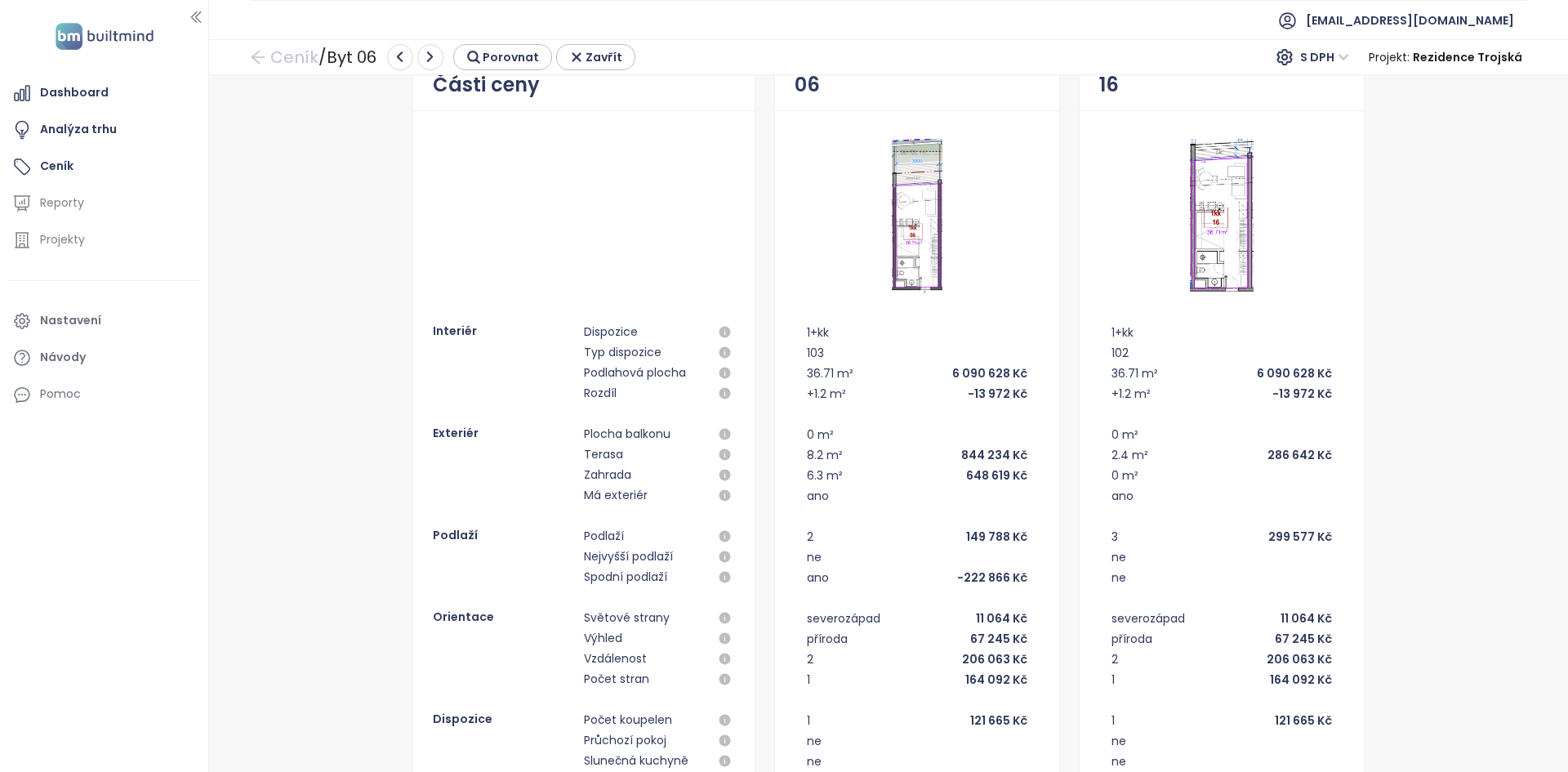 click at bounding box center [917, 216] 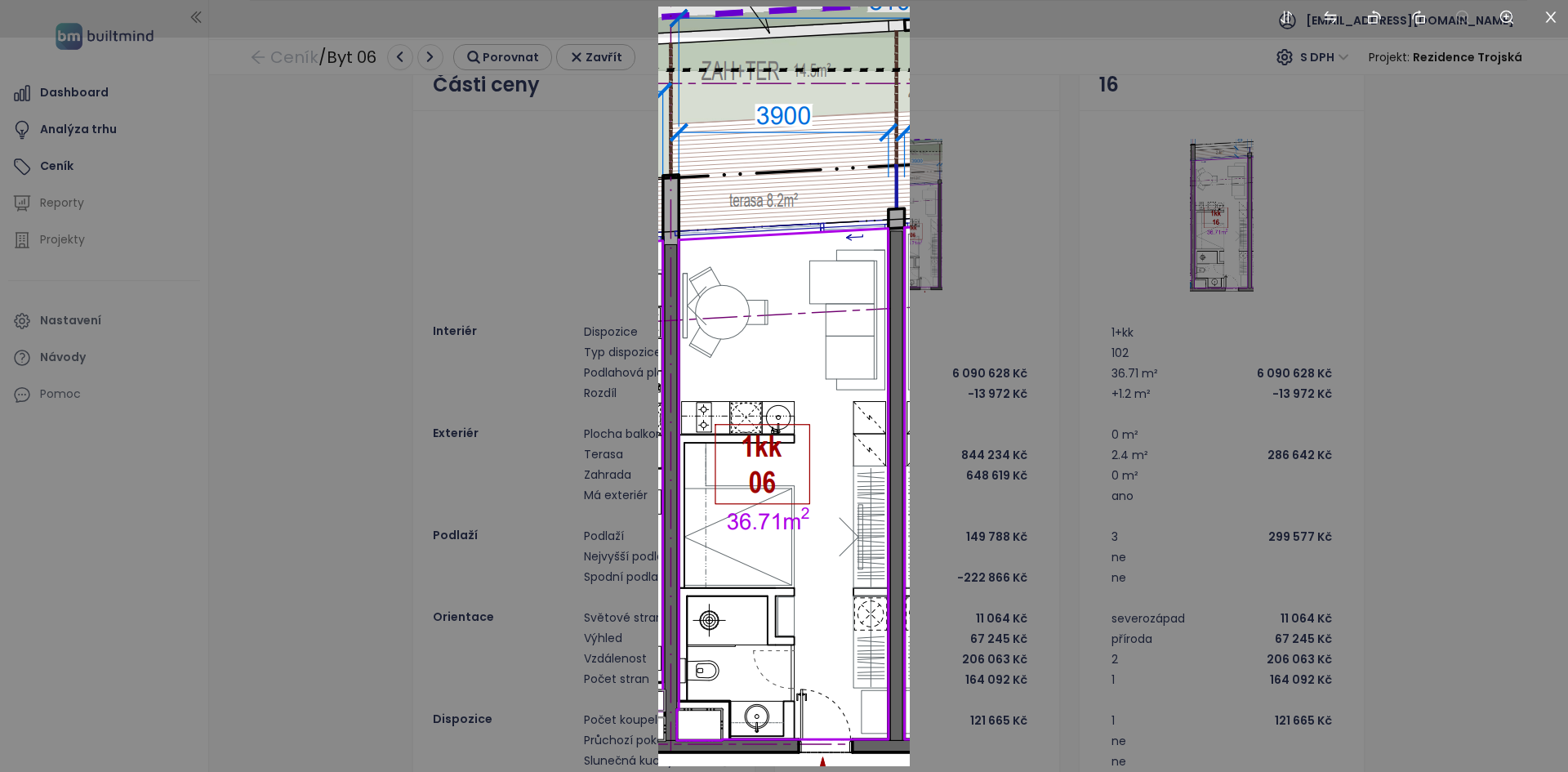 click at bounding box center (784, 386) 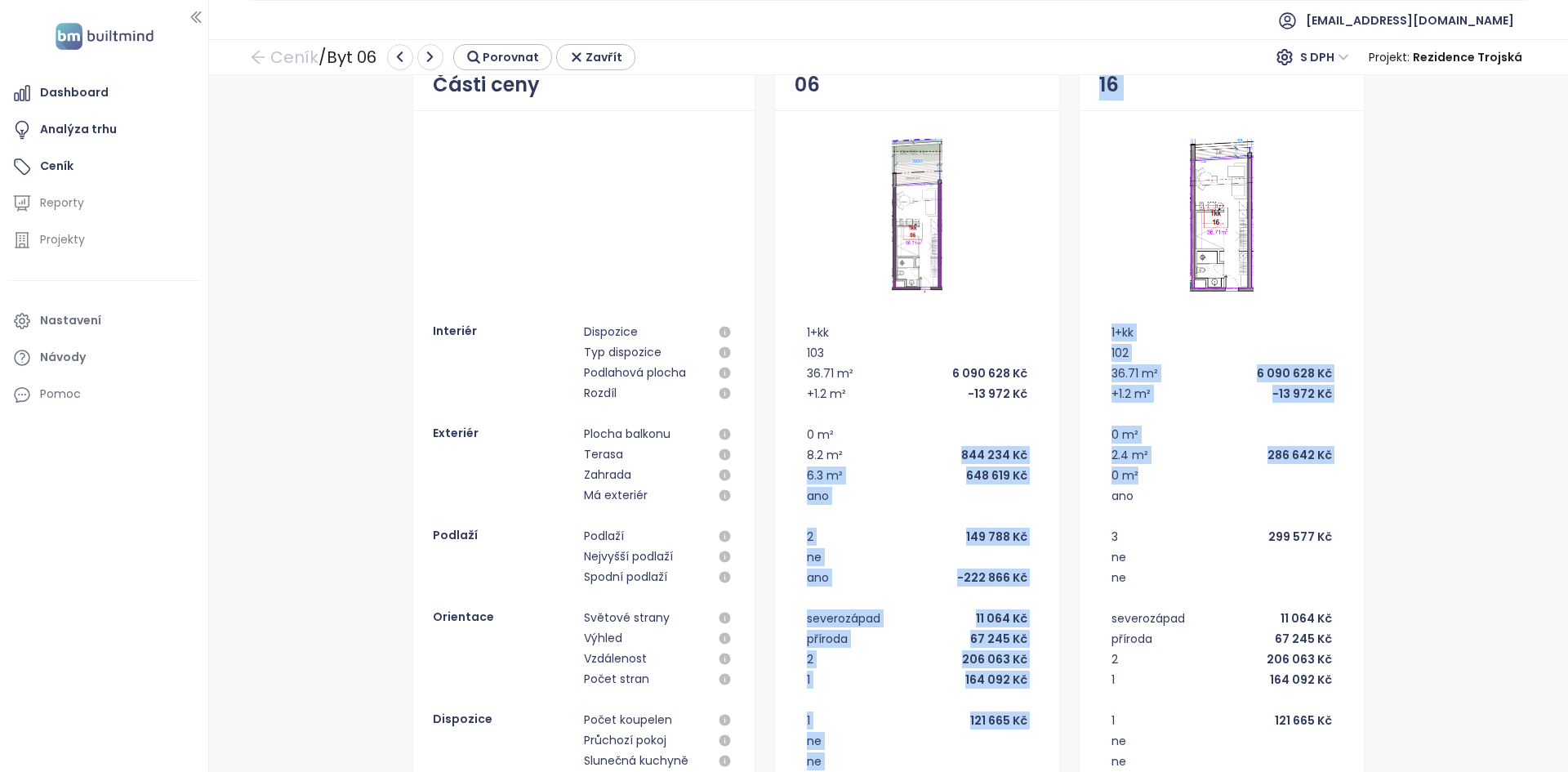 drag, startPoint x: 945, startPoint y: 453, endPoint x: 1151, endPoint y: 470, distance: 206.7003 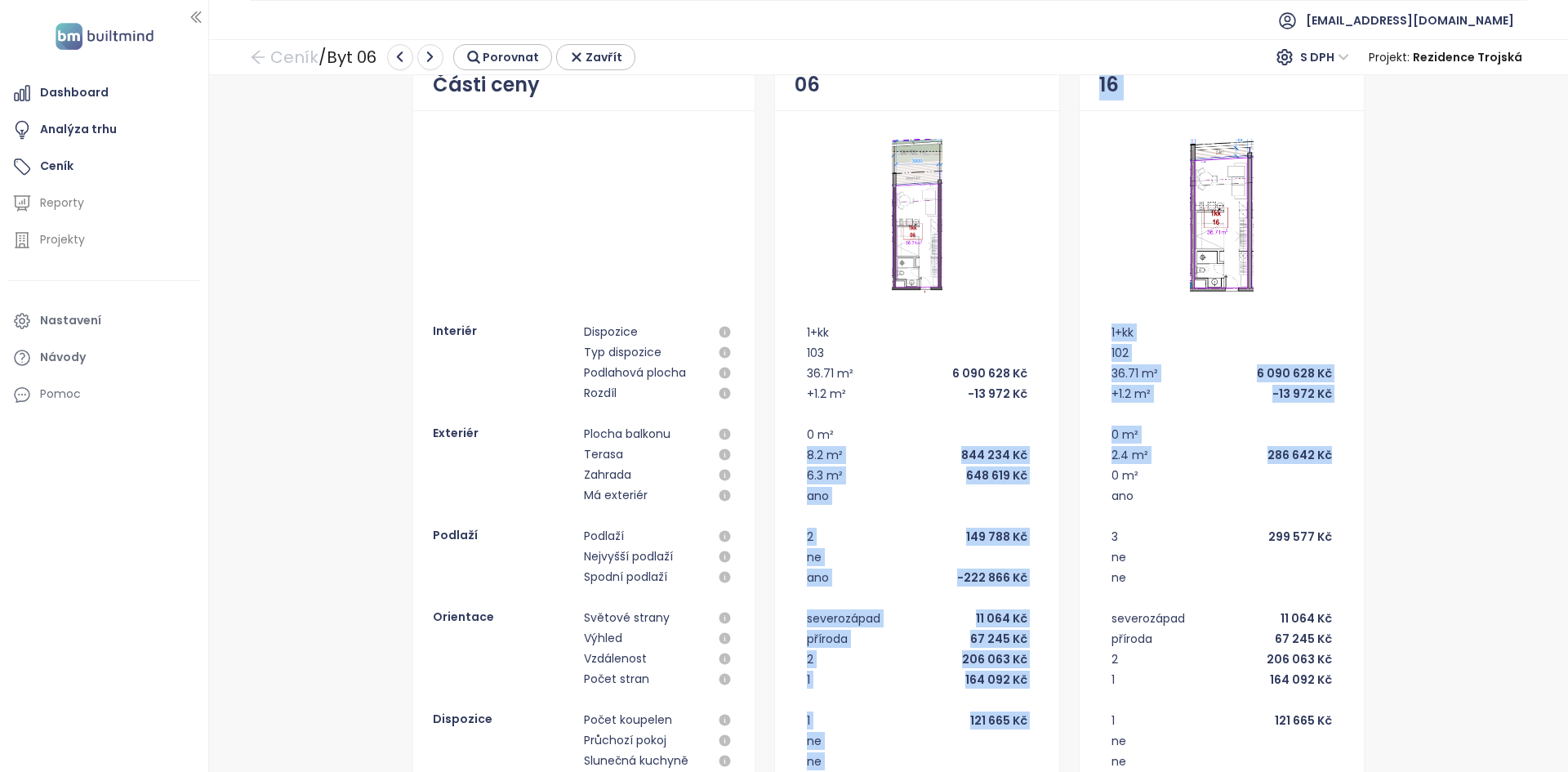 drag, startPoint x: 1346, startPoint y: 452, endPoint x: 952, endPoint y: 425, distance: 394.92404 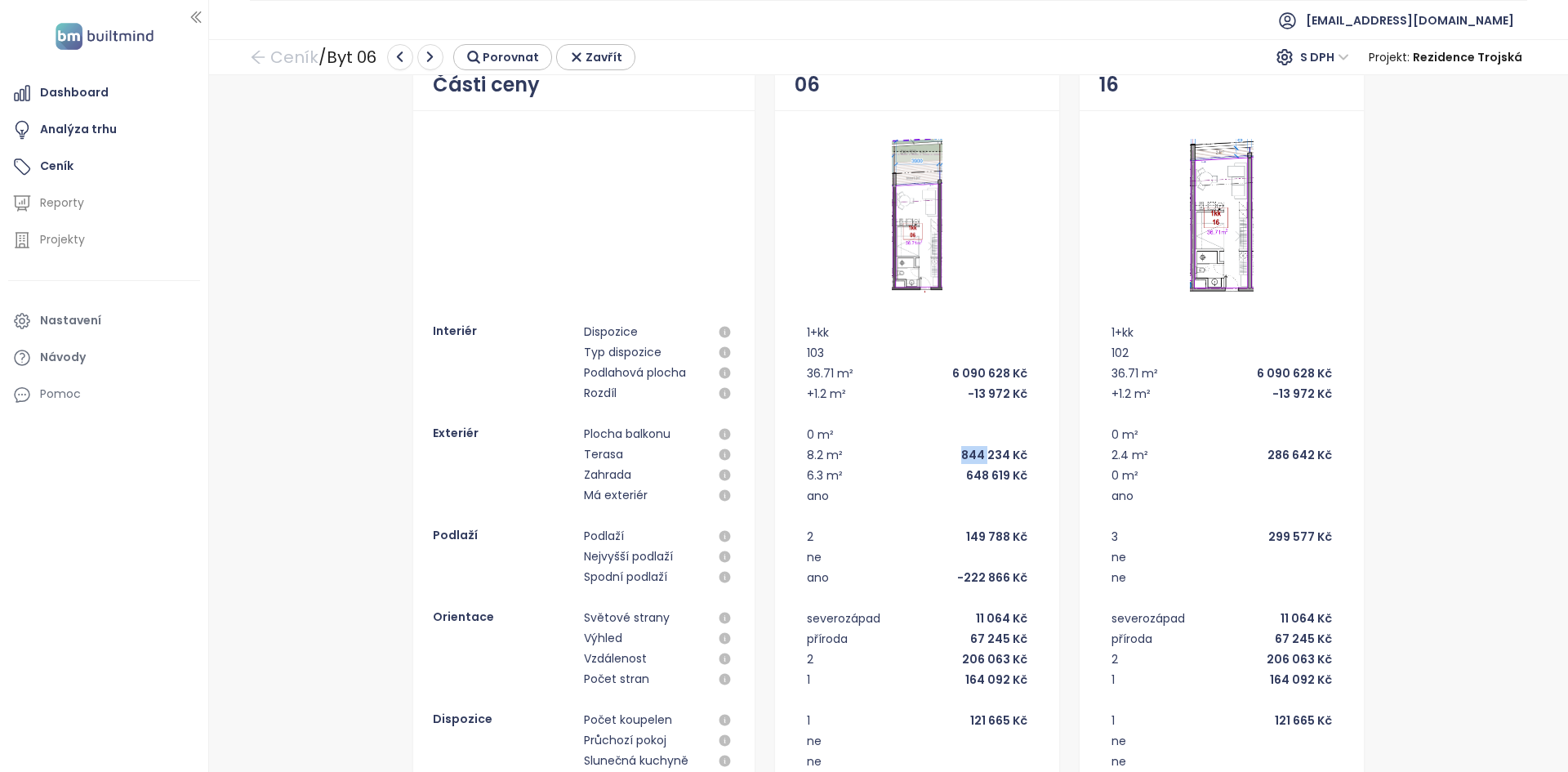 click on "8.2 m² 844 234 Kč" at bounding box center [917, 454] 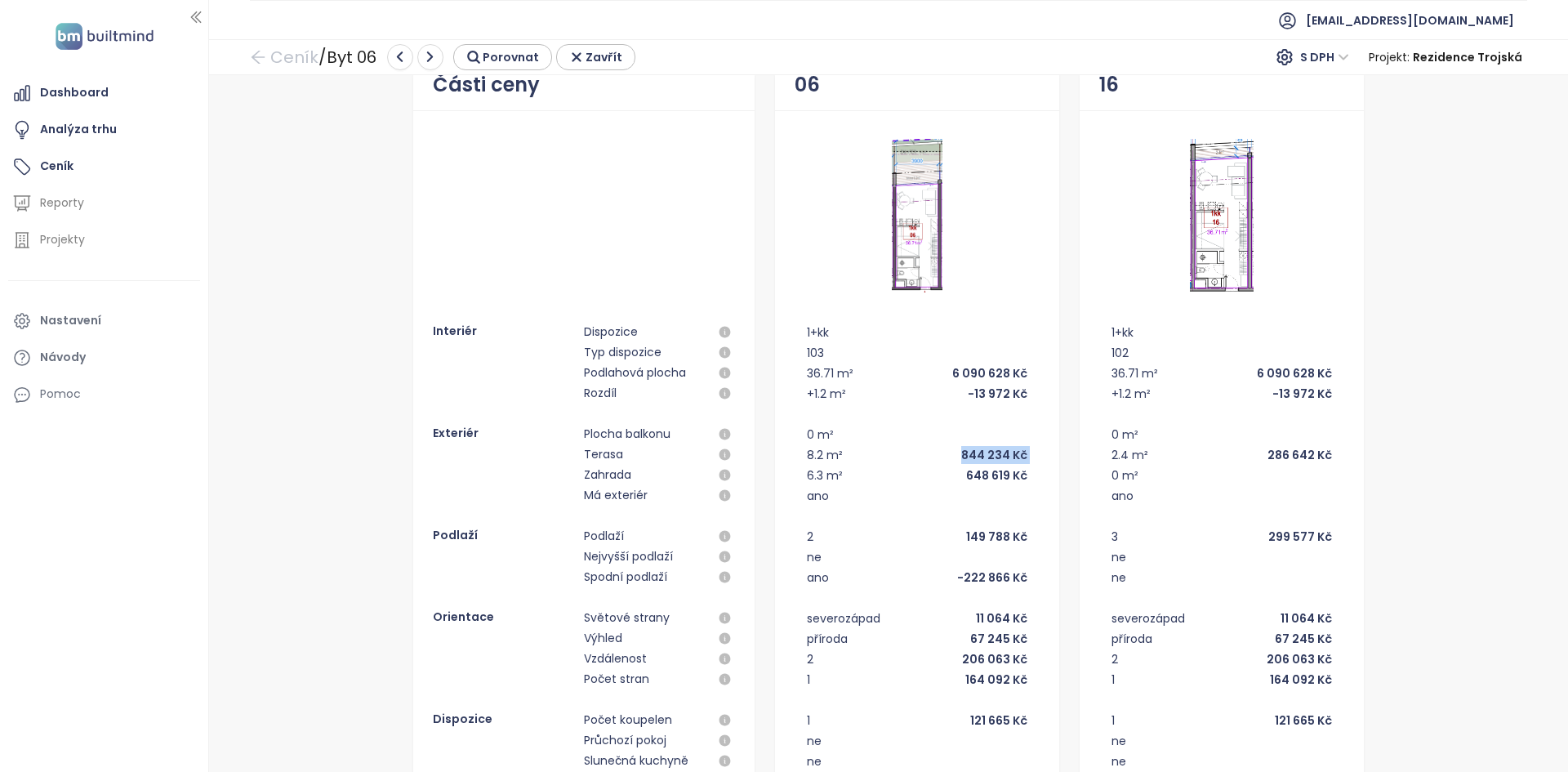 click on "8.2 m² 844 234 Kč" at bounding box center (917, 454) 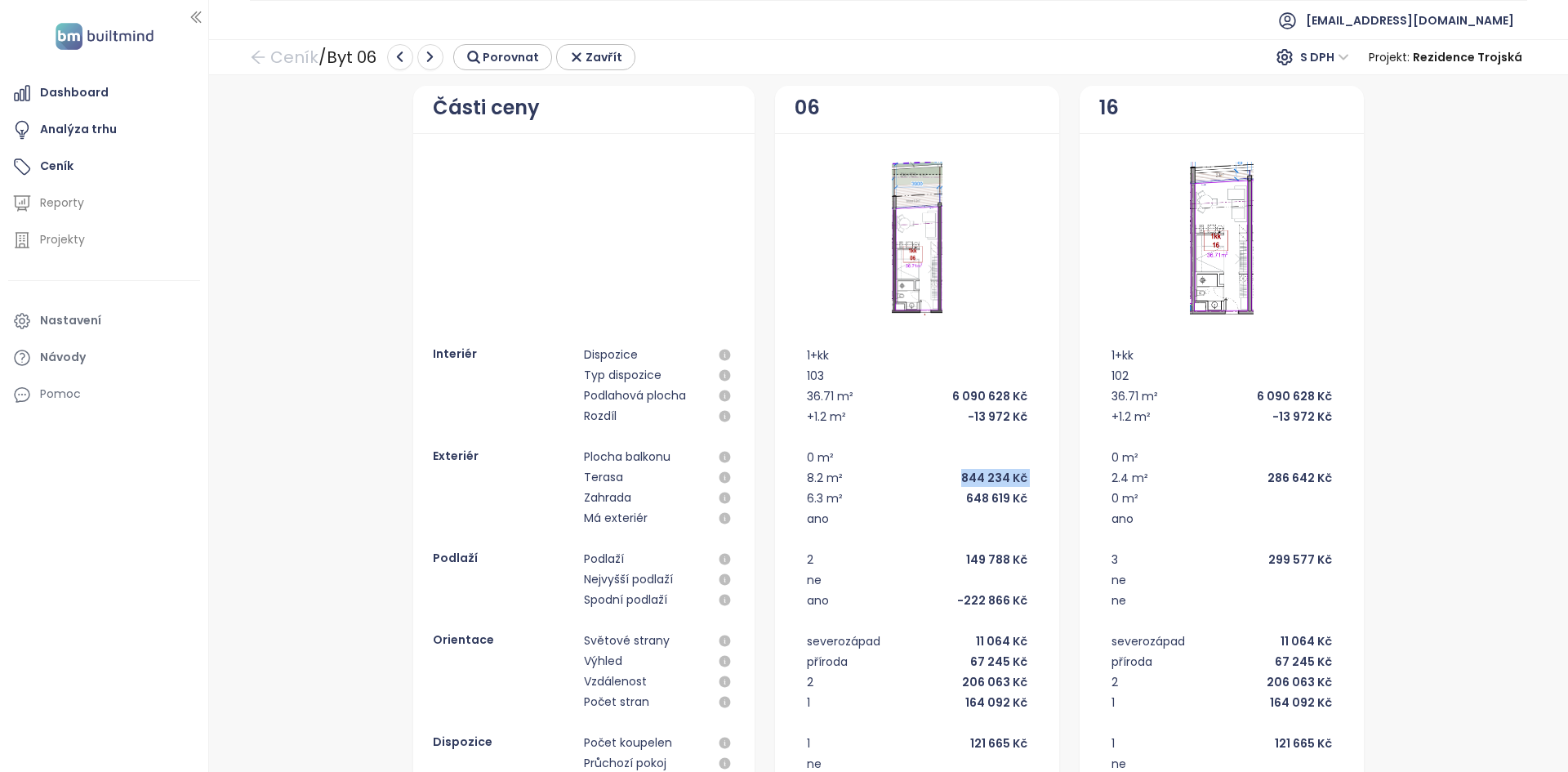 scroll, scrollTop: 1, scrollLeft: 0, axis: vertical 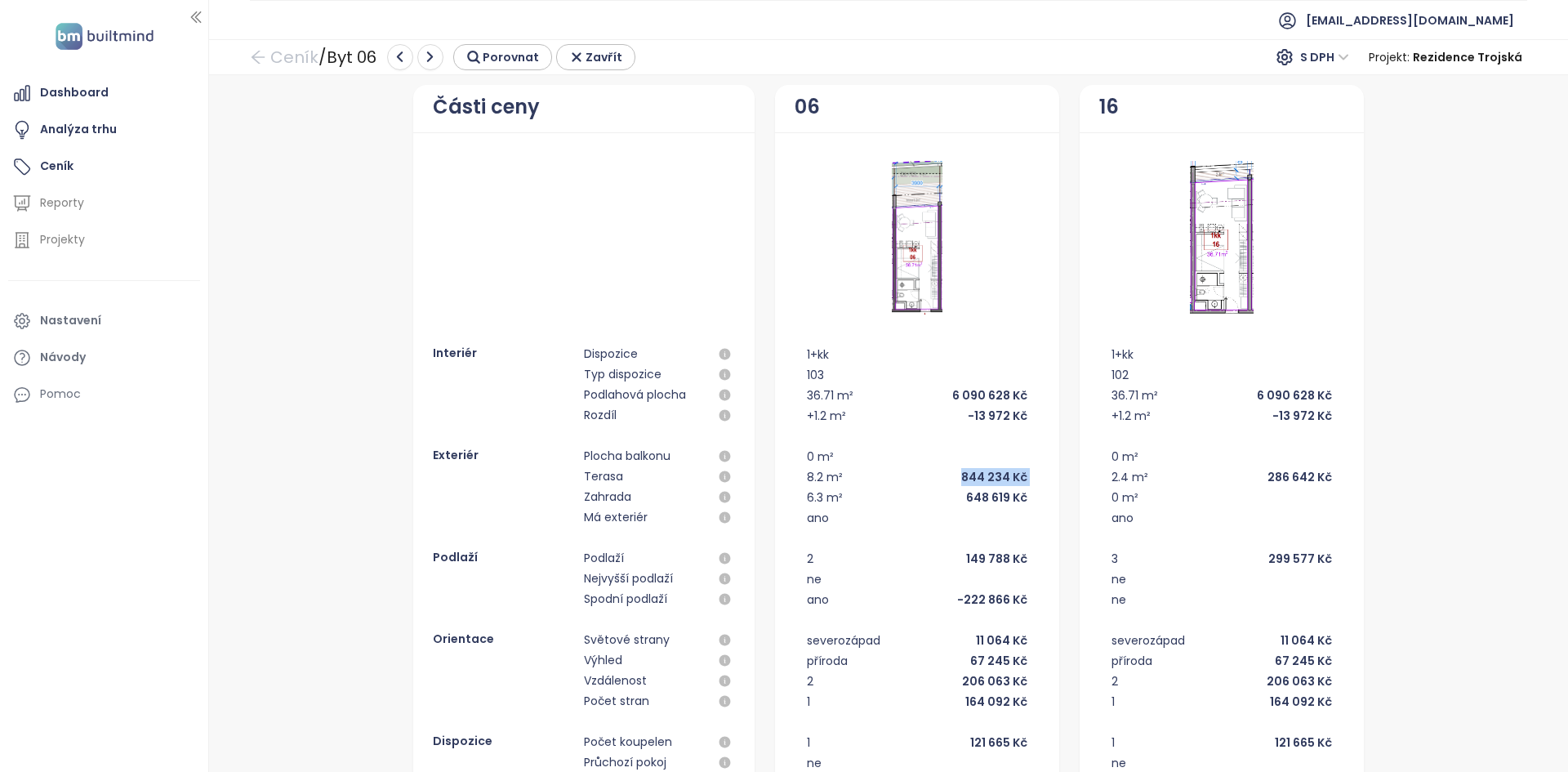 click on "8.2 m² 844 234 Kč" at bounding box center (917, 476) 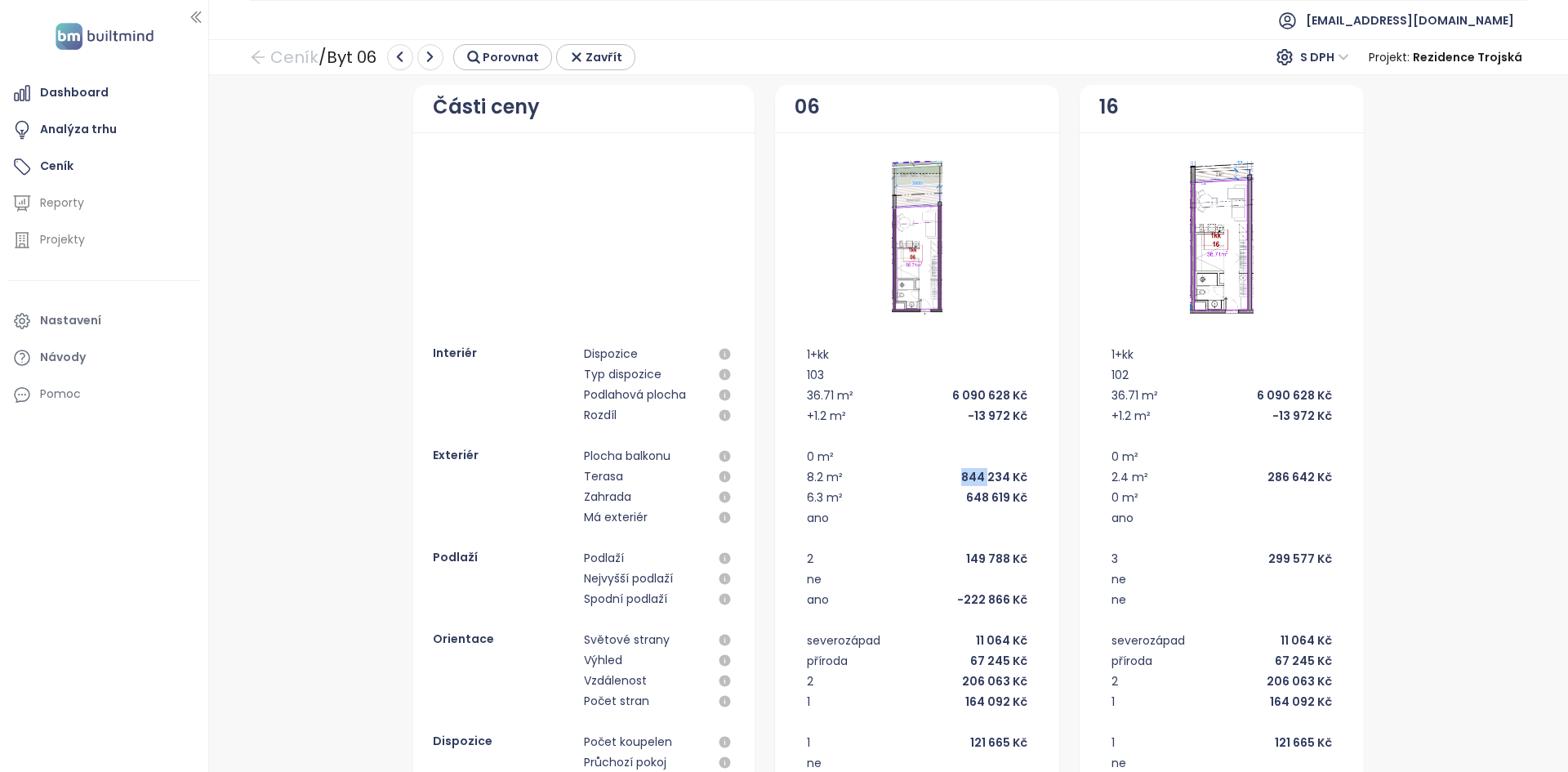 click on "8.2 m² 844 234 Kč" at bounding box center [917, 476] 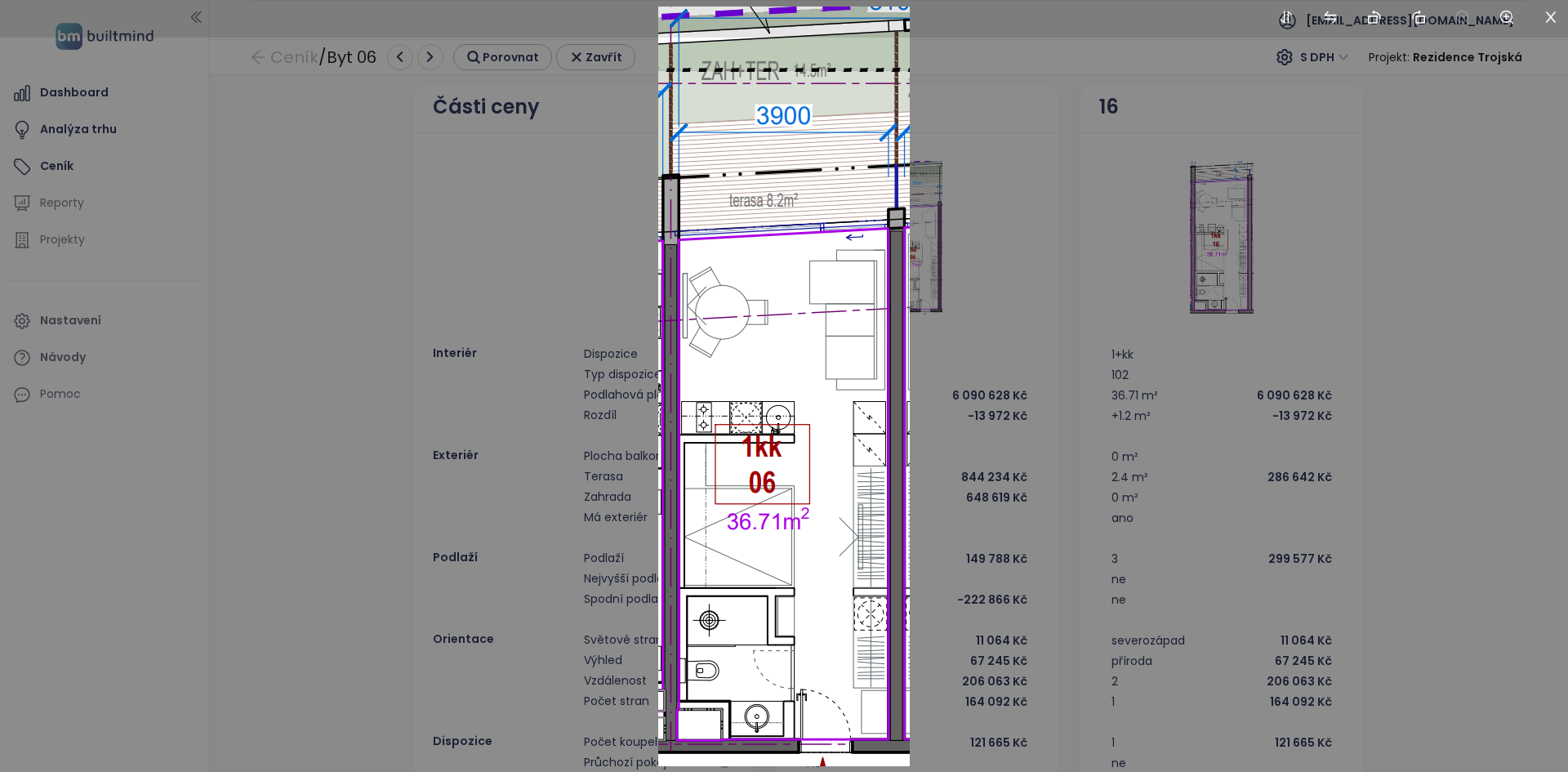 drag, startPoint x: 561, startPoint y: 212, endPoint x: 544, endPoint y: 196, distance: 23 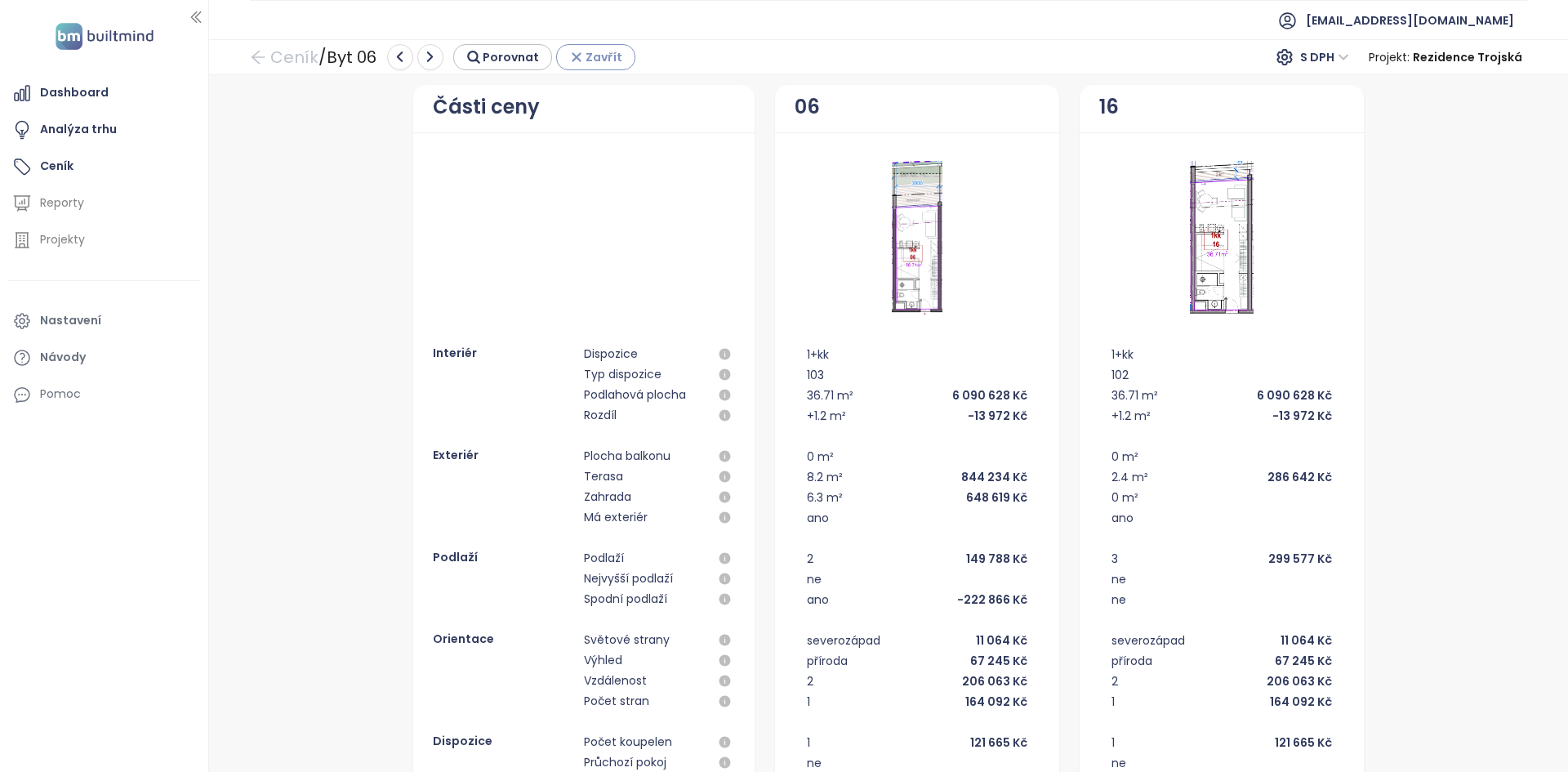 click on "Zavřít" at bounding box center [595, 57] 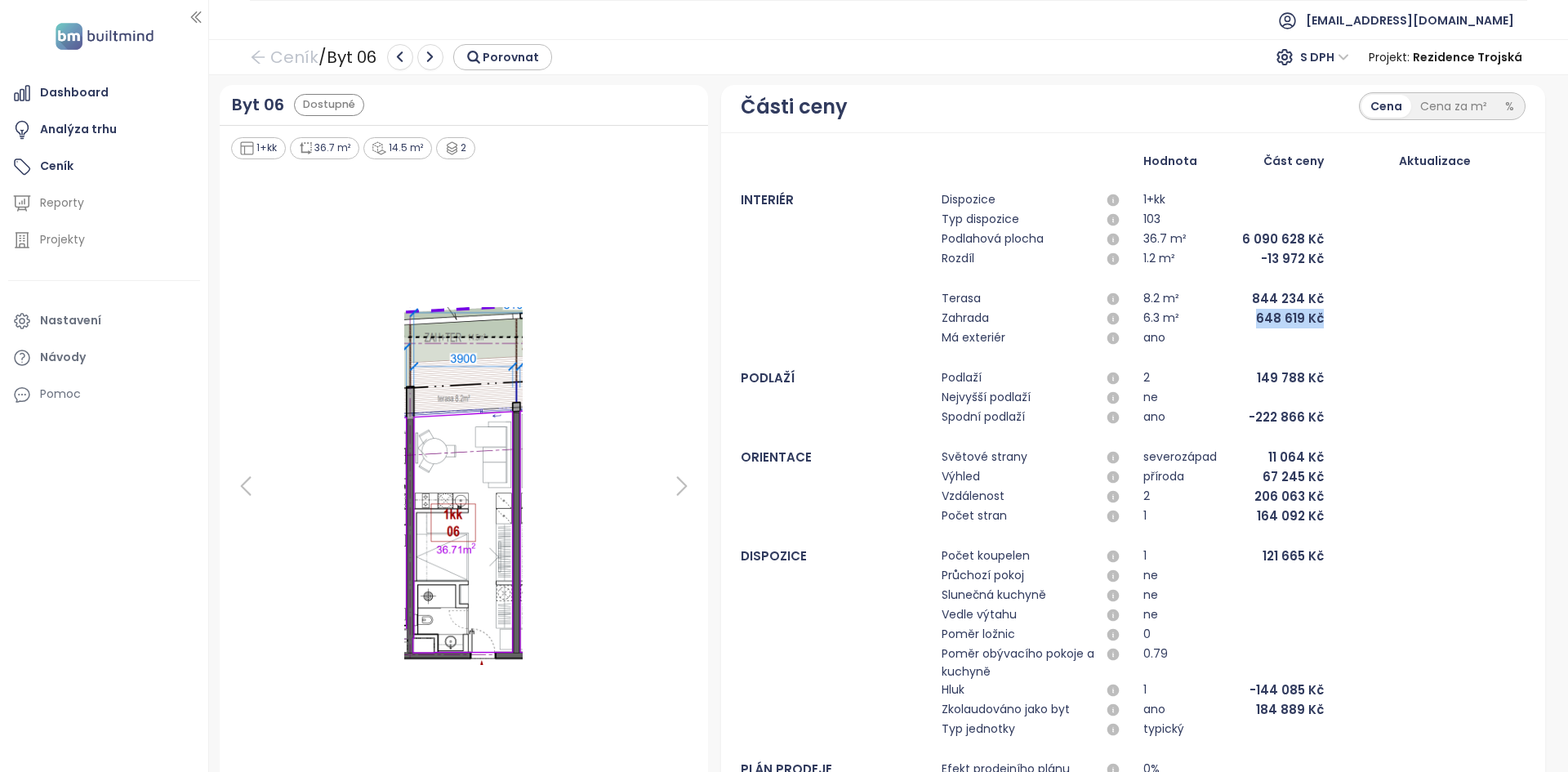 drag, startPoint x: 1323, startPoint y: 320, endPoint x: 1214, endPoint y: 311, distance: 109.37093 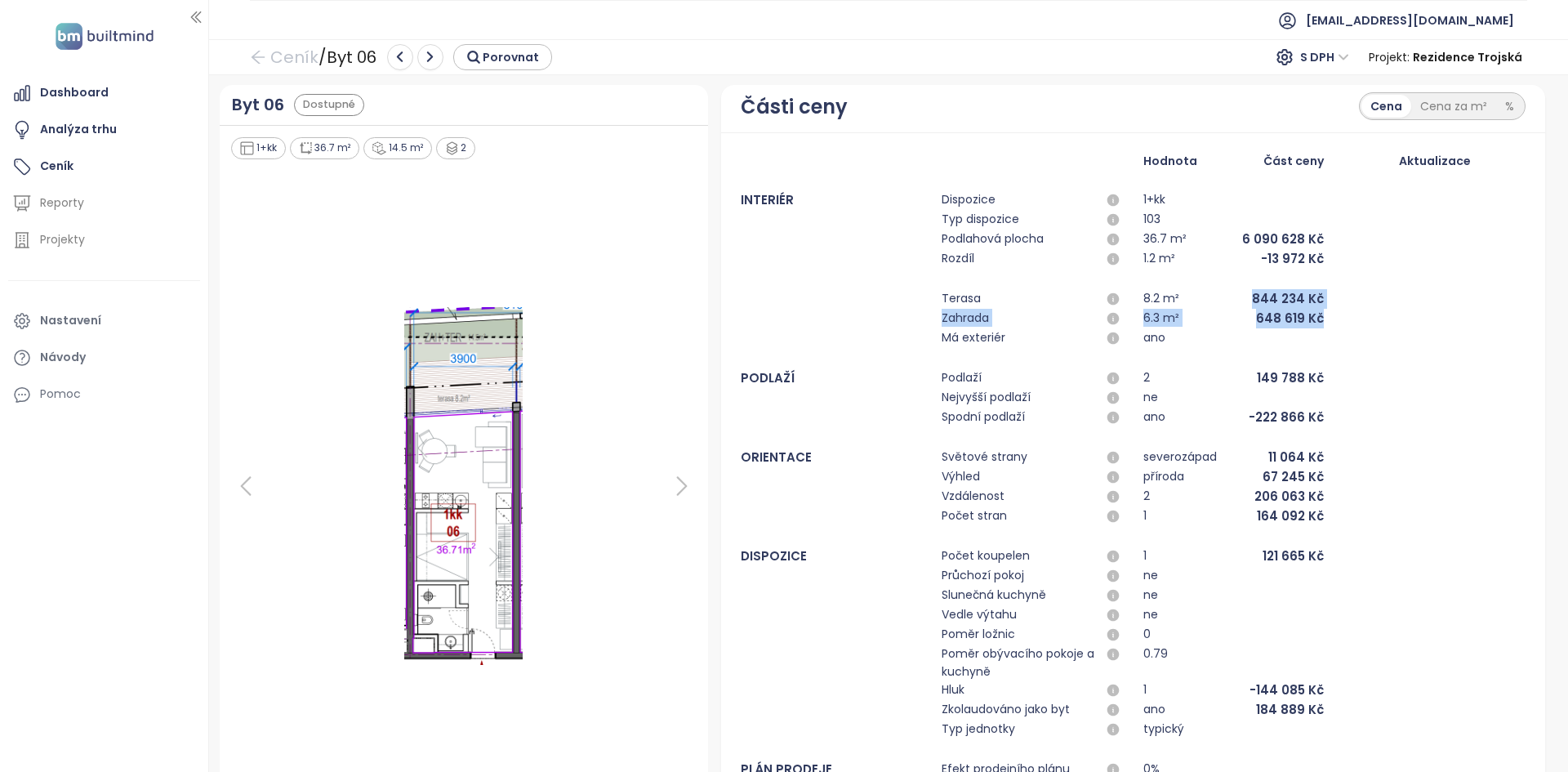 drag, startPoint x: 1339, startPoint y: 324, endPoint x: 1236, endPoint y: 308, distance: 104.235311 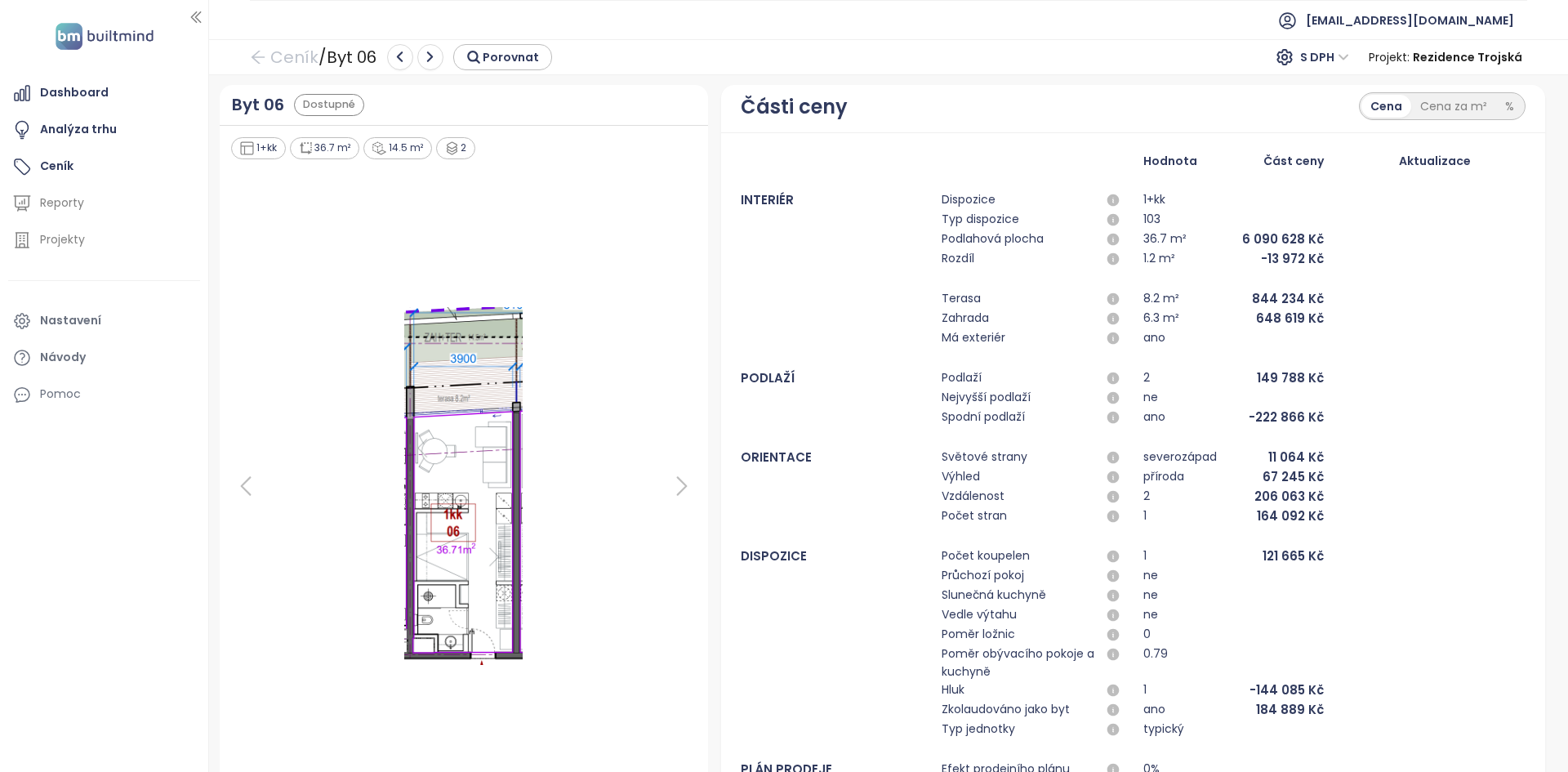 click at bounding box center [463, 486] 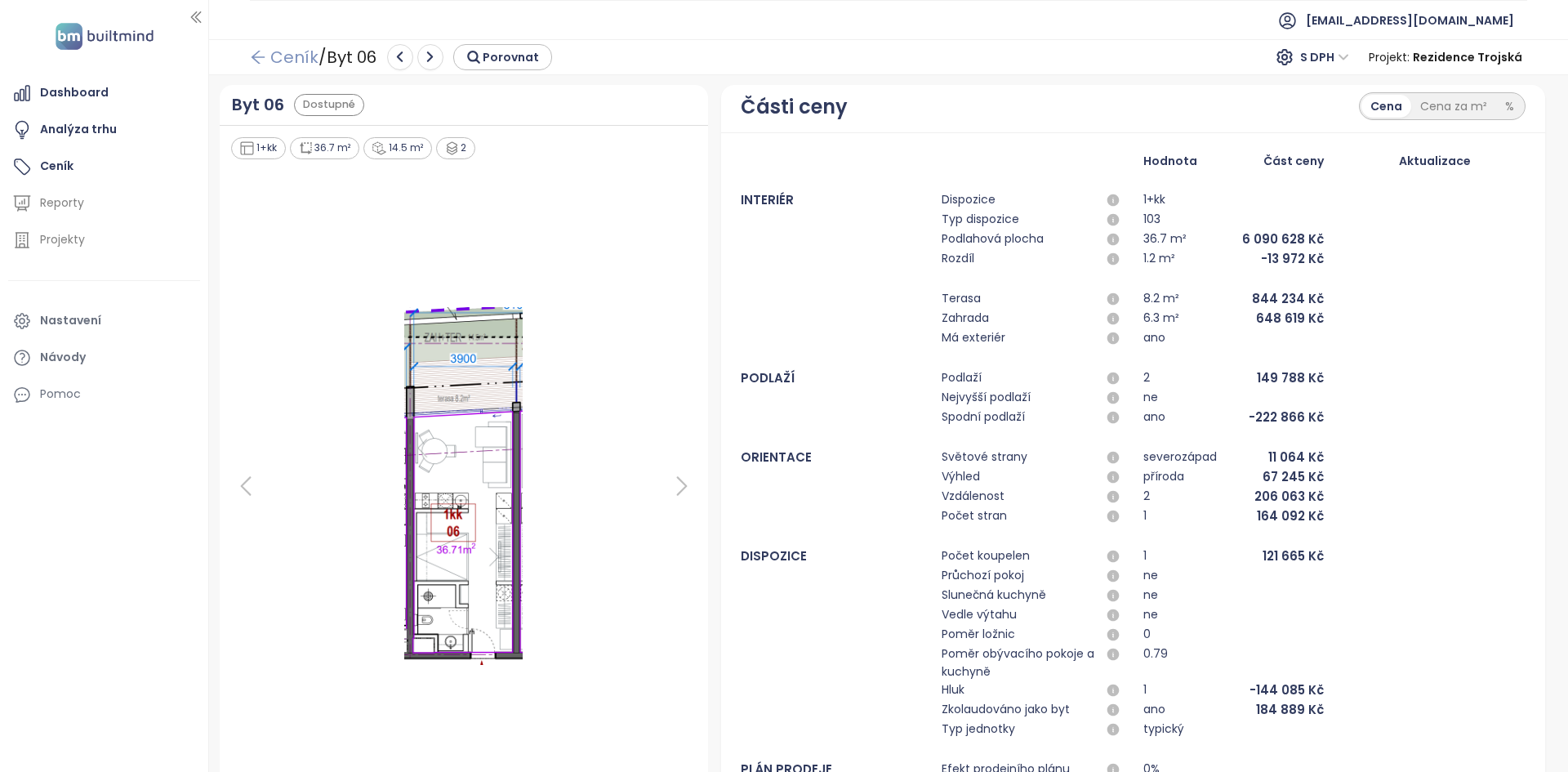 click on "Ceník" at bounding box center (284, 57) 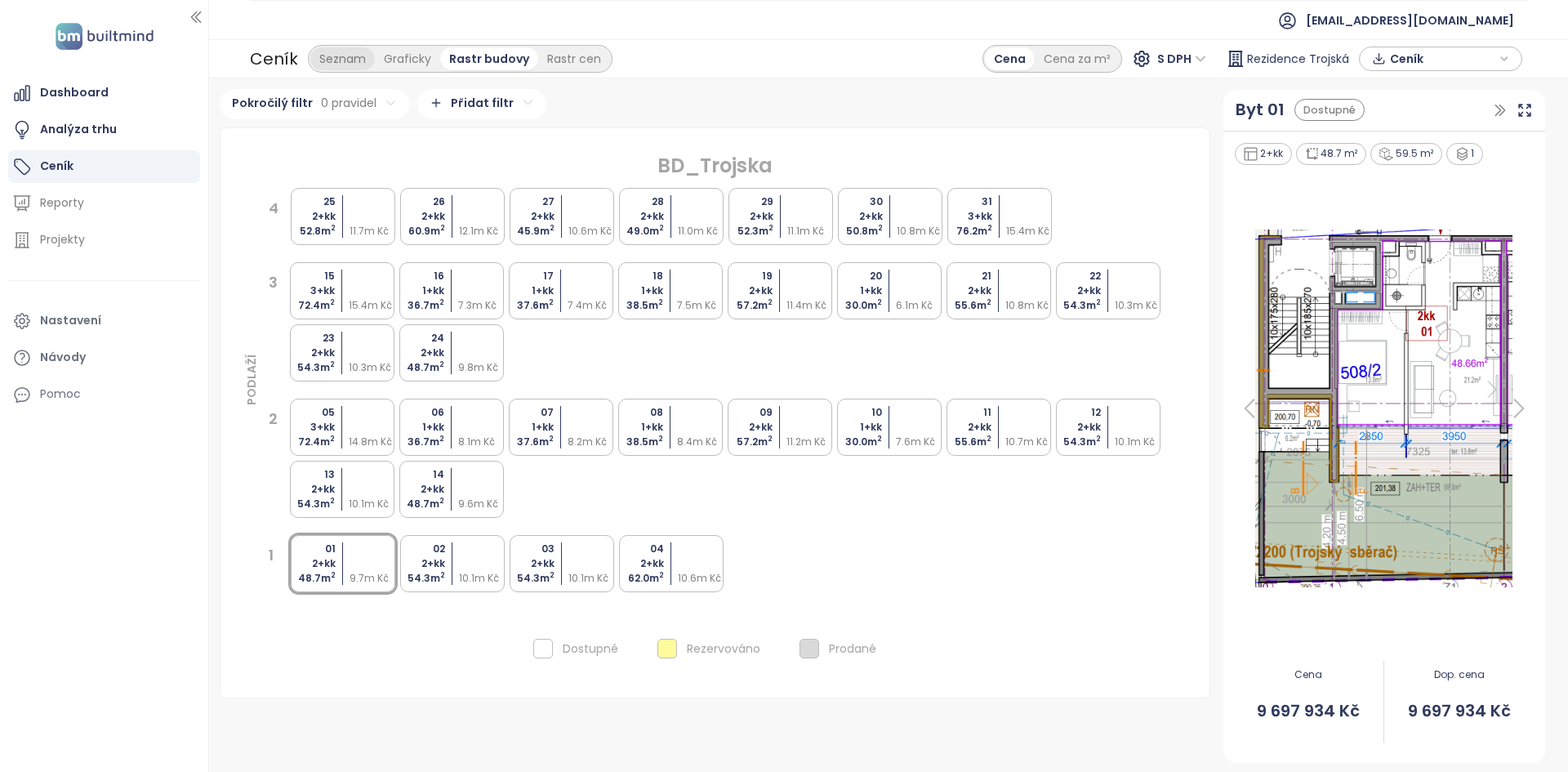 click on "Seznam" at bounding box center (342, 59) 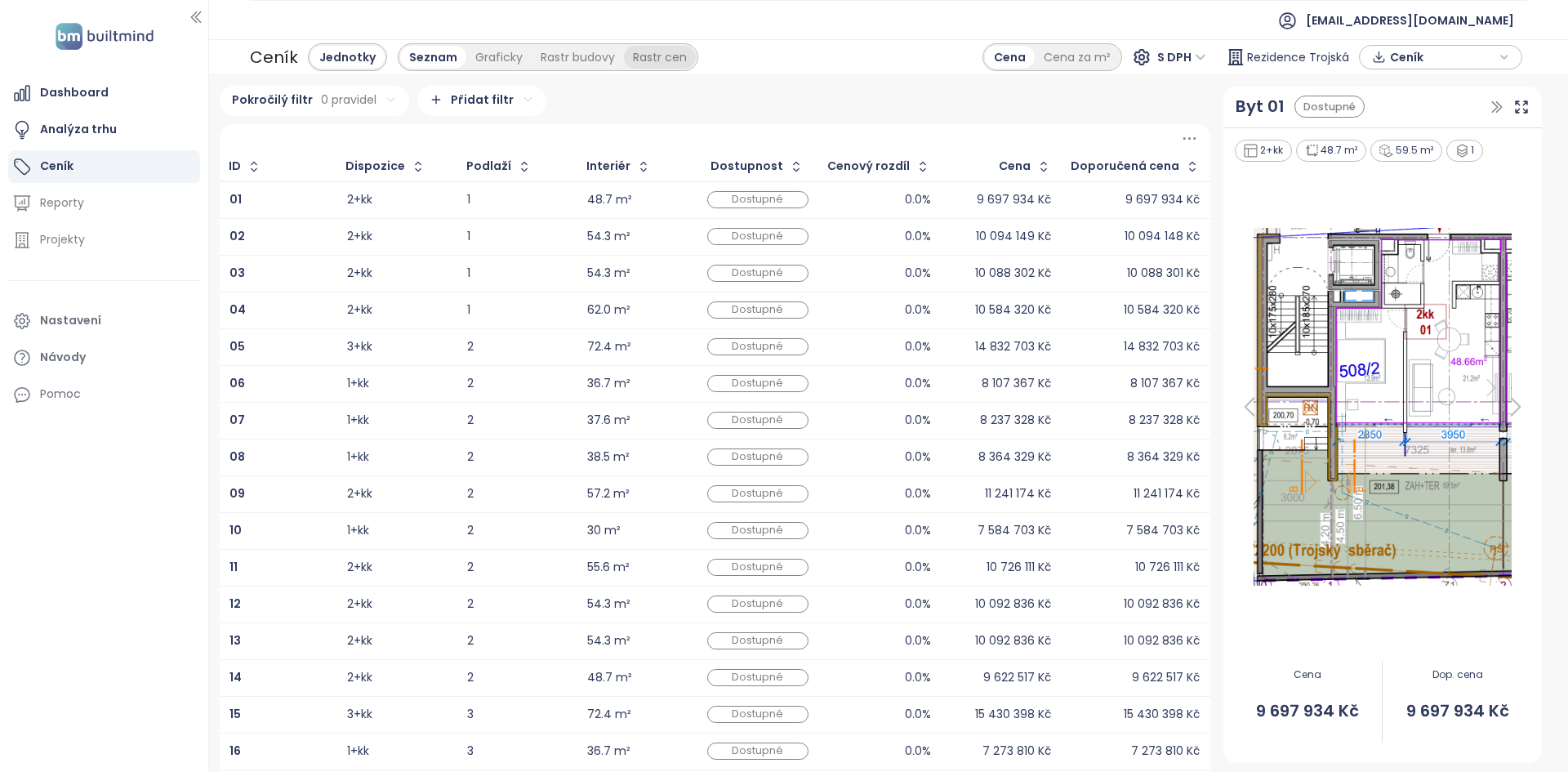 click on "Rastr budovy" at bounding box center (577, 57) 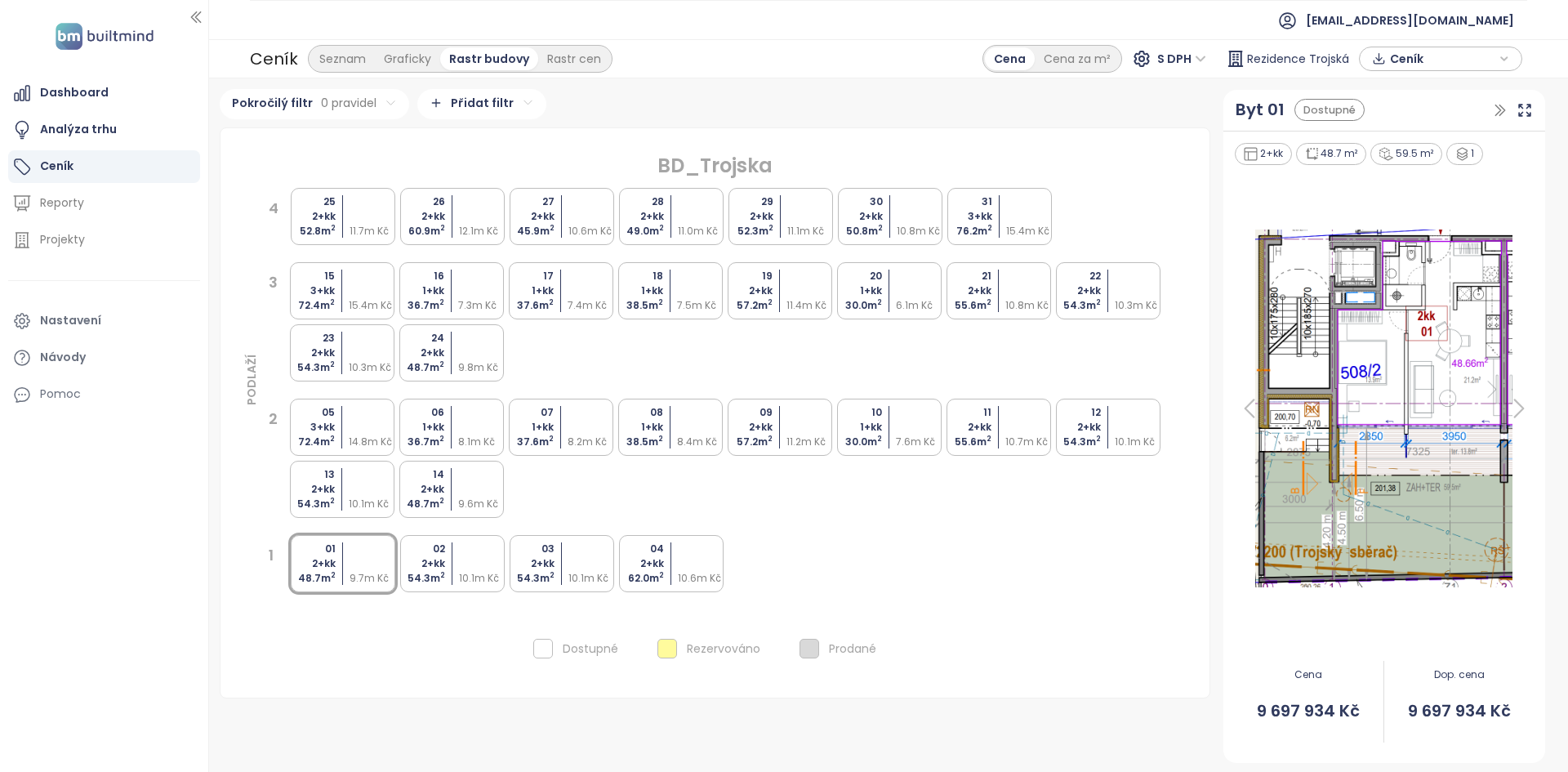 click on "11.7m Kč" at bounding box center [373, 216] 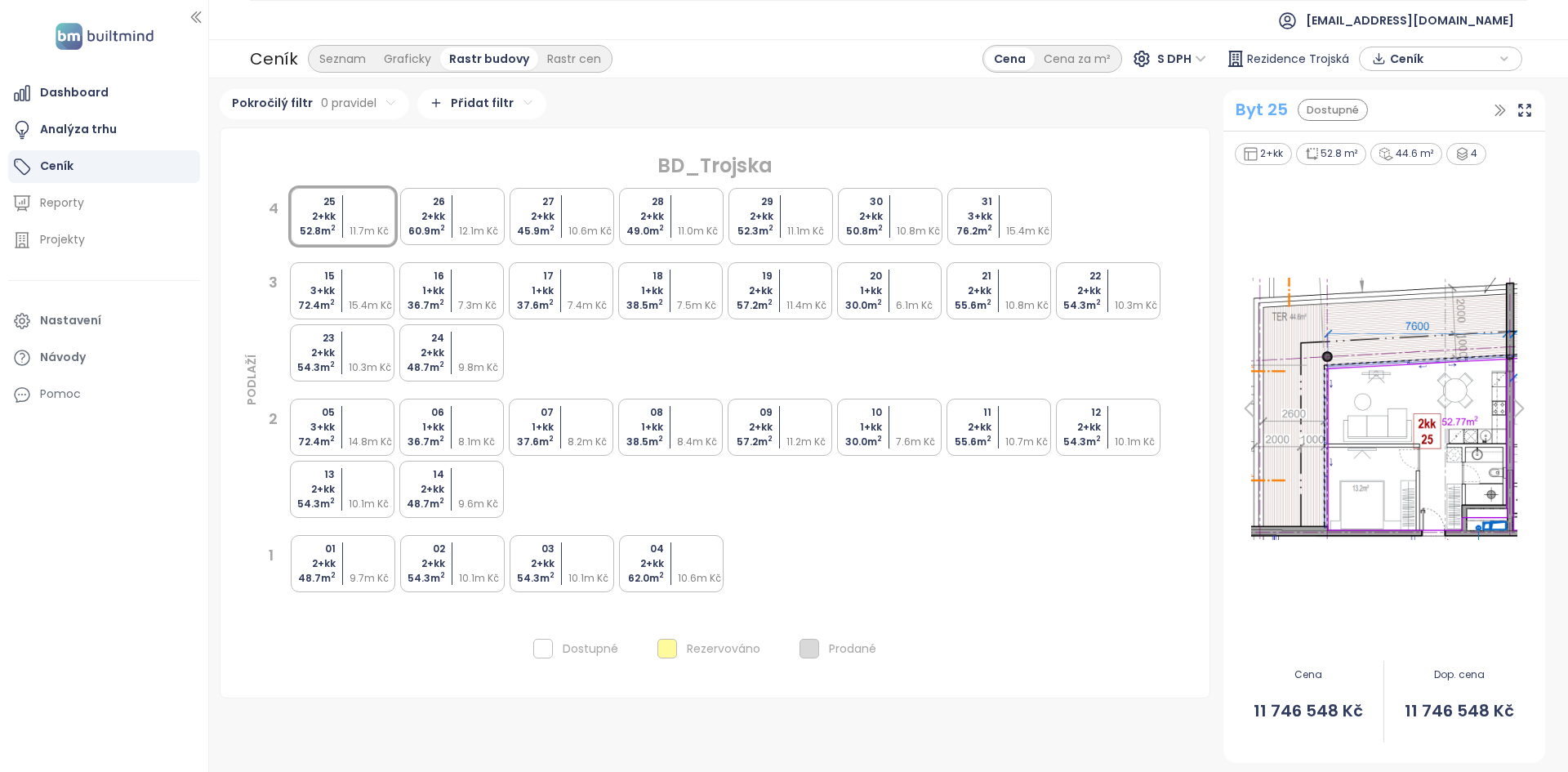 click on "Byt    25" at bounding box center [1262, 109] 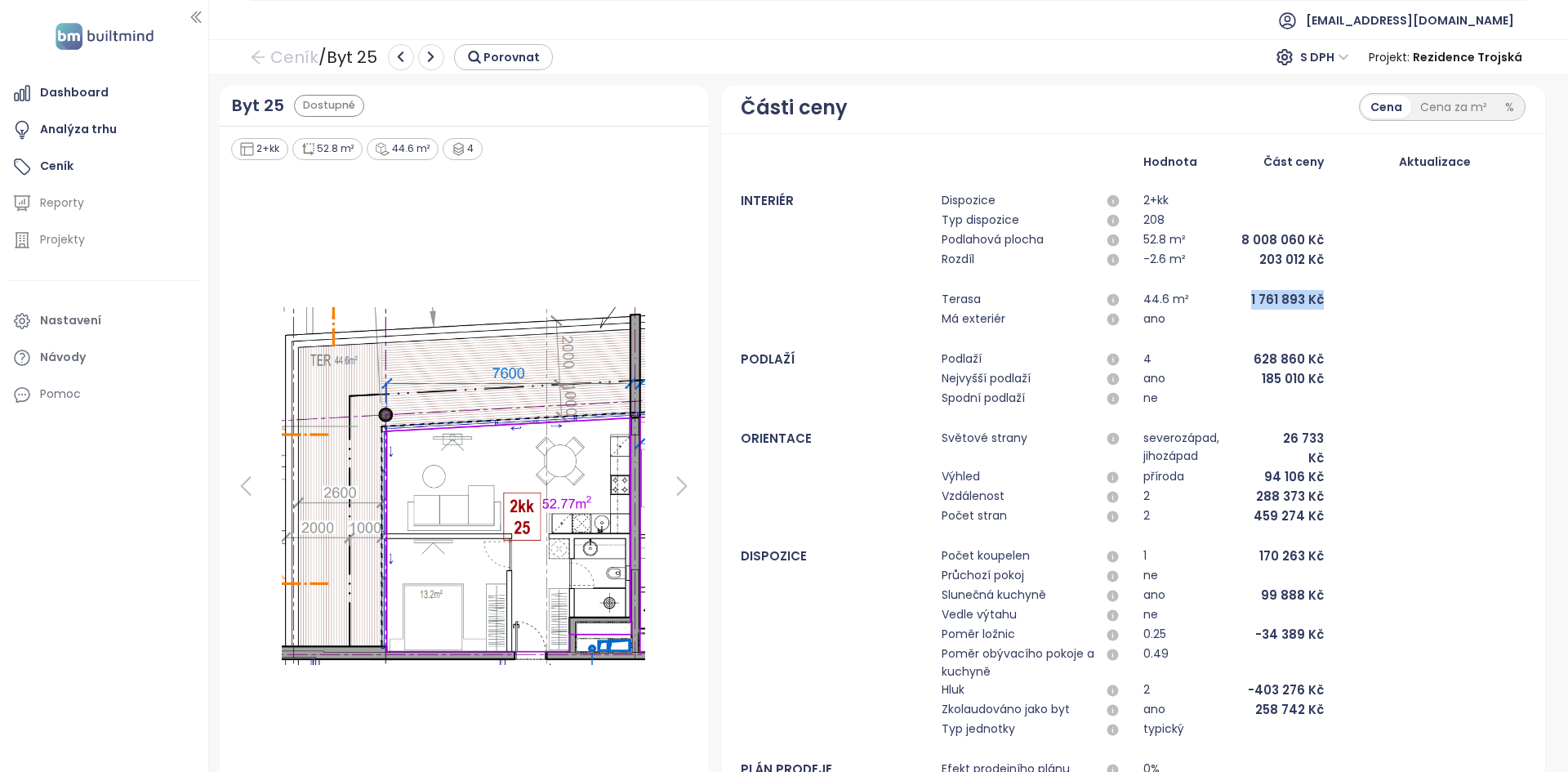 drag, startPoint x: 1337, startPoint y: 303, endPoint x: 1237, endPoint y: 294, distance: 100.404183 